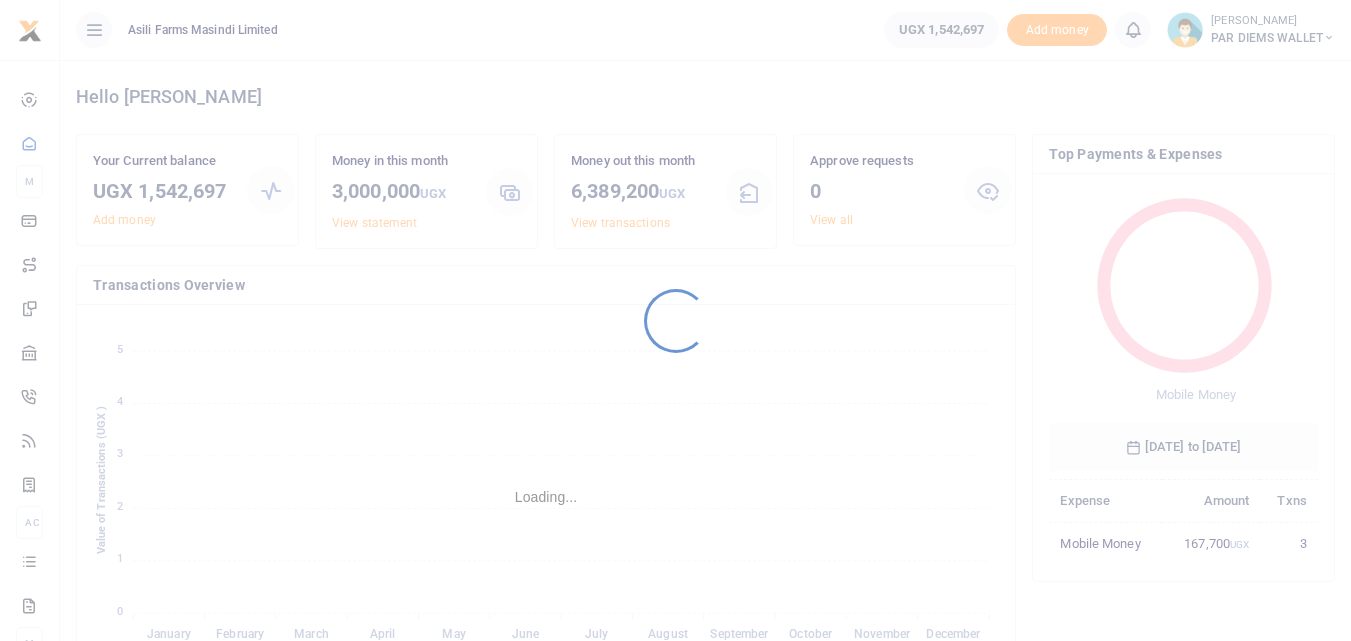 scroll, scrollTop: 0, scrollLeft: 0, axis: both 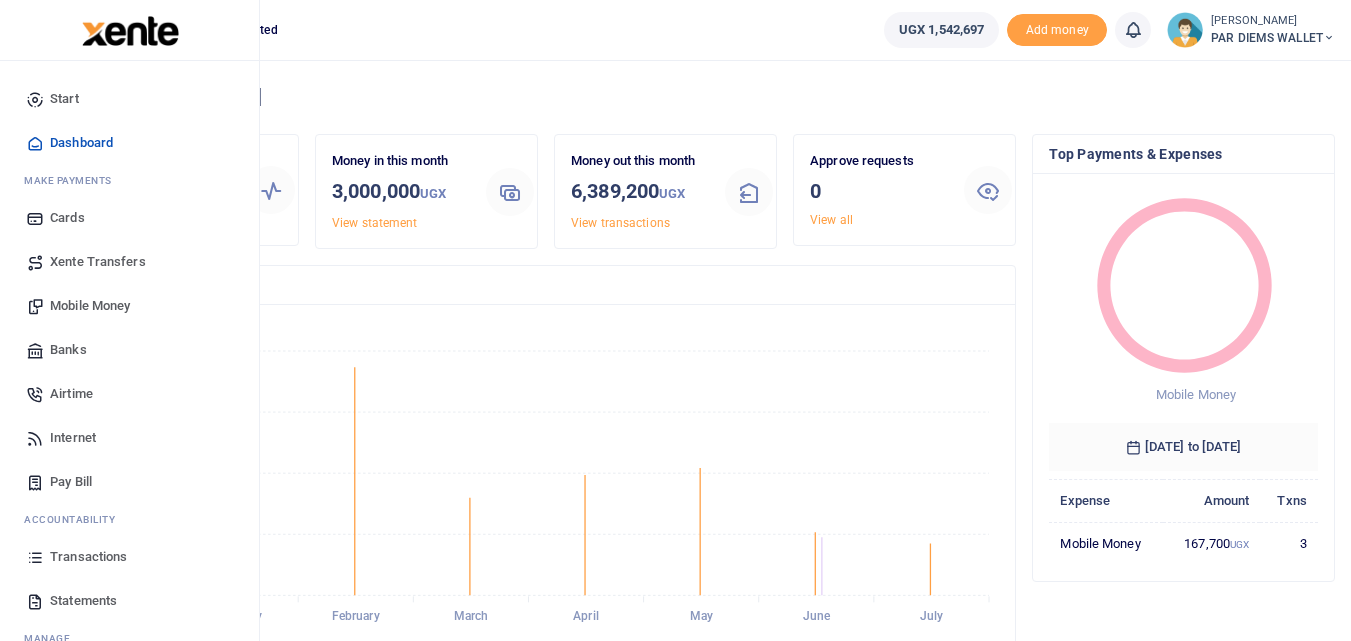 click on "Mobile Money" at bounding box center [90, 306] 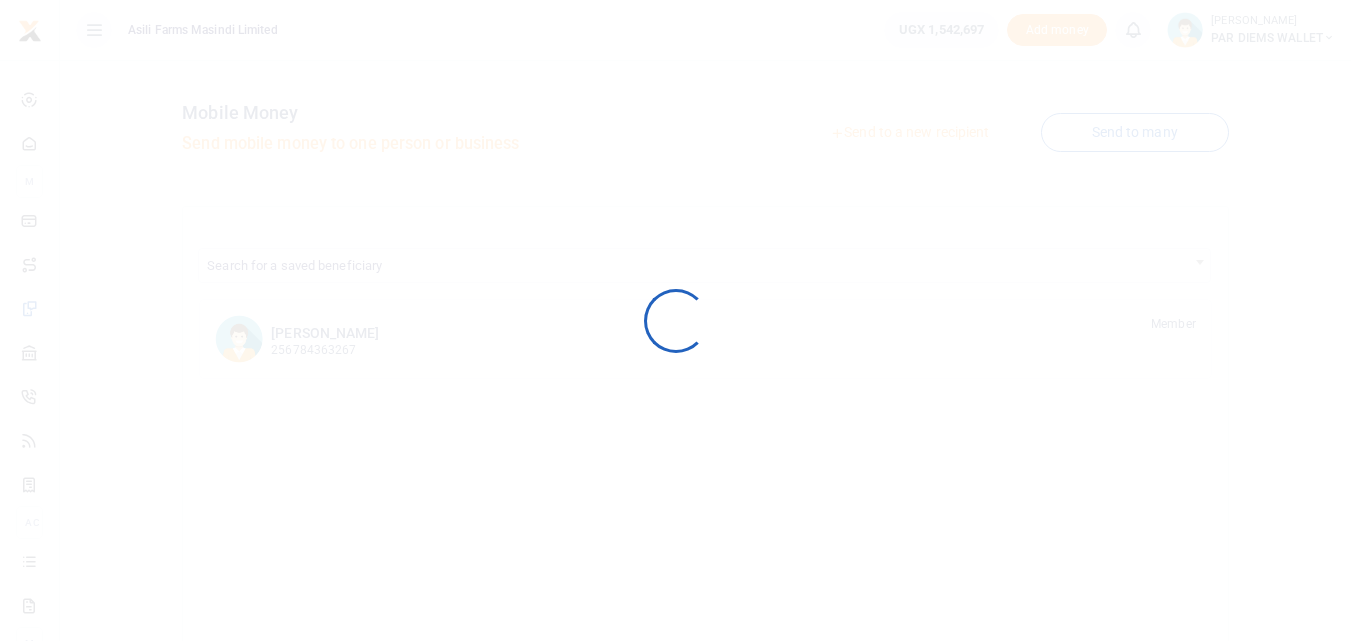 scroll, scrollTop: 0, scrollLeft: 0, axis: both 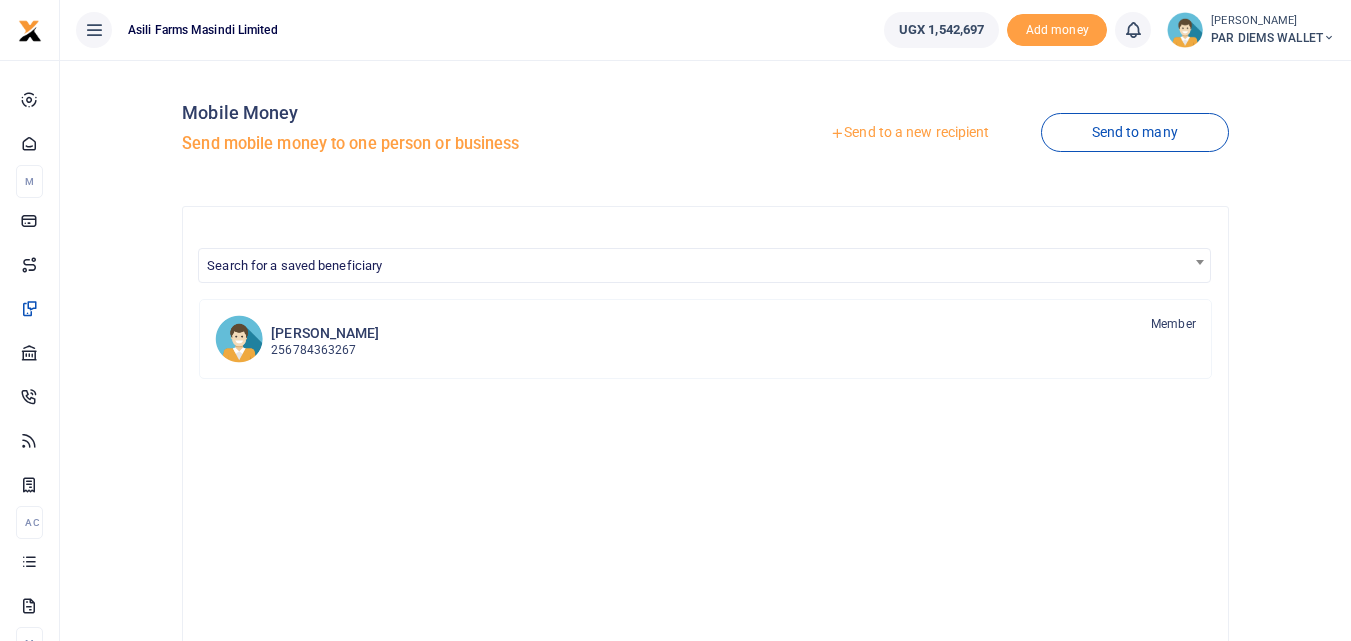 click on "Send to a new recipient" at bounding box center (909, 133) 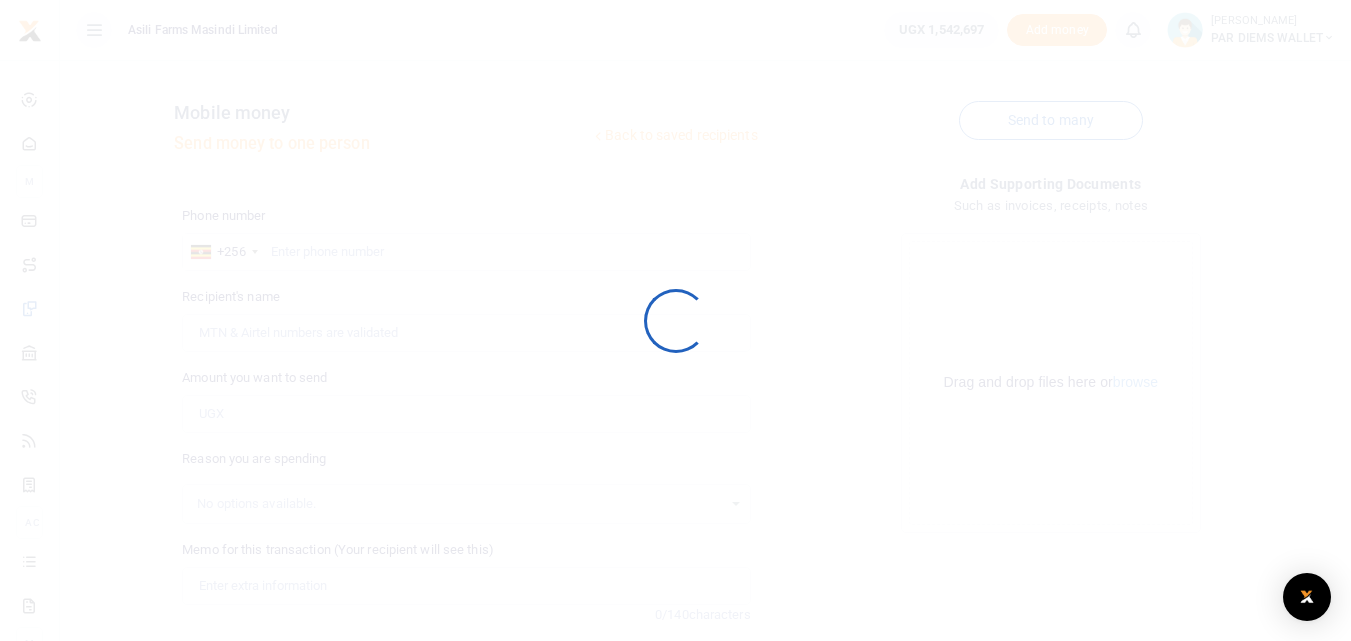 scroll, scrollTop: 0, scrollLeft: 0, axis: both 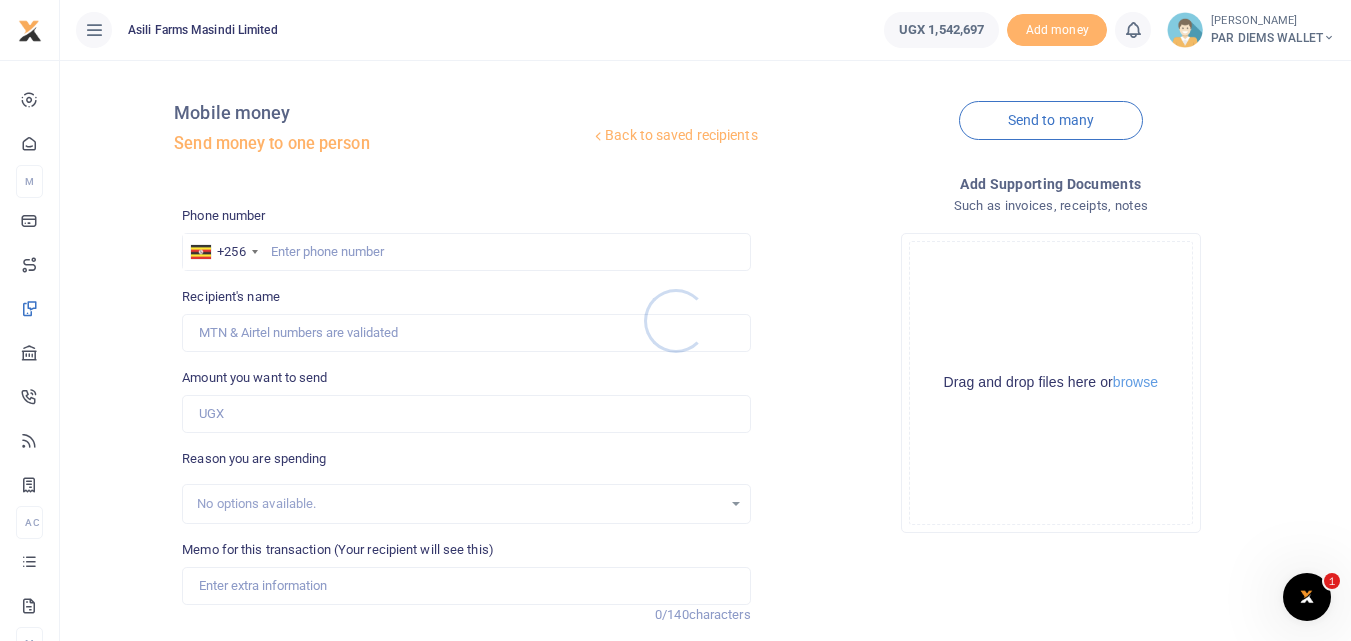 click at bounding box center (675, 320) 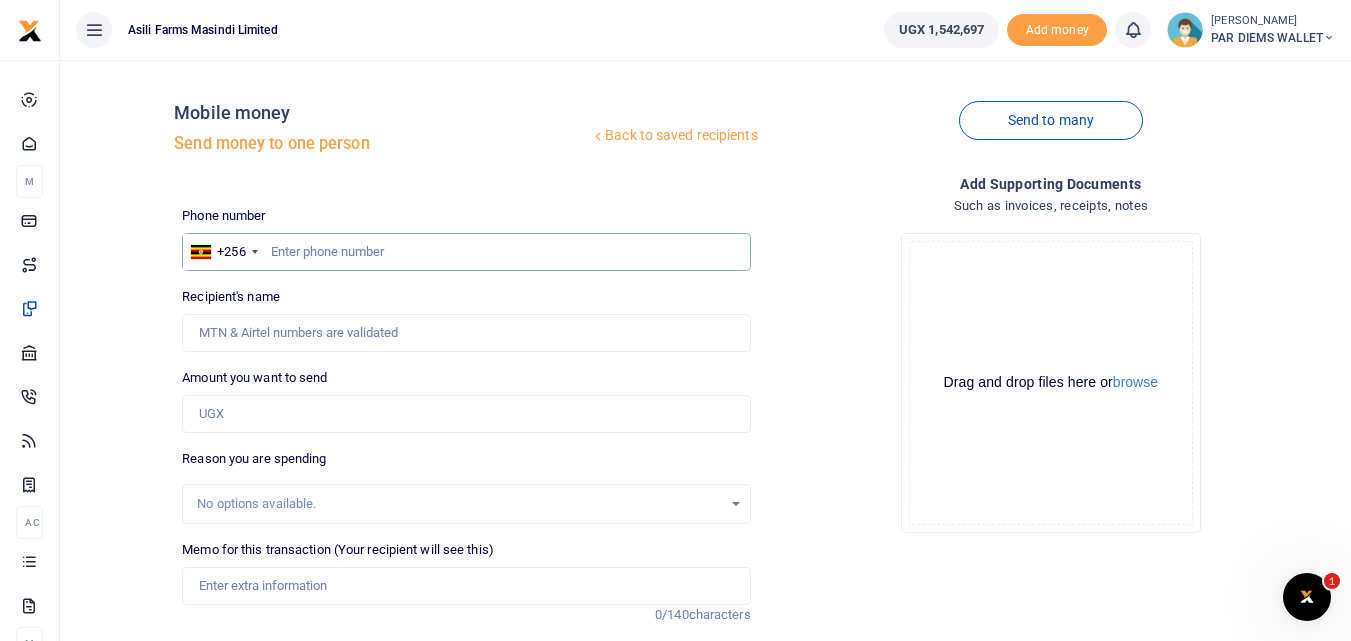 click at bounding box center (466, 252) 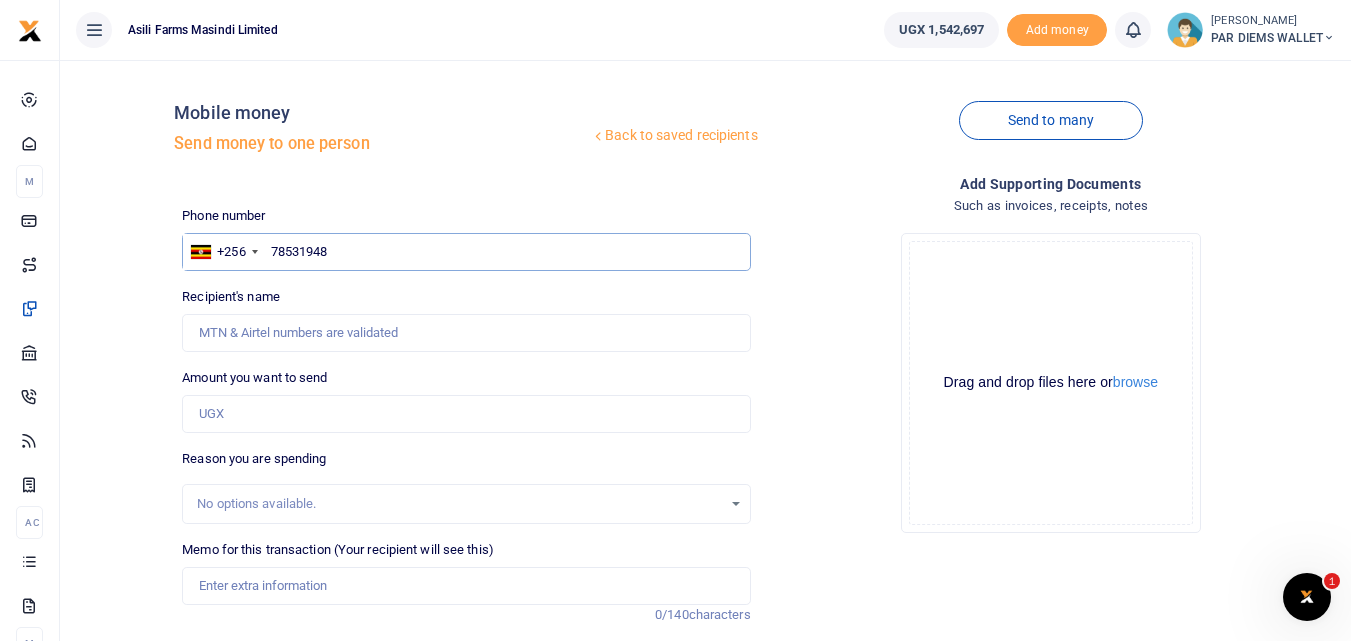 type on "785319482" 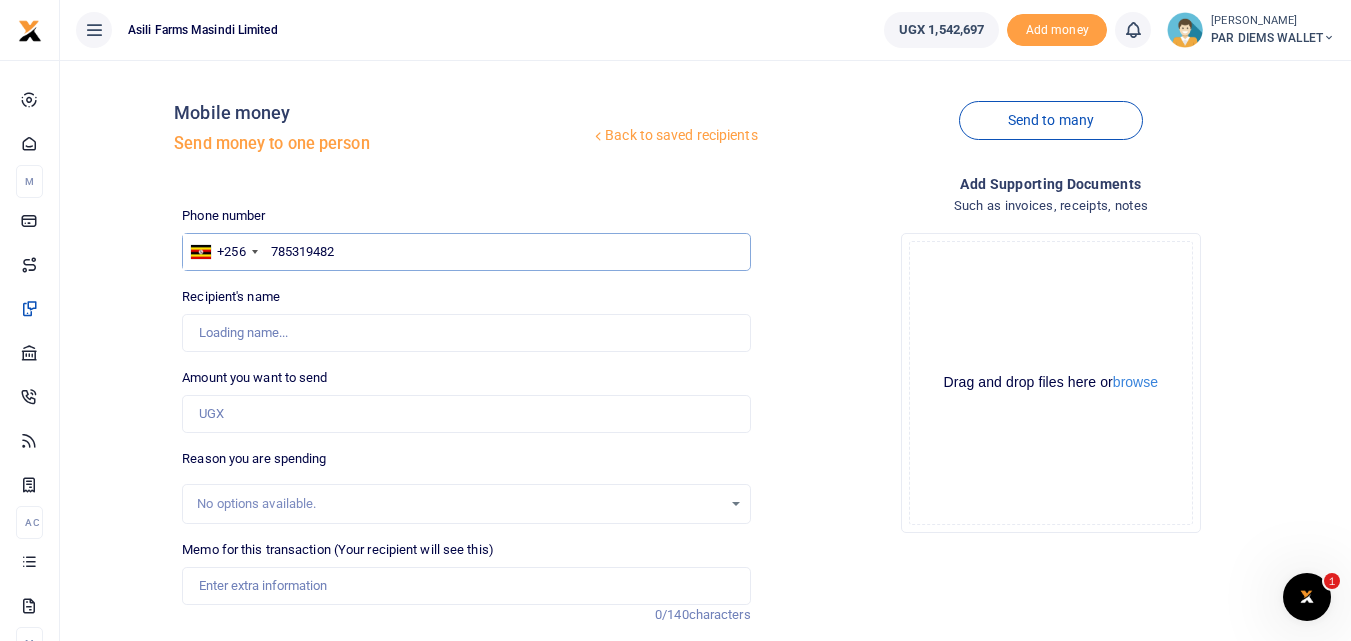 type on "George Barungi" 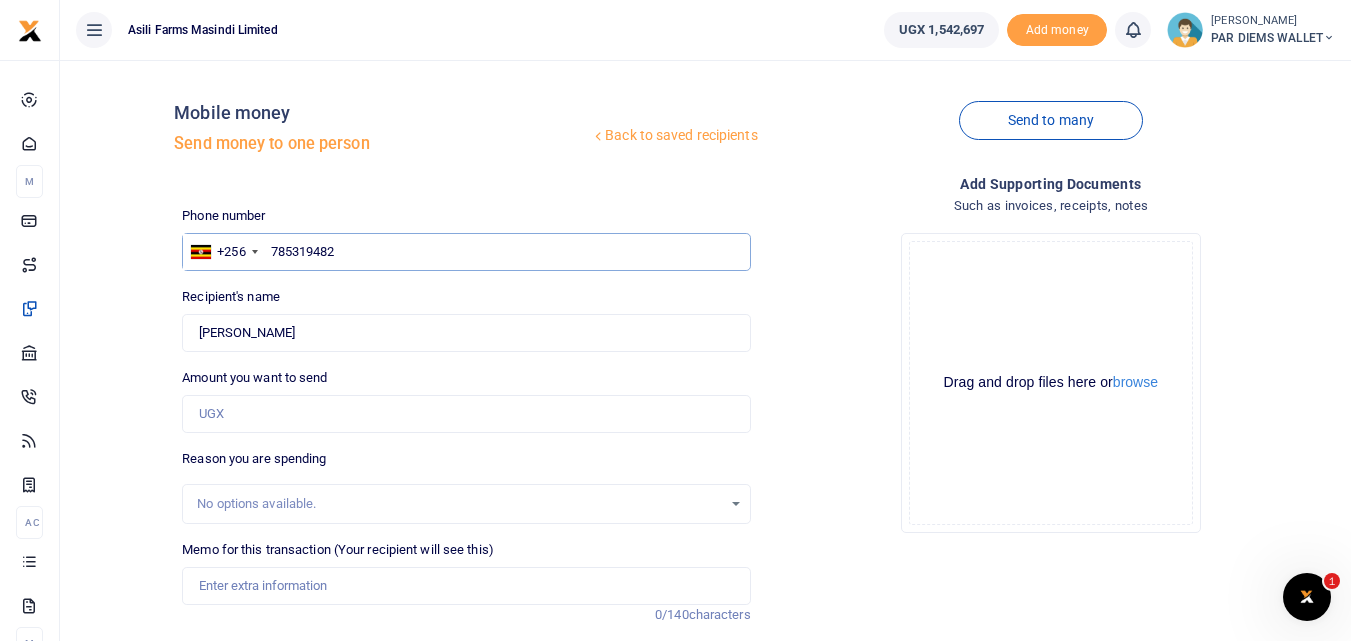 type on "785319482" 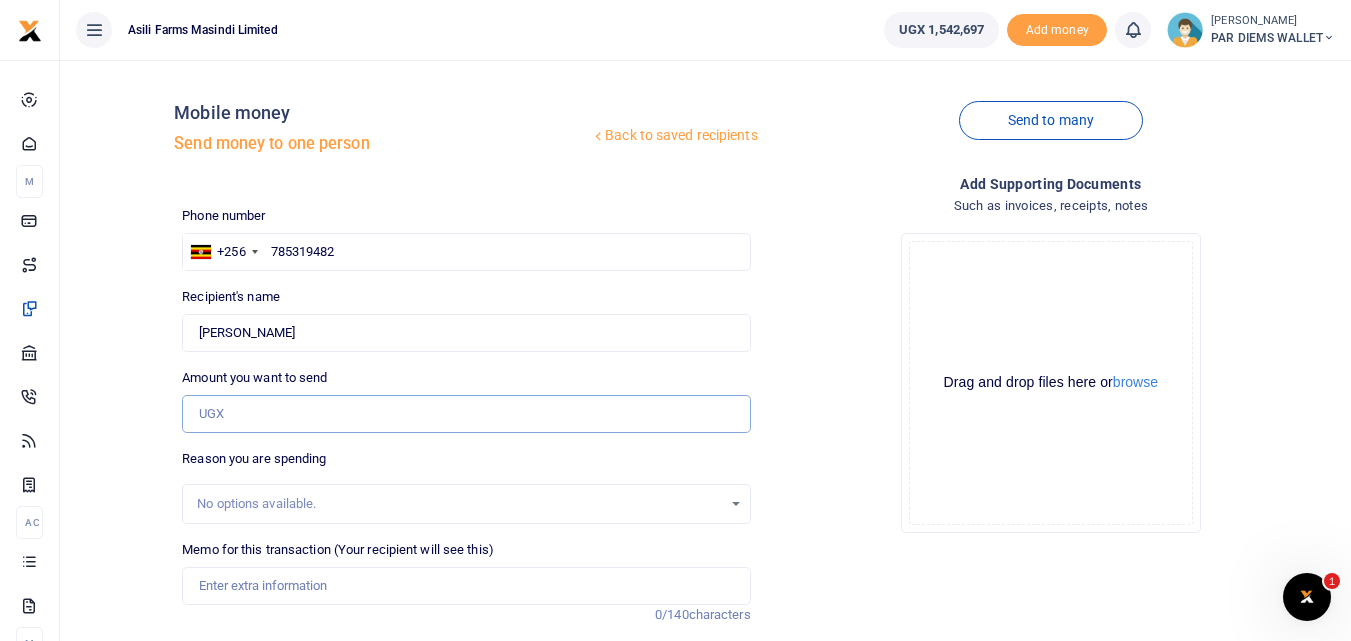 click on "Amount you want to send" at bounding box center [466, 414] 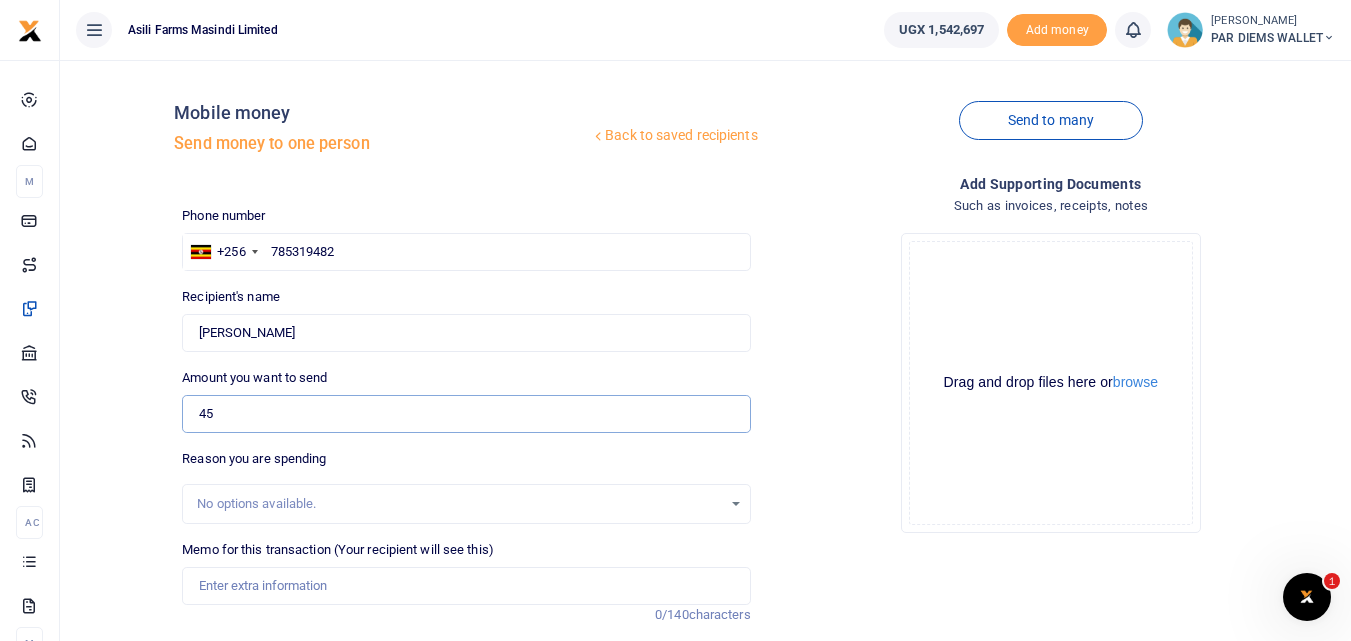 type on "4" 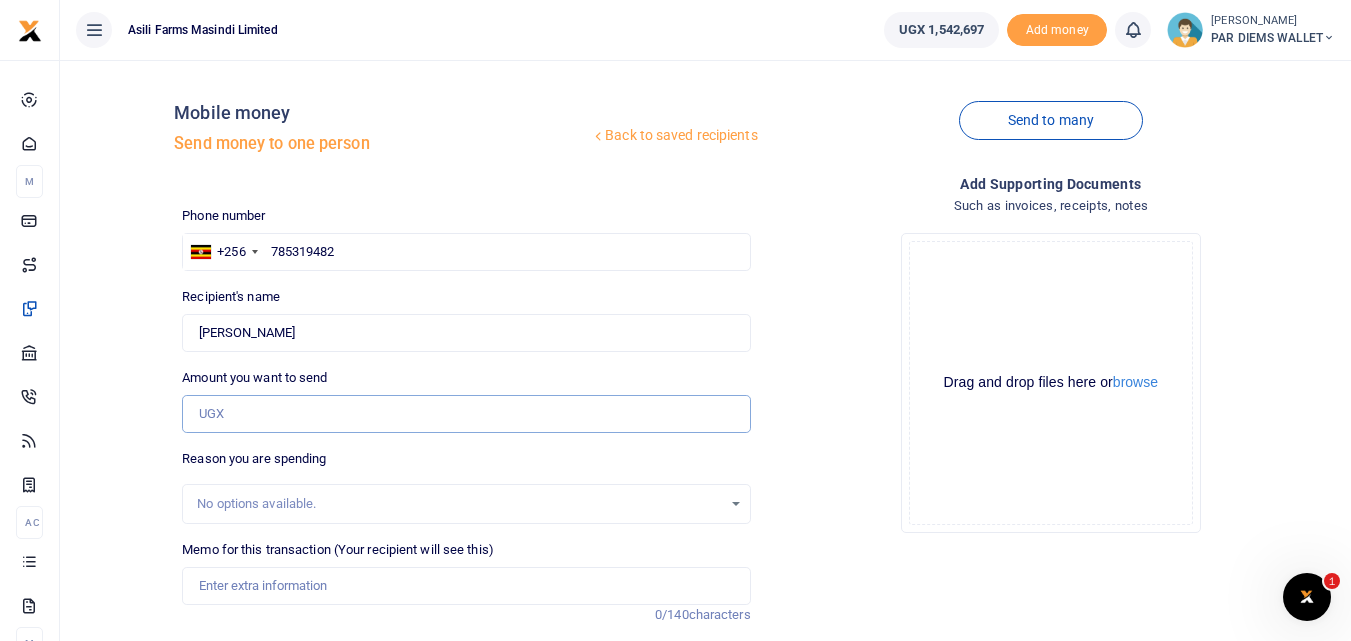 type on "0" 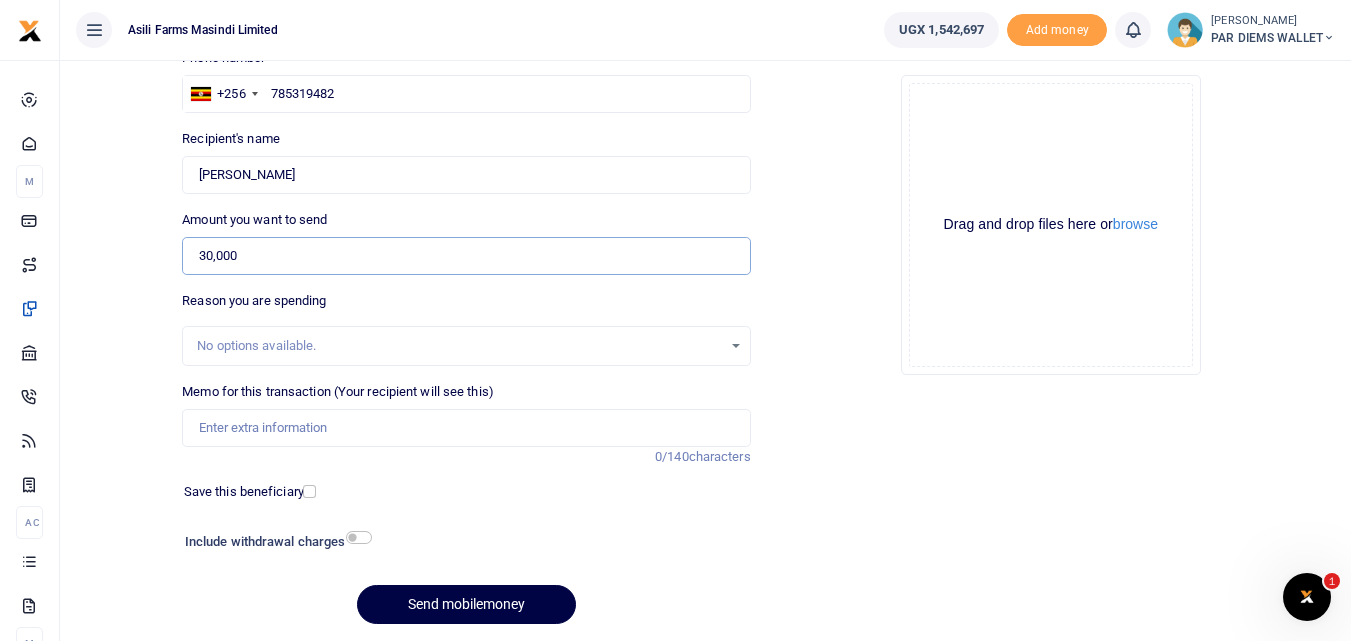 scroll, scrollTop: 159, scrollLeft: 0, axis: vertical 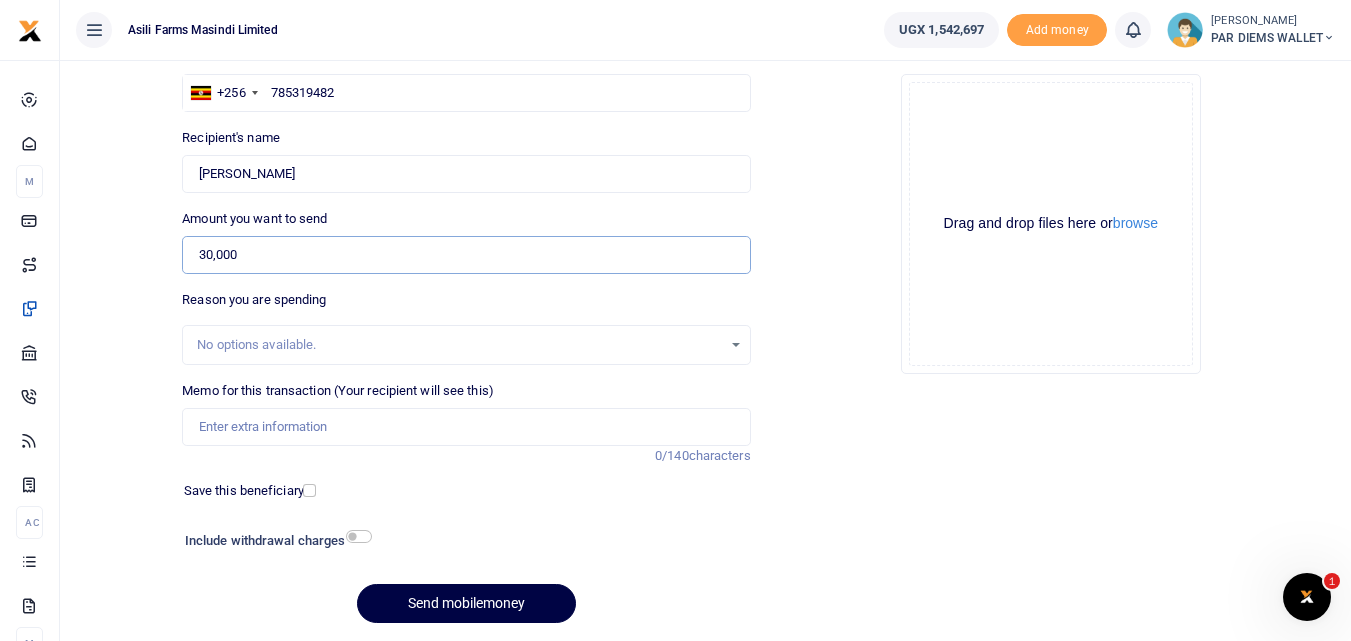 type on "30,000" 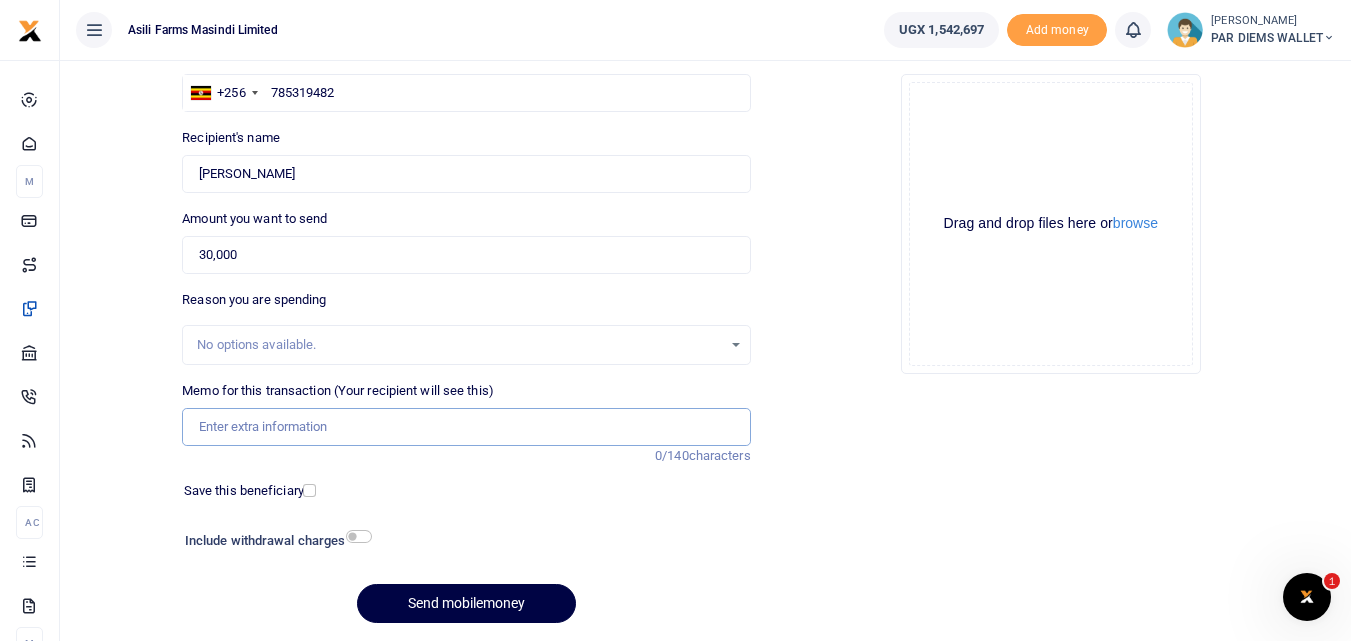 click on "Memo for this transaction (Your recipient will see this)" at bounding box center [466, 427] 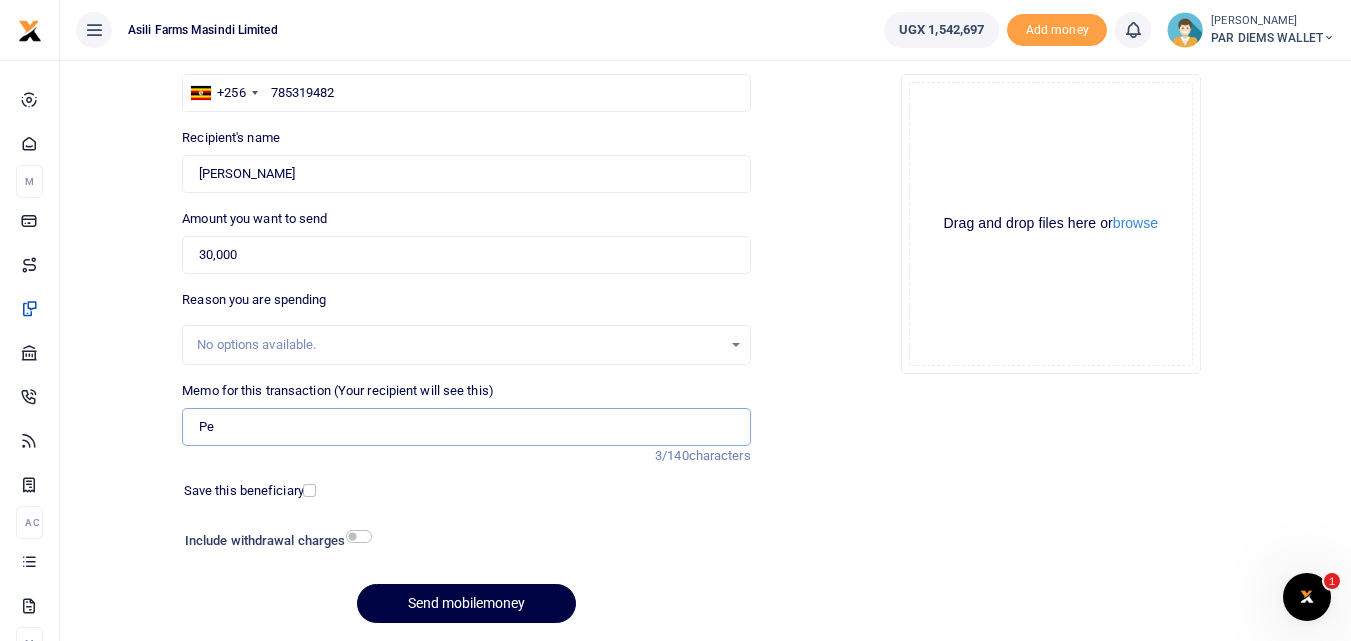 type on "P" 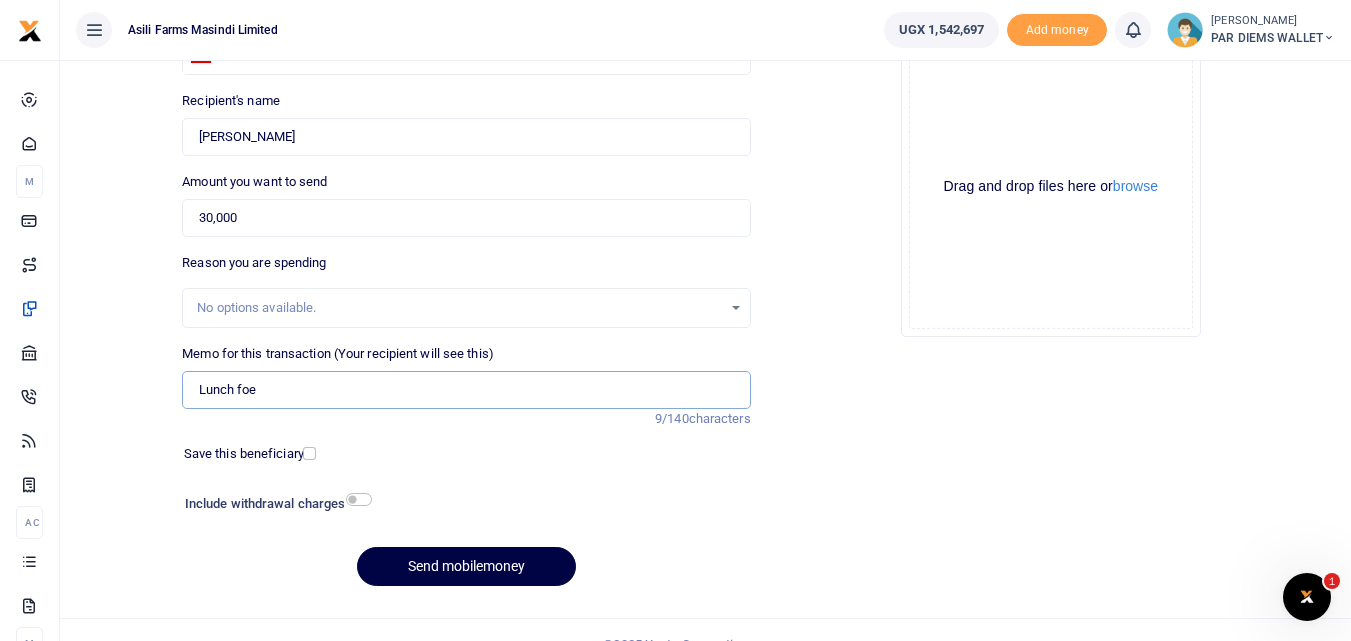 scroll, scrollTop: 225, scrollLeft: 0, axis: vertical 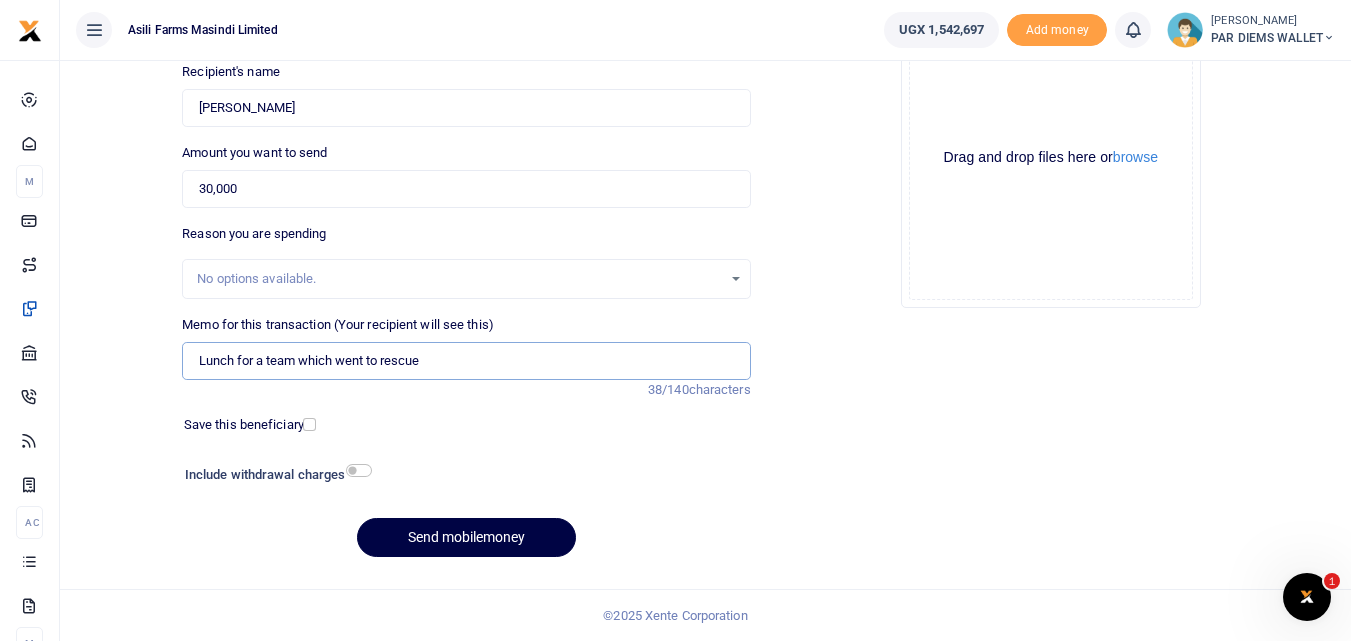 click on "Lunch for a team which went to rescue" at bounding box center [466, 361] 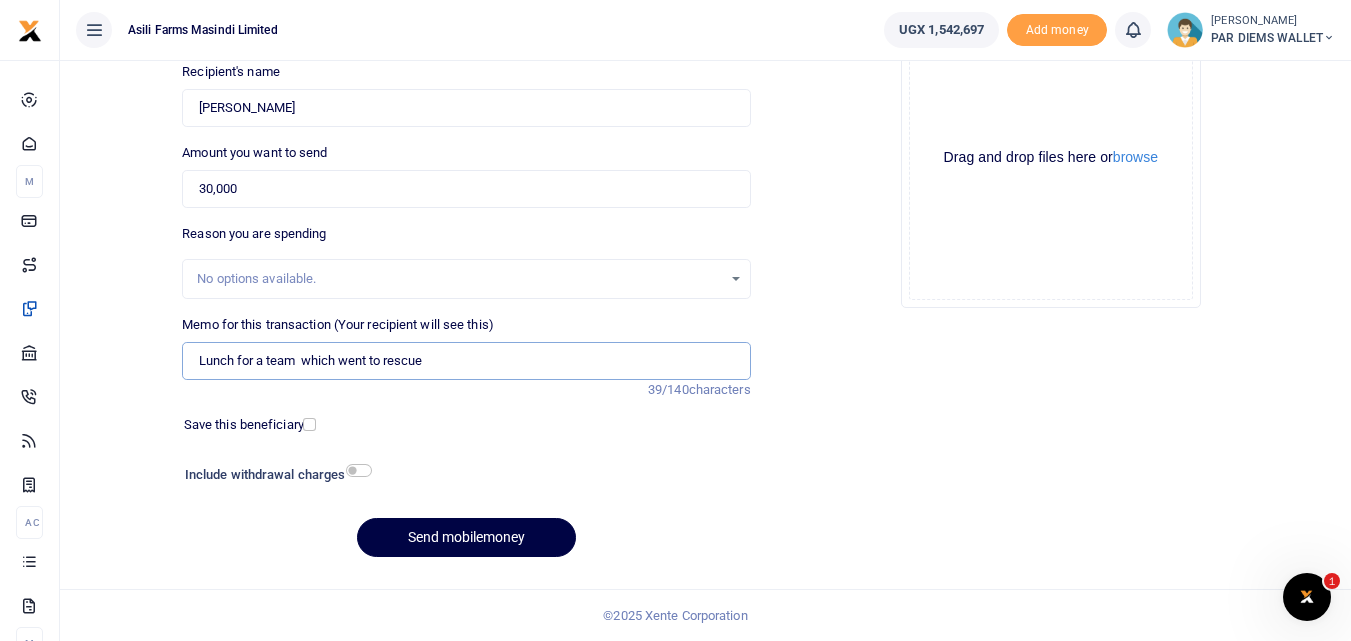 click on "Lunch for a team  which went to rescue" at bounding box center [466, 361] 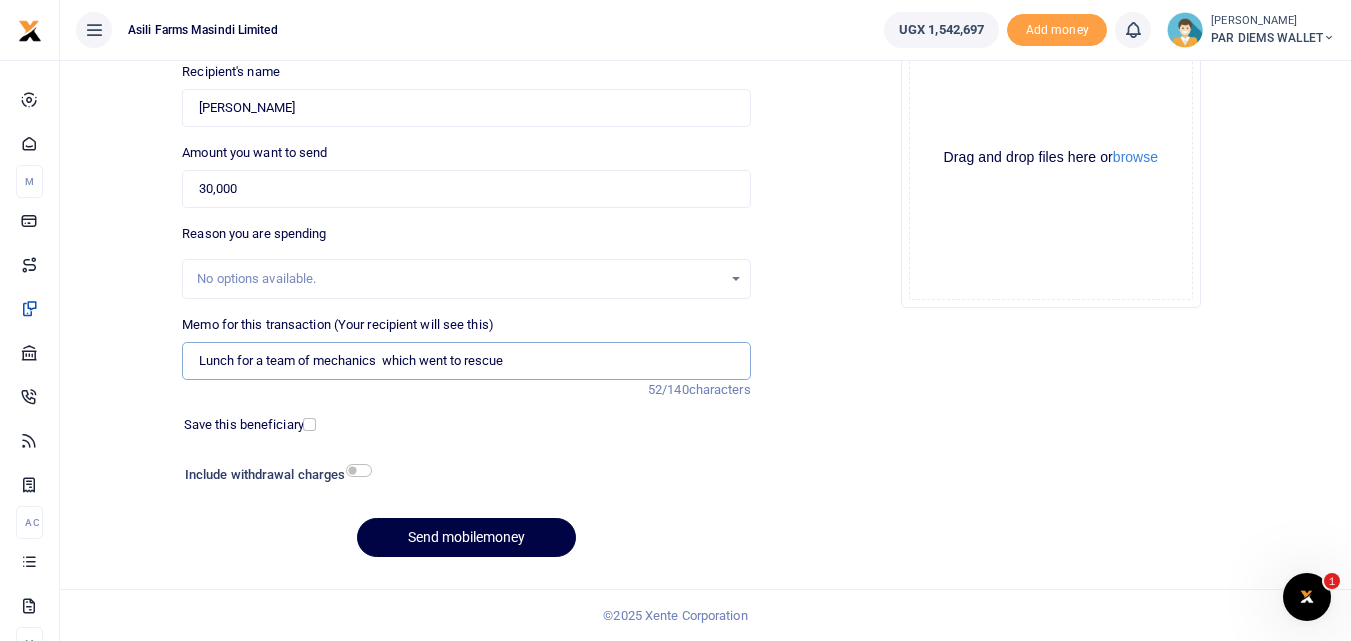 click on "Lunch for a team of mechanics  which went to rescue" at bounding box center [466, 361] 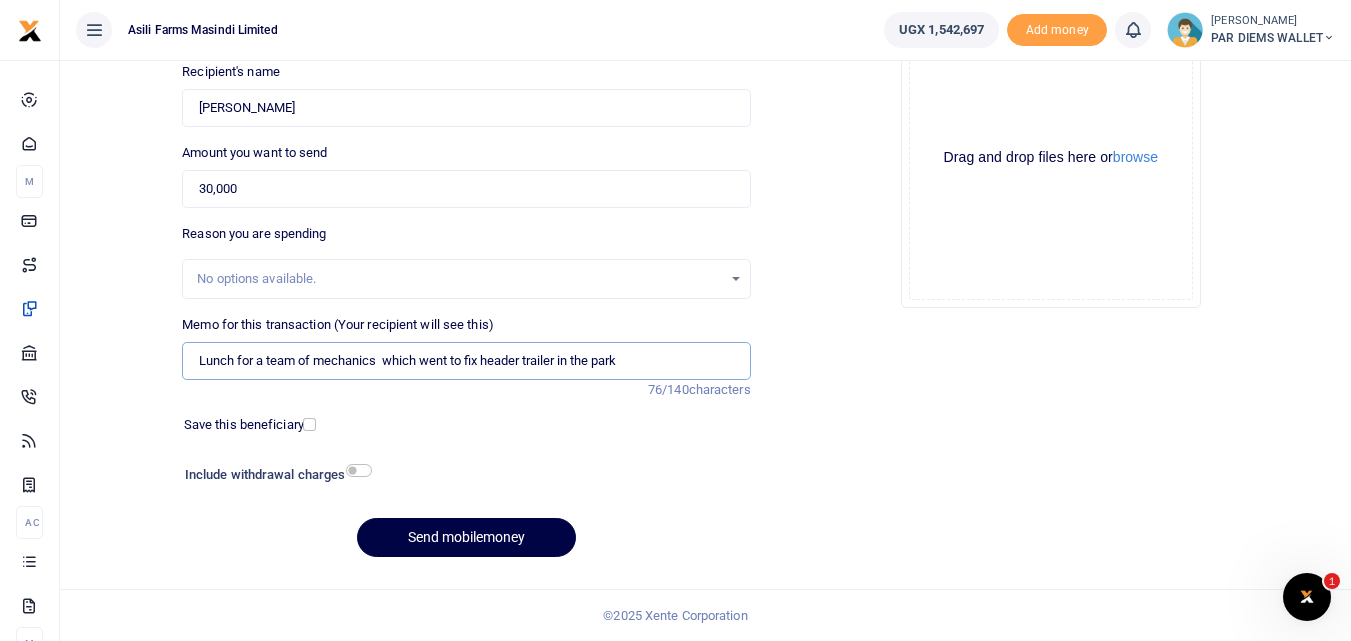 type on "Lunch for a team of mechanics  which went to fix header trailer in the park" 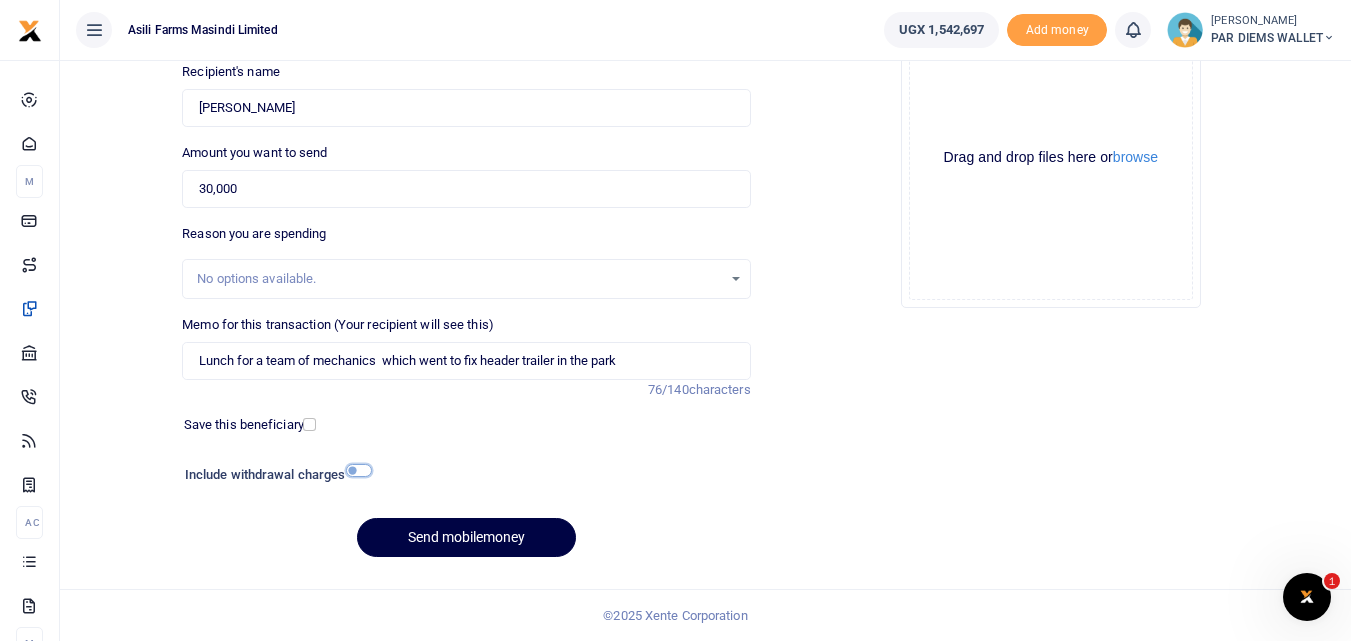 click at bounding box center [359, 470] 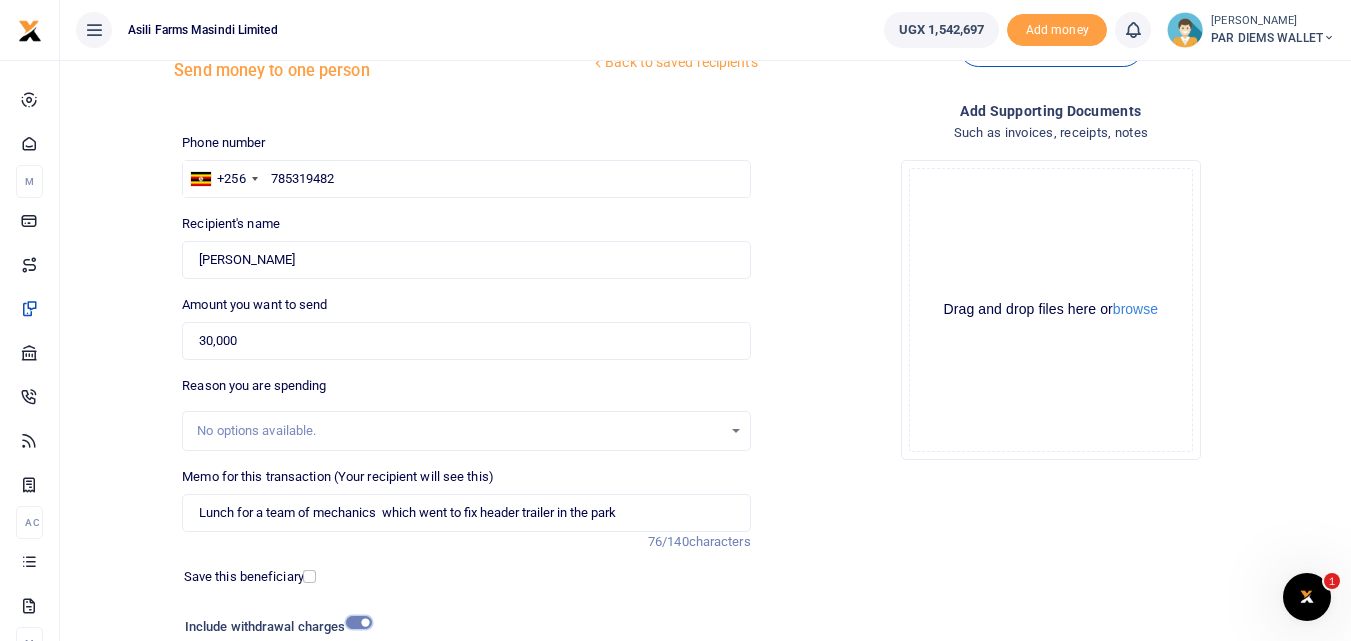 scroll, scrollTop: 70, scrollLeft: 0, axis: vertical 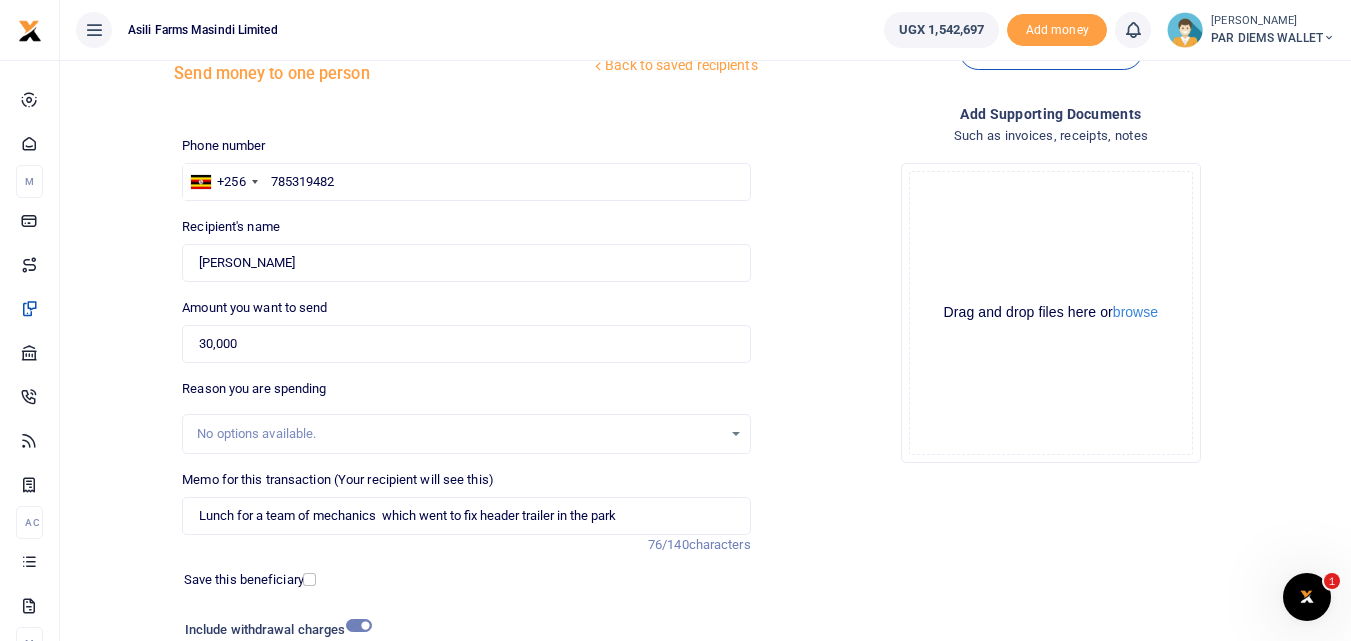 click on "Drag and drop files here or  browse Powered by  Uppy" 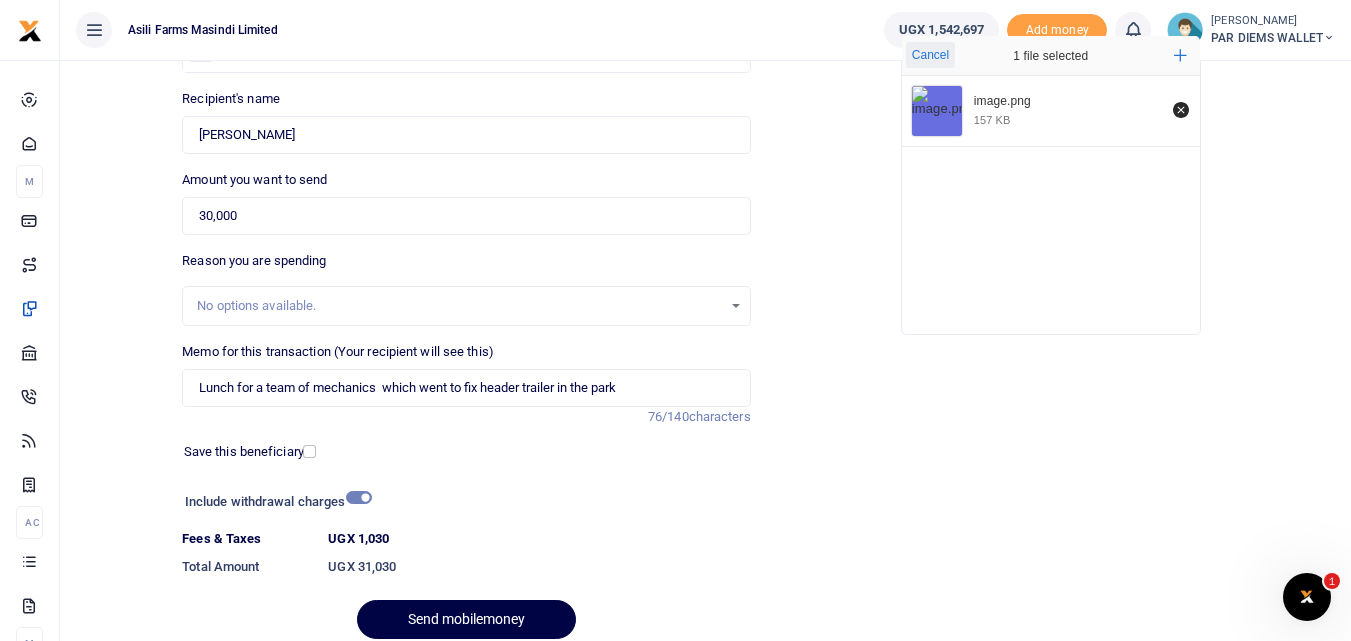 scroll, scrollTop: 280, scrollLeft: 0, axis: vertical 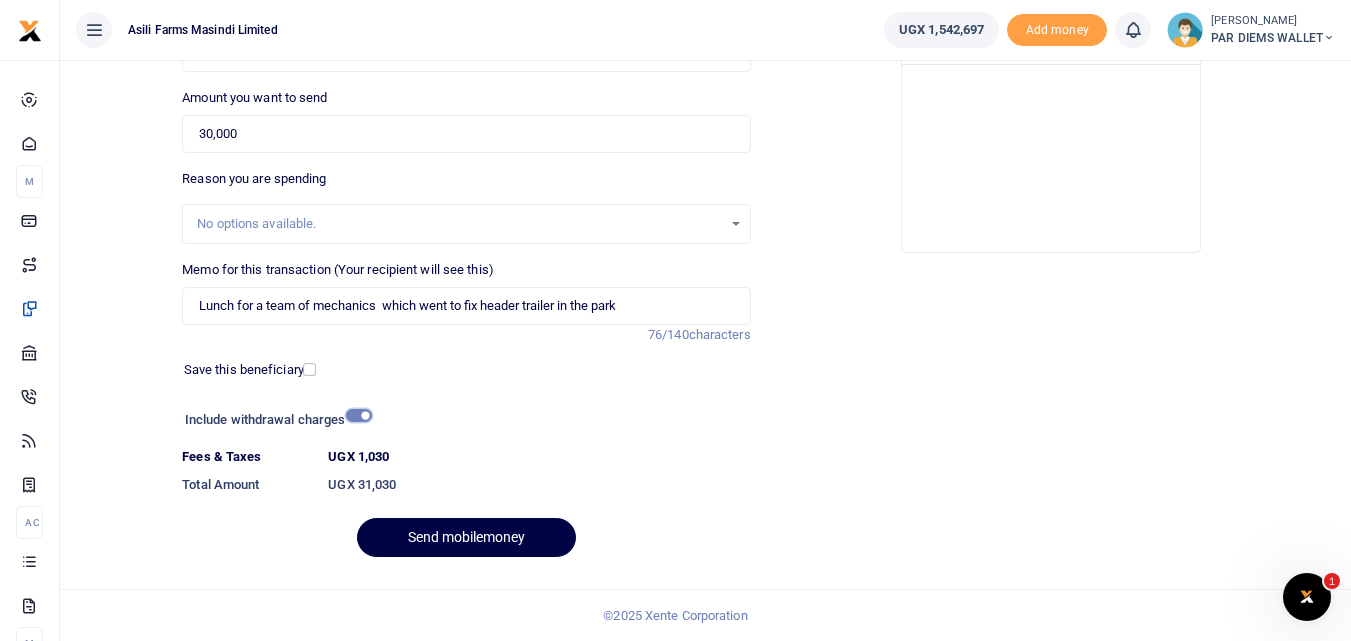 click at bounding box center (359, 415) 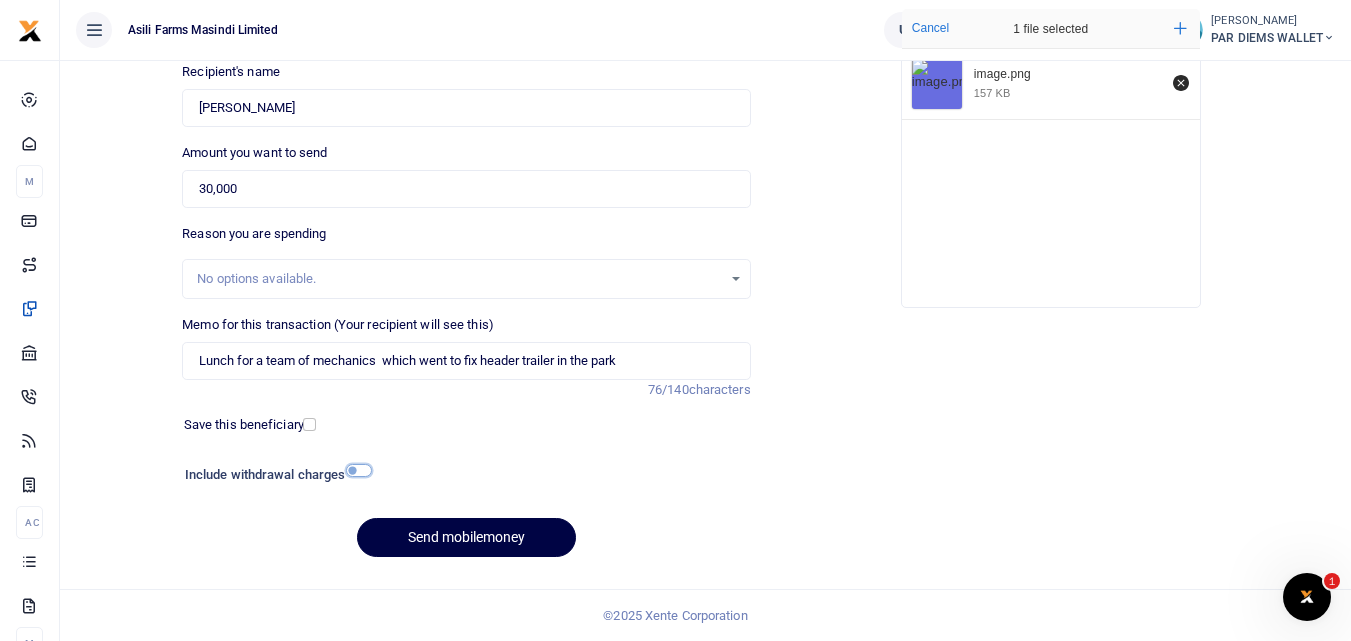 scroll, scrollTop: 225, scrollLeft: 0, axis: vertical 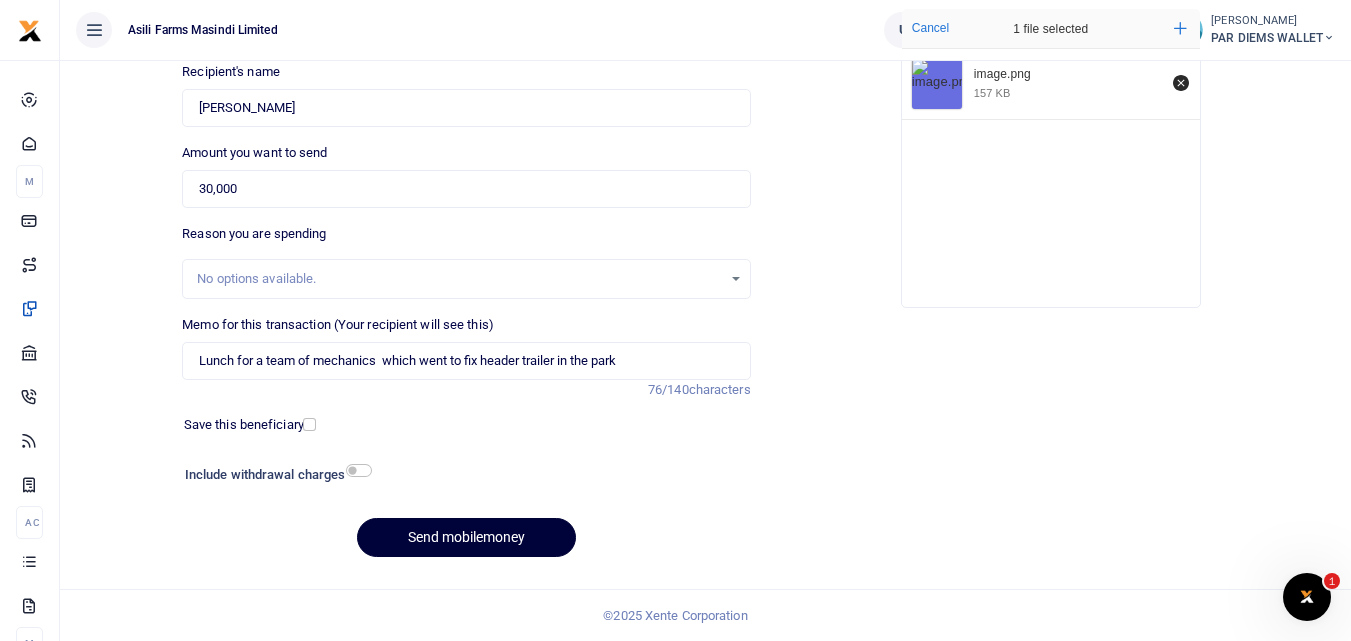 click on "Send mobilemoney" at bounding box center [466, 537] 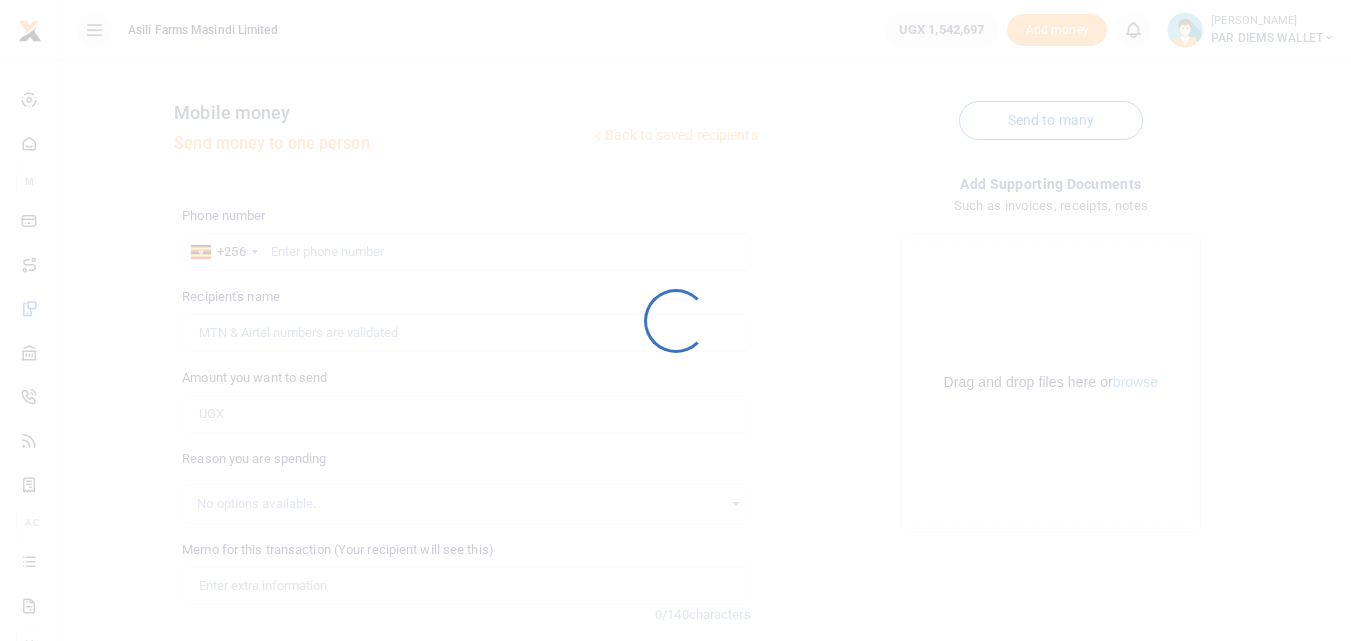 scroll, scrollTop: 225, scrollLeft: 0, axis: vertical 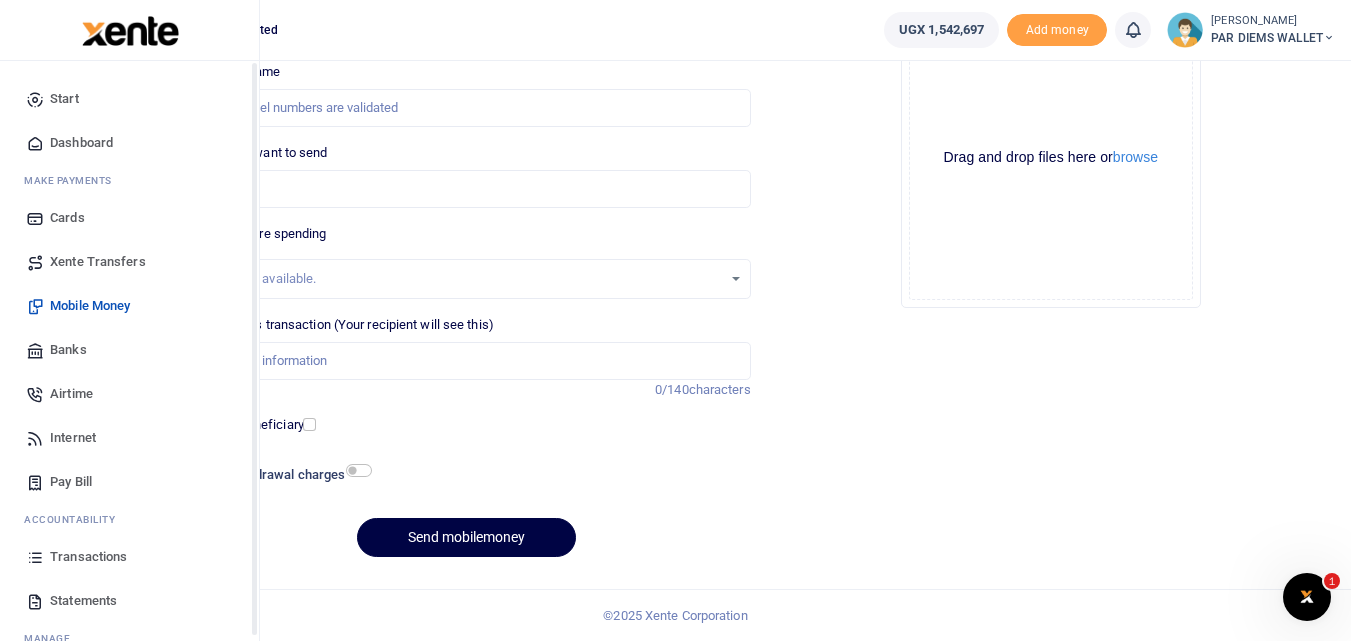 click on "Transactions" at bounding box center (129, 557) 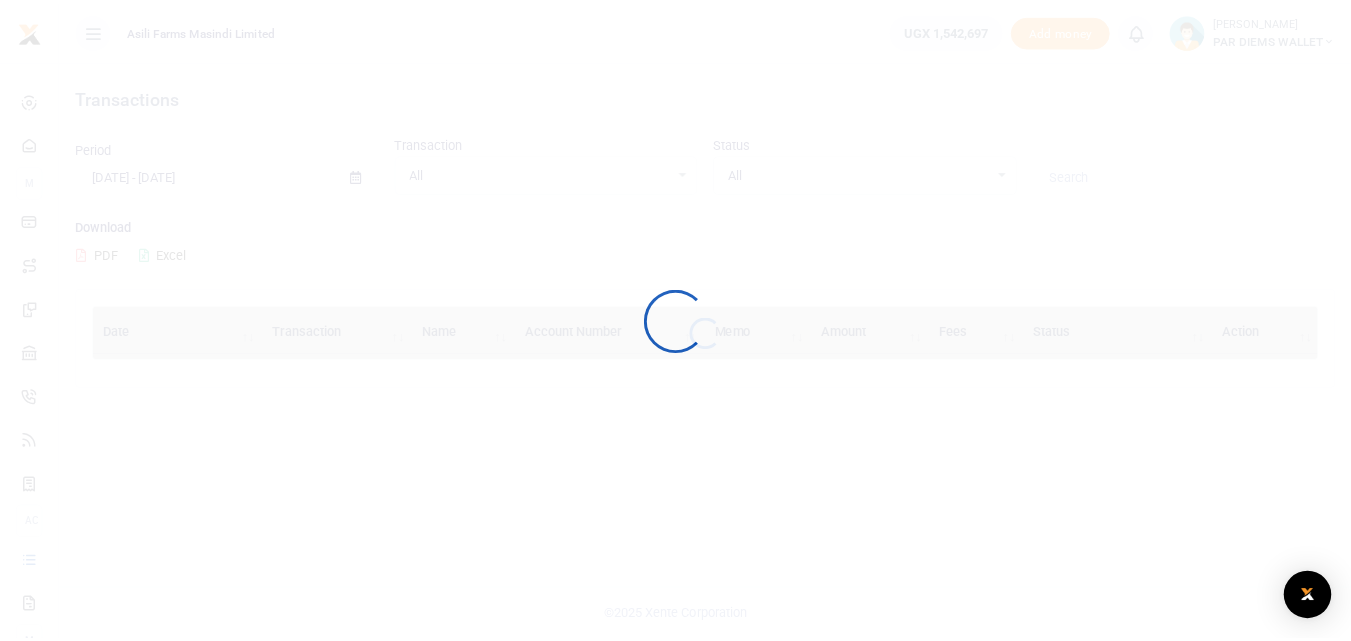 scroll, scrollTop: 0, scrollLeft: 0, axis: both 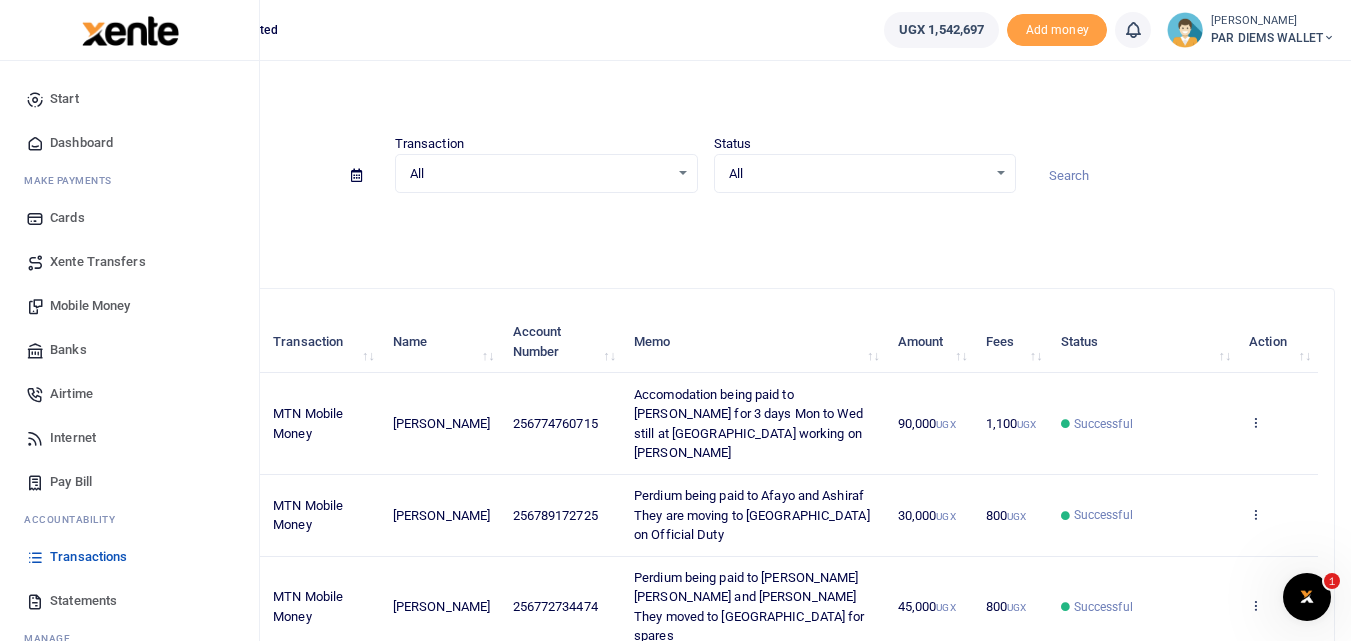 click on "Mobile Money" at bounding box center [90, 306] 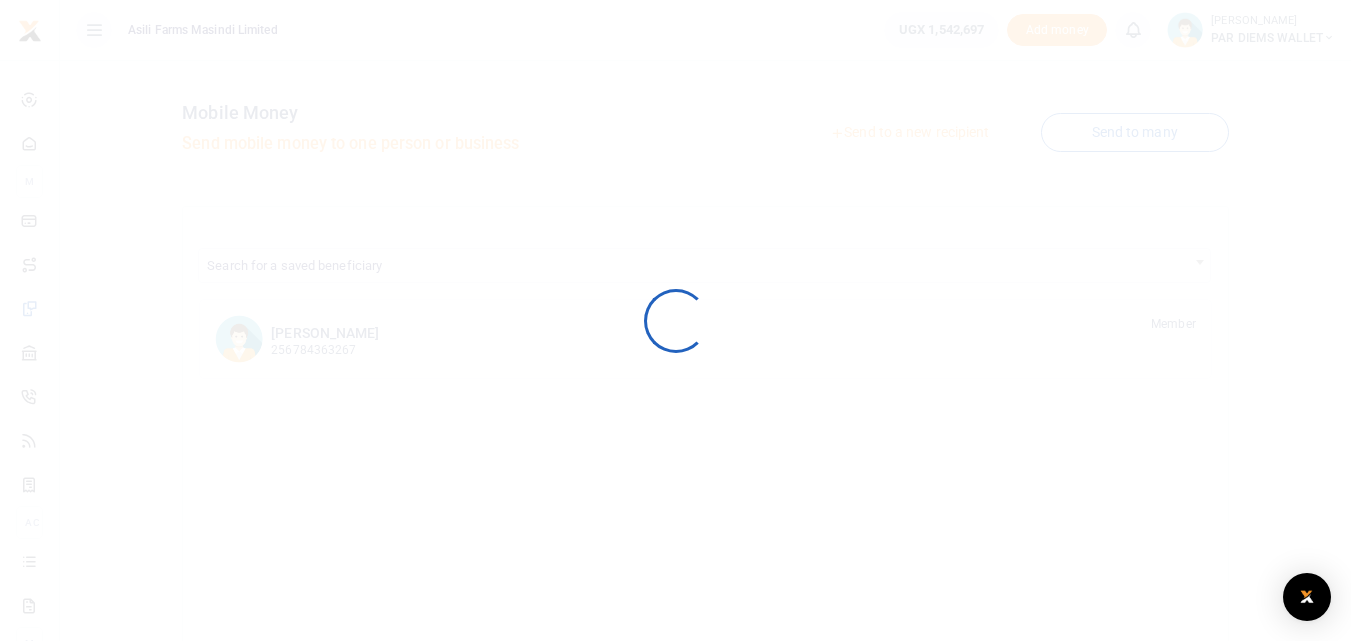 scroll, scrollTop: 0, scrollLeft: 0, axis: both 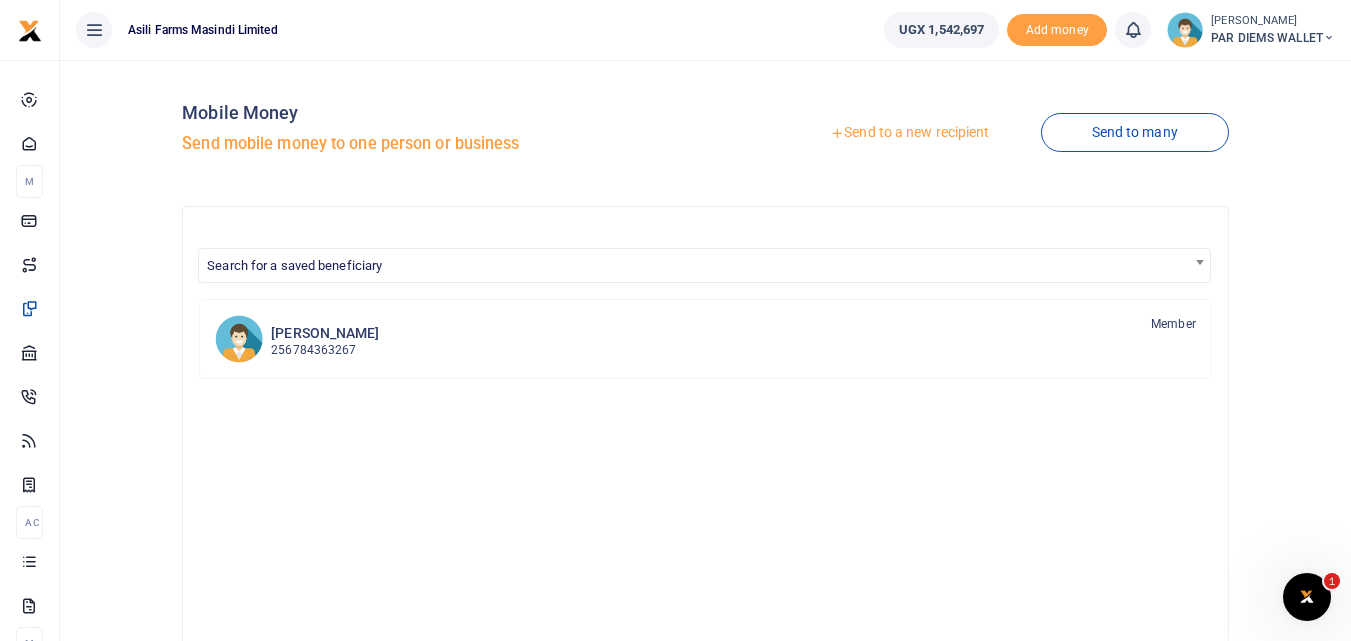 click on "Send to a new recipient" at bounding box center [909, 133] 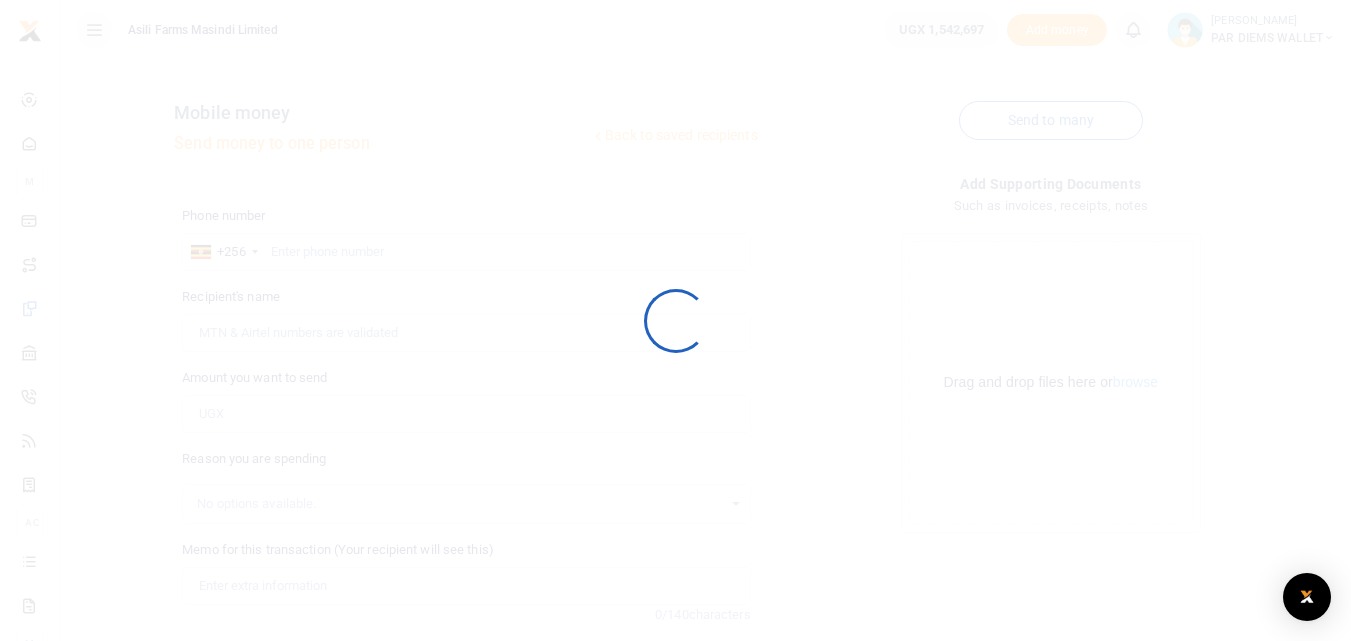 scroll, scrollTop: 0, scrollLeft: 0, axis: both 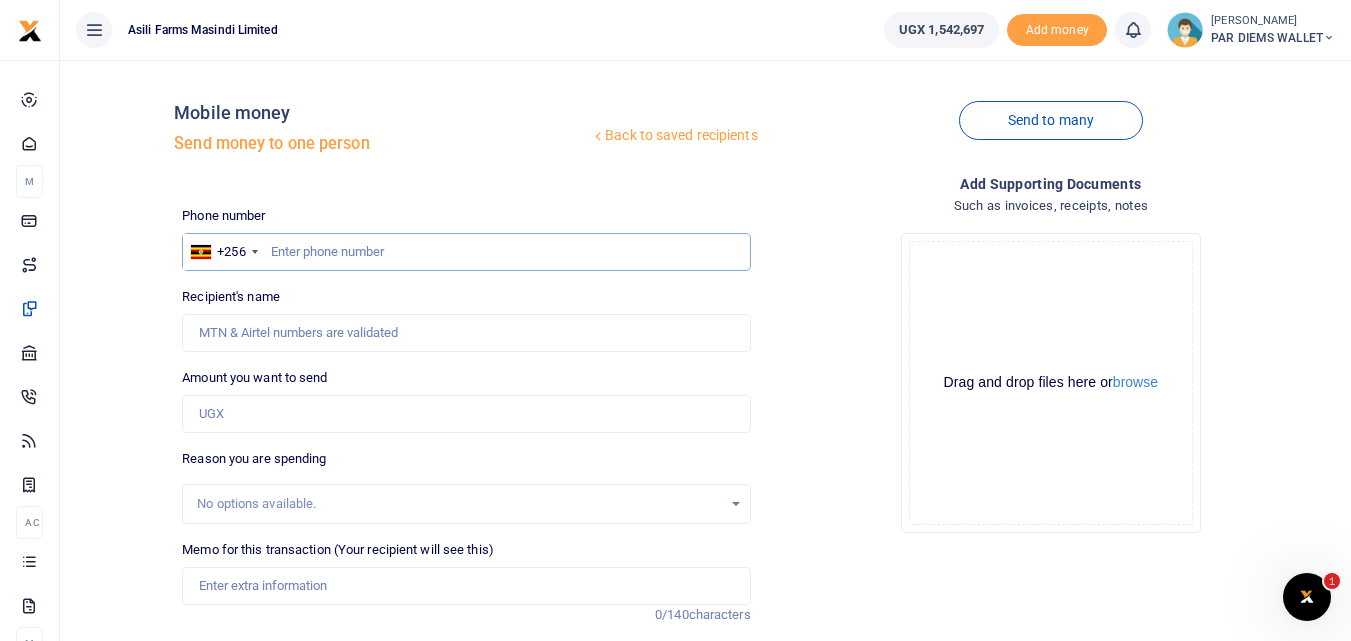 click at bounding box center (466, 252) 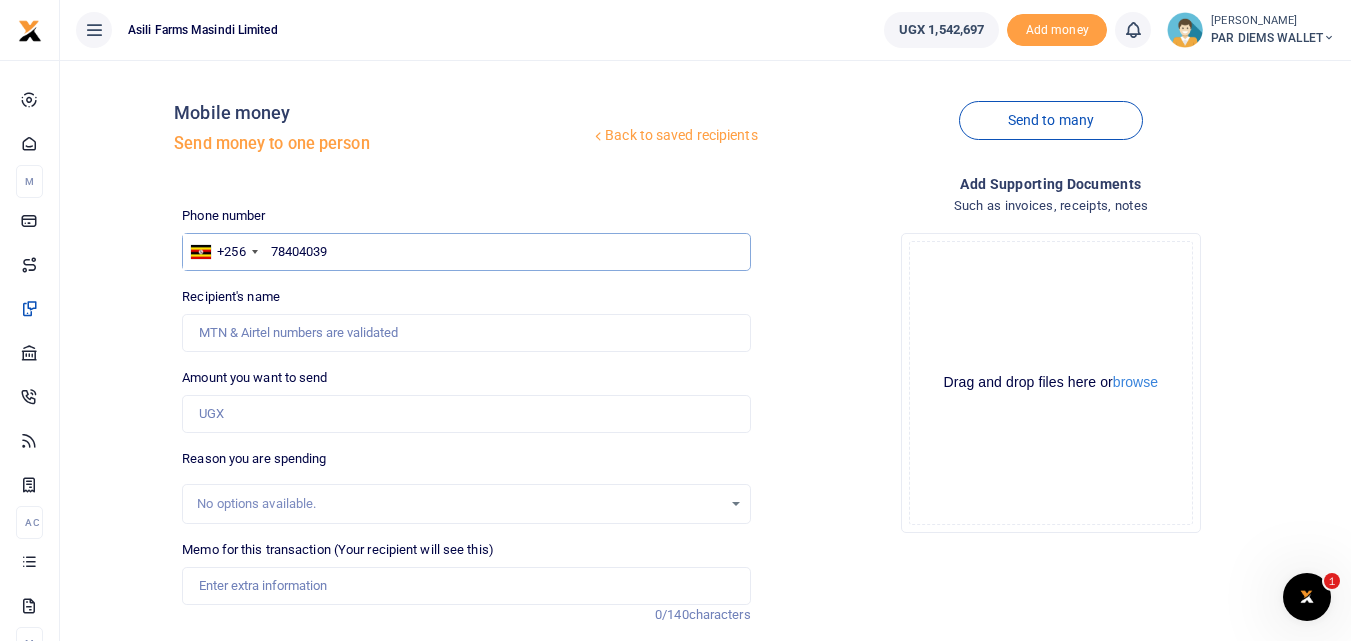 type on "784040395" 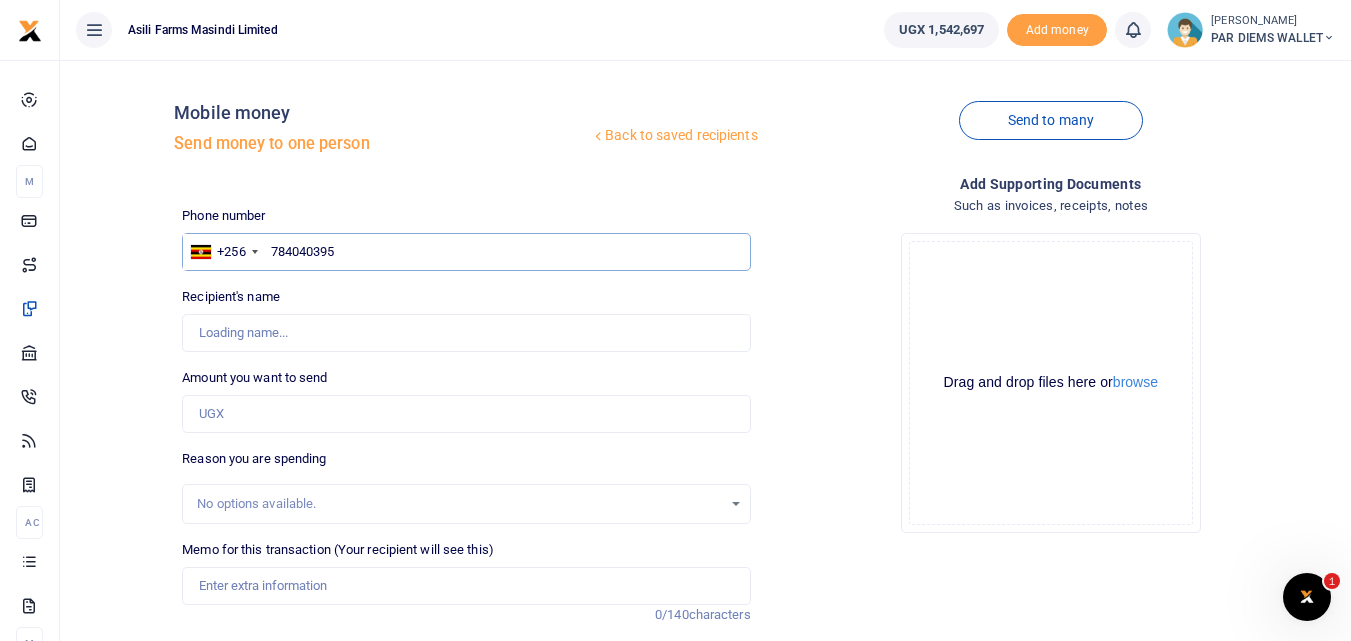 type on "Samuel Mpande" 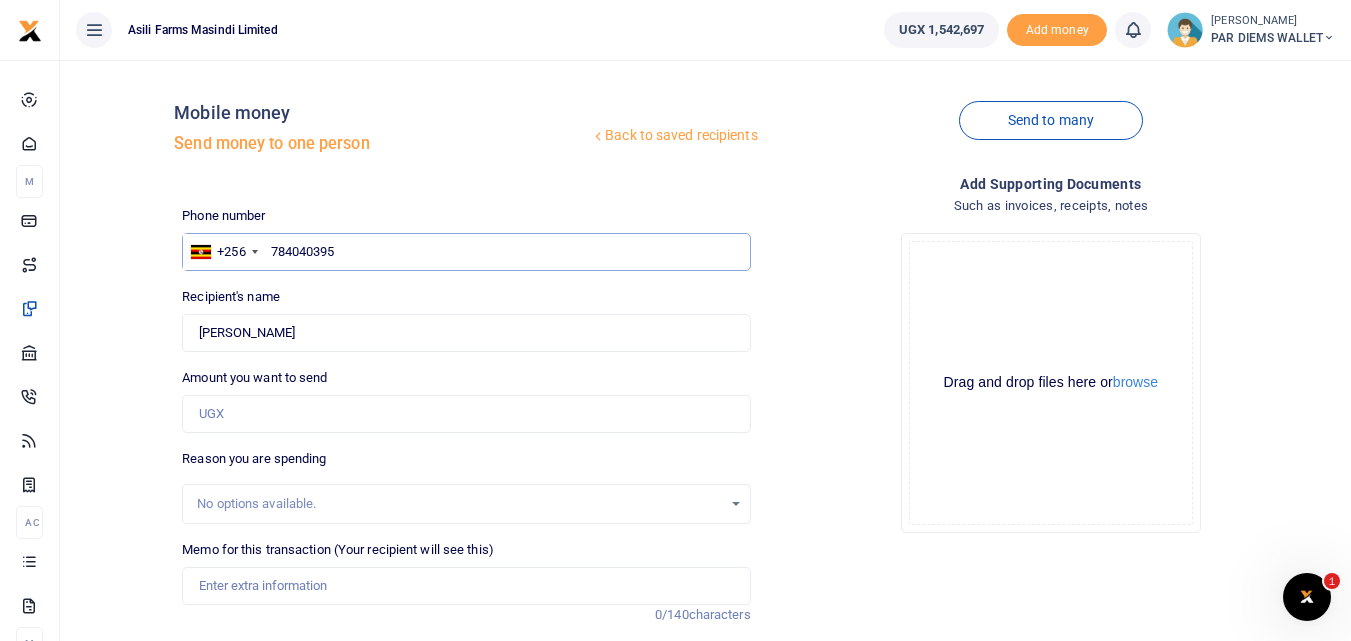 type on "784040395" 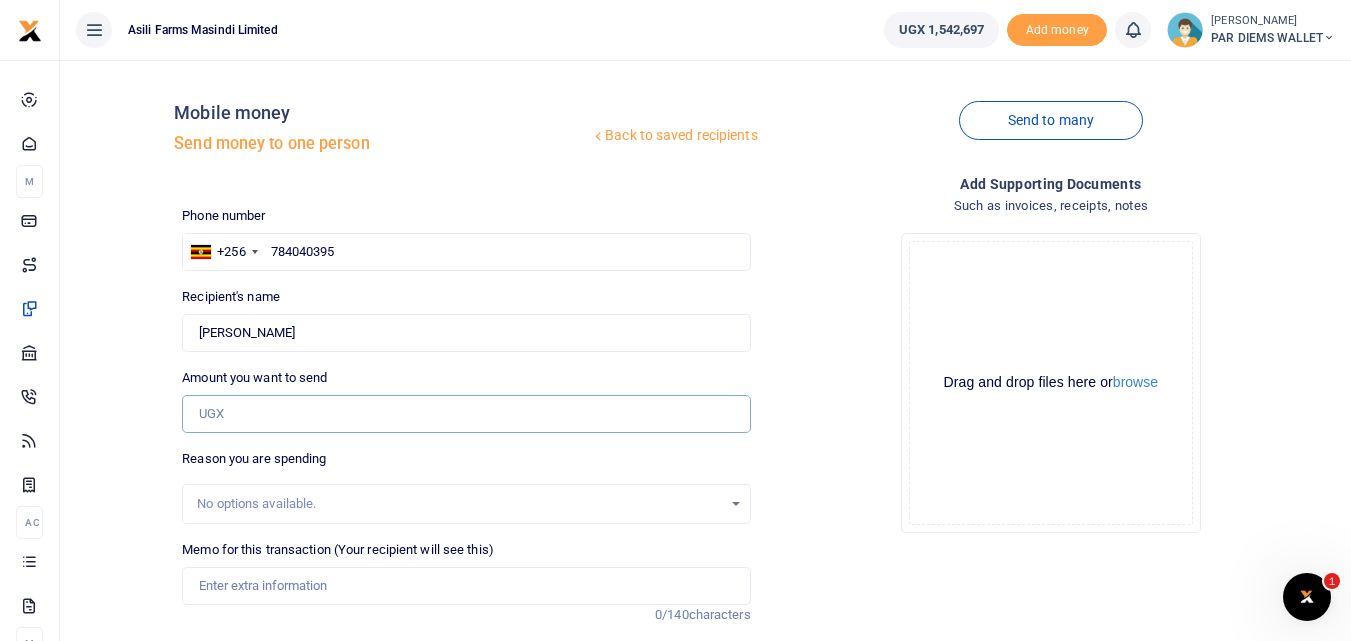 click on "Amount you want to send" at bounding box center (466, 414) 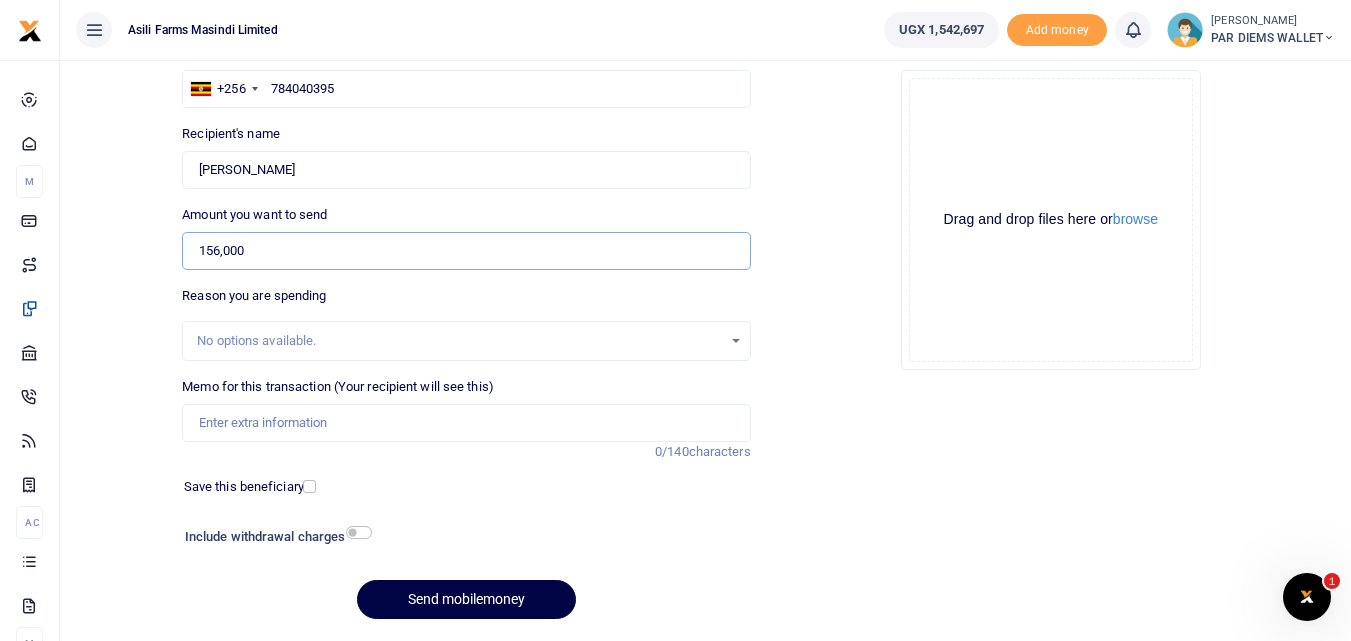 scroll, scrollTop: 214, scrollLeft: 0, axis: vertical 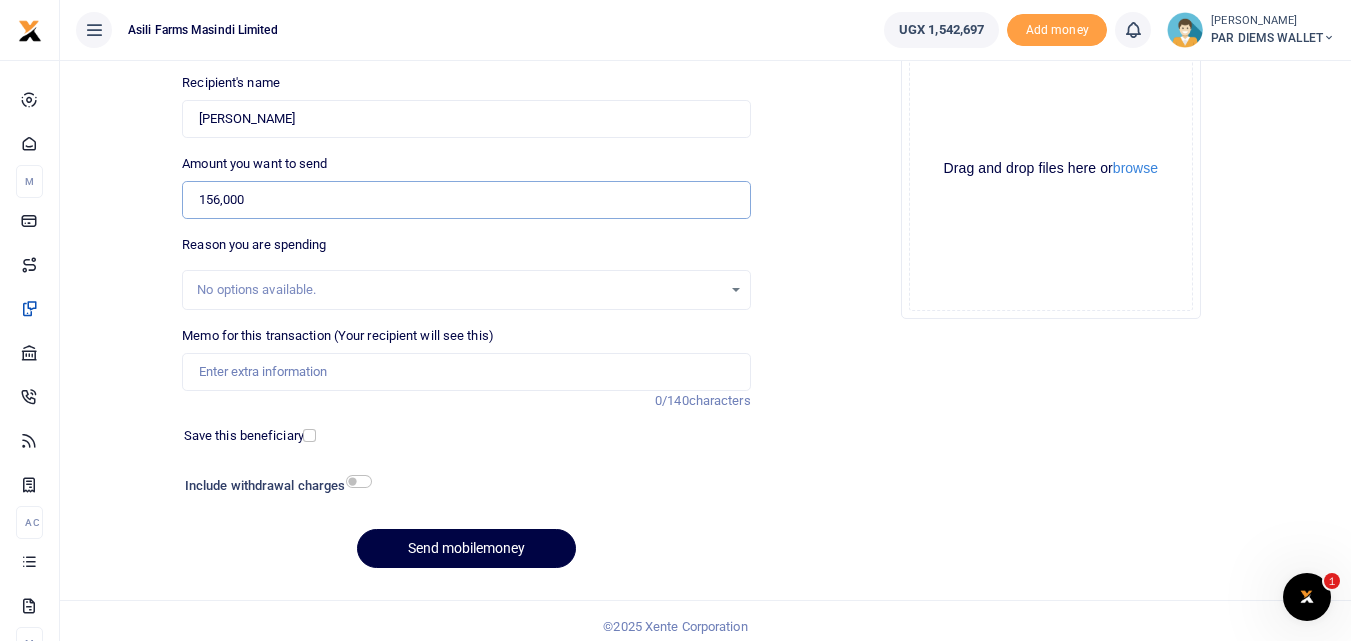type on "156,000" 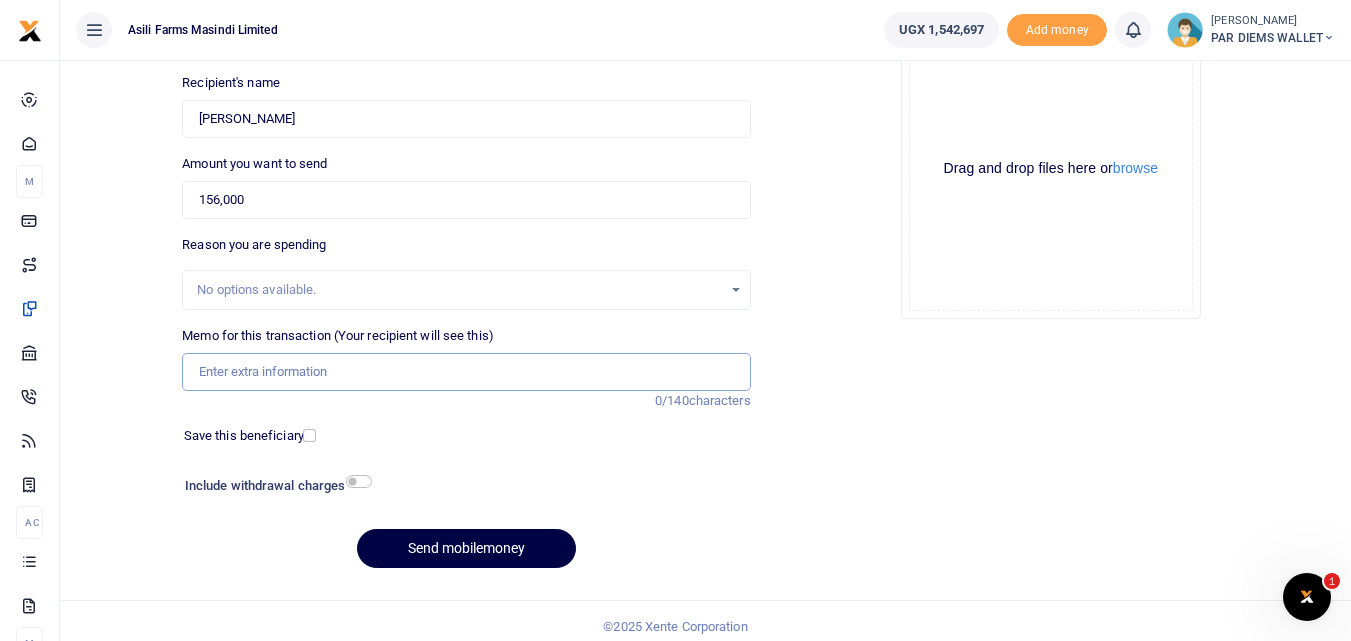 click on "Memo for this transaction (Your recipient will see this)" at bounding box center [466, 372] 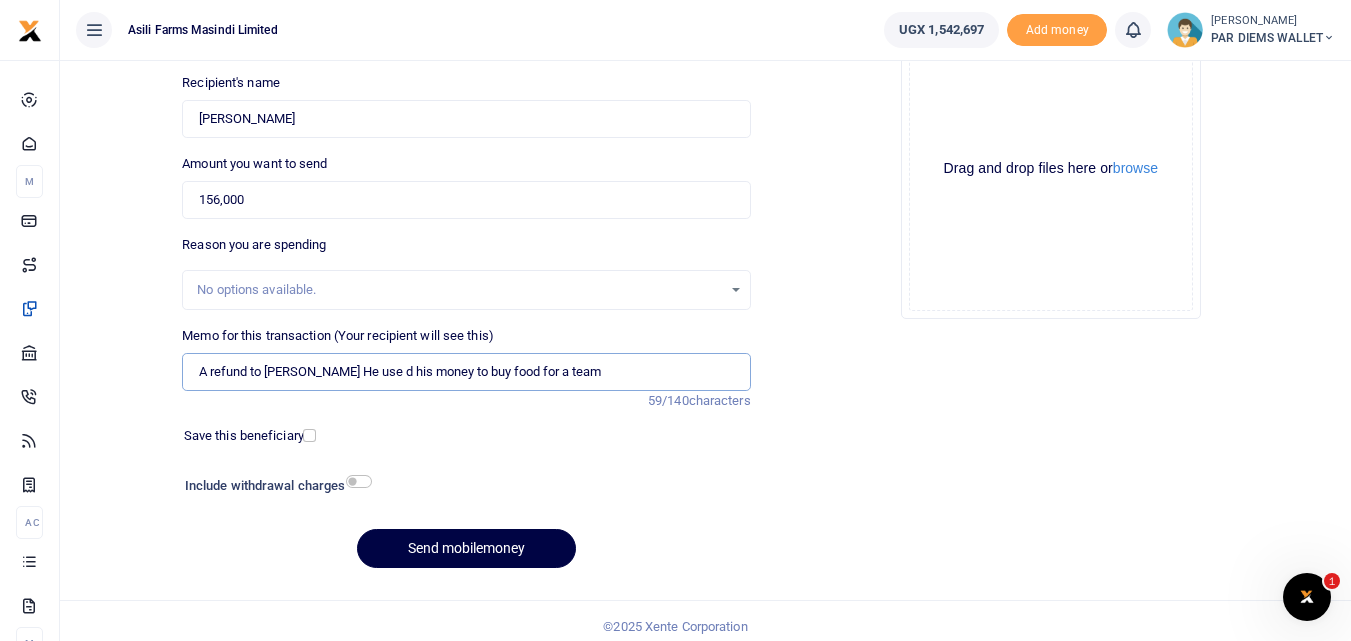 click on "A refund to Loki He use d his money to buy food for a team" at bounding box center (466, 372) 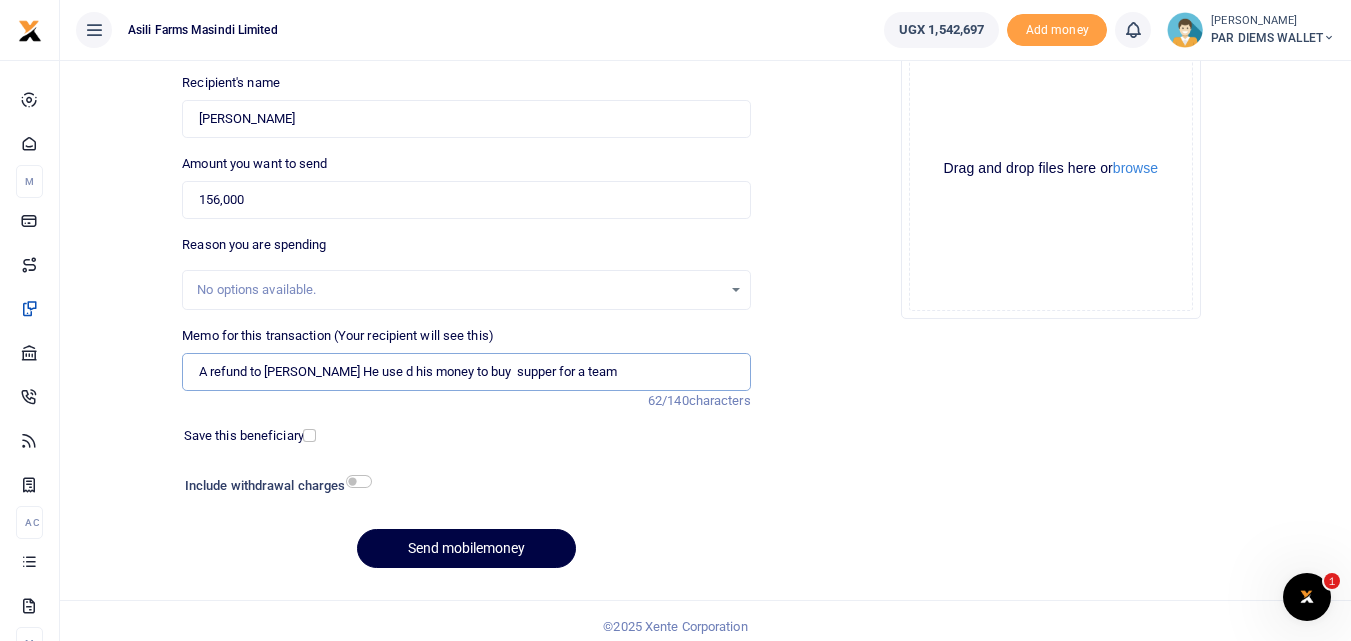 click on "A refund to Loki He use d his money to buy  supper for a team" at bounding box center [466, 372] 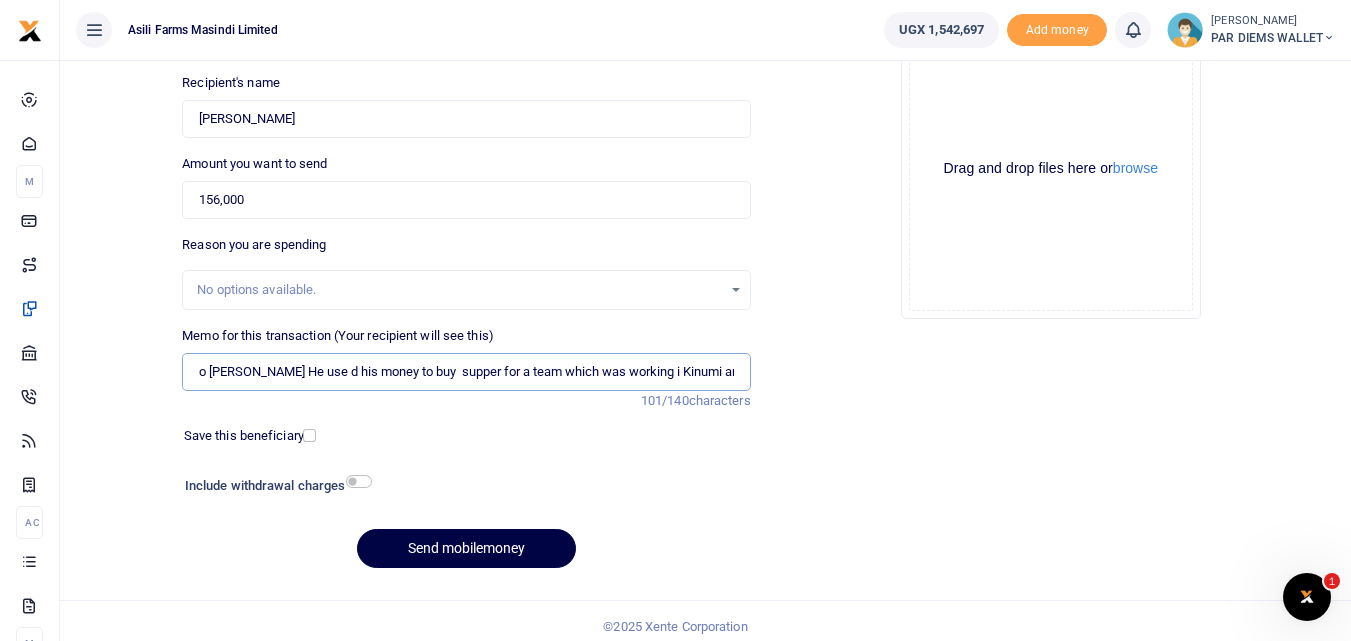 scroll, scrollTop: 0, scrollLeft: 59, axis: horizontal 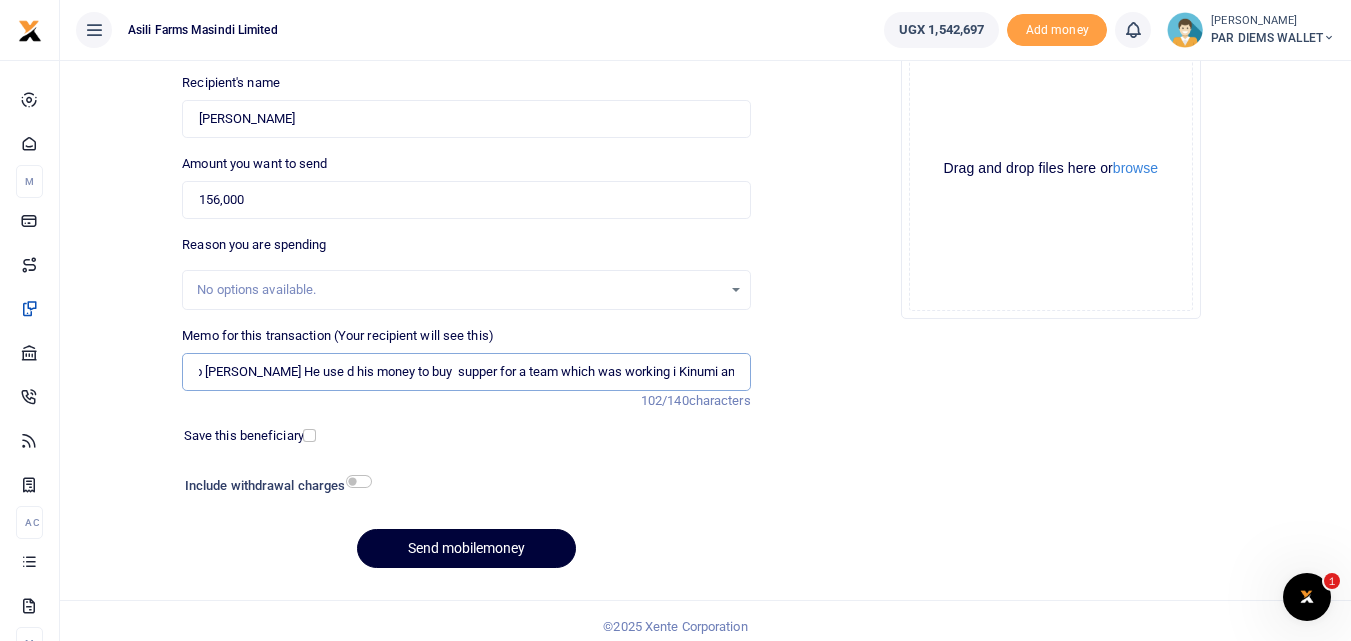 type on "A refund to Loki He use d his money to buy  supper for a team which was working i Kinumi and fuel top" 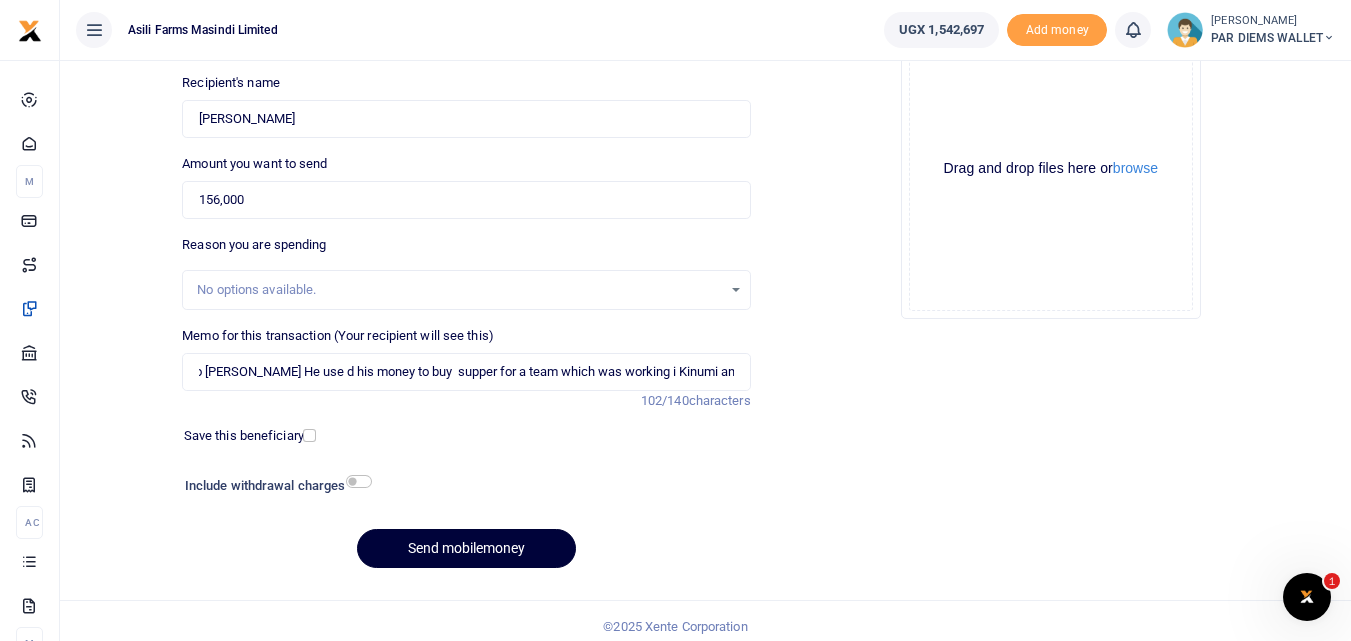 scroll, scrollTop: 0, scrollLeft: 0, axis: both 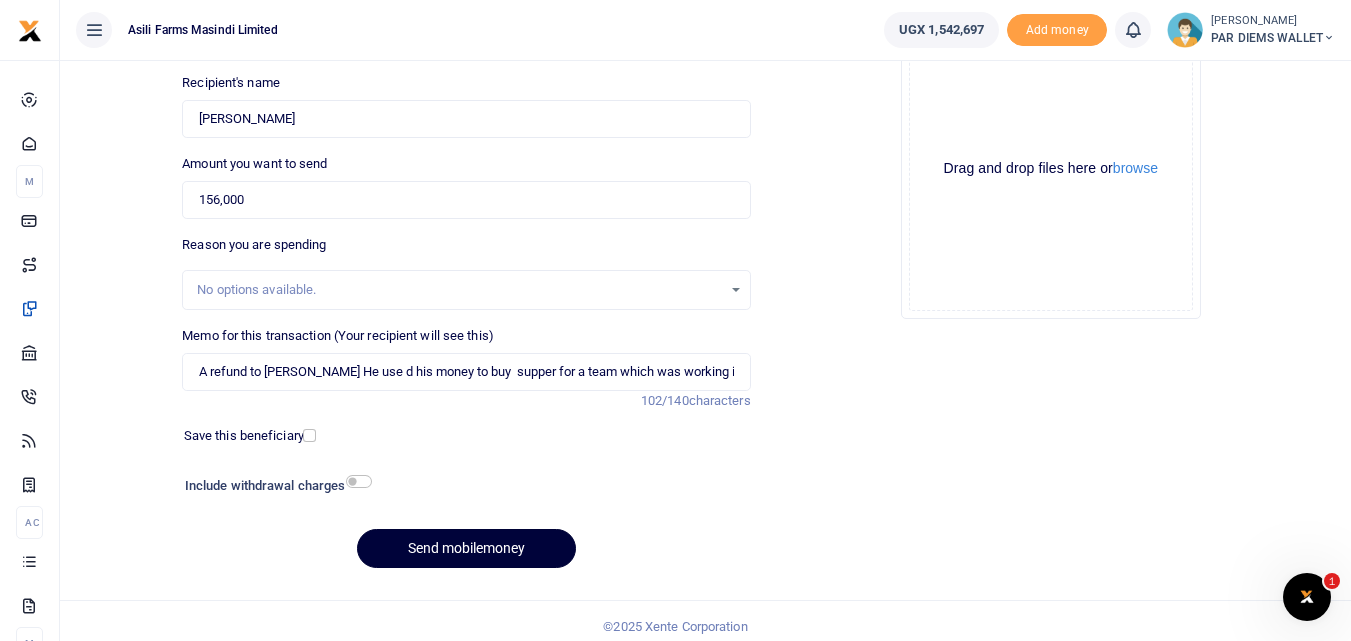click on "Send mobilemoney" at bounding box center [466, 548] 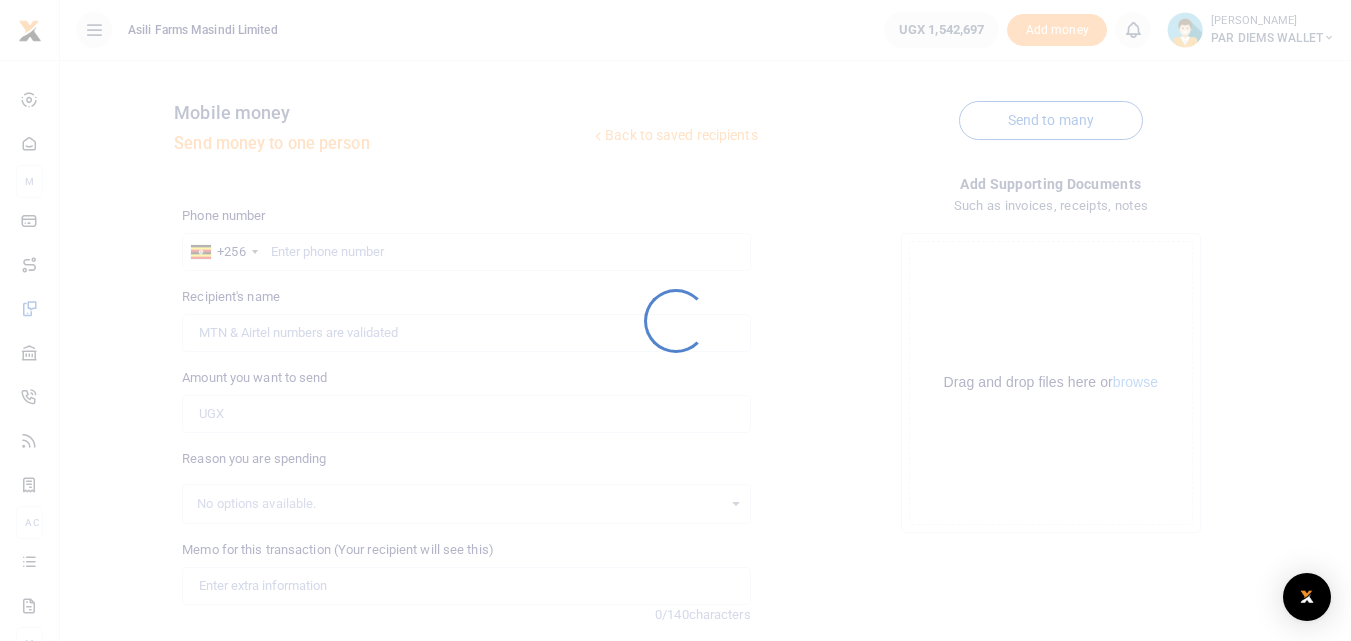 scroll, scrollTop: 212, scrollLeft: 0, axis: vertical 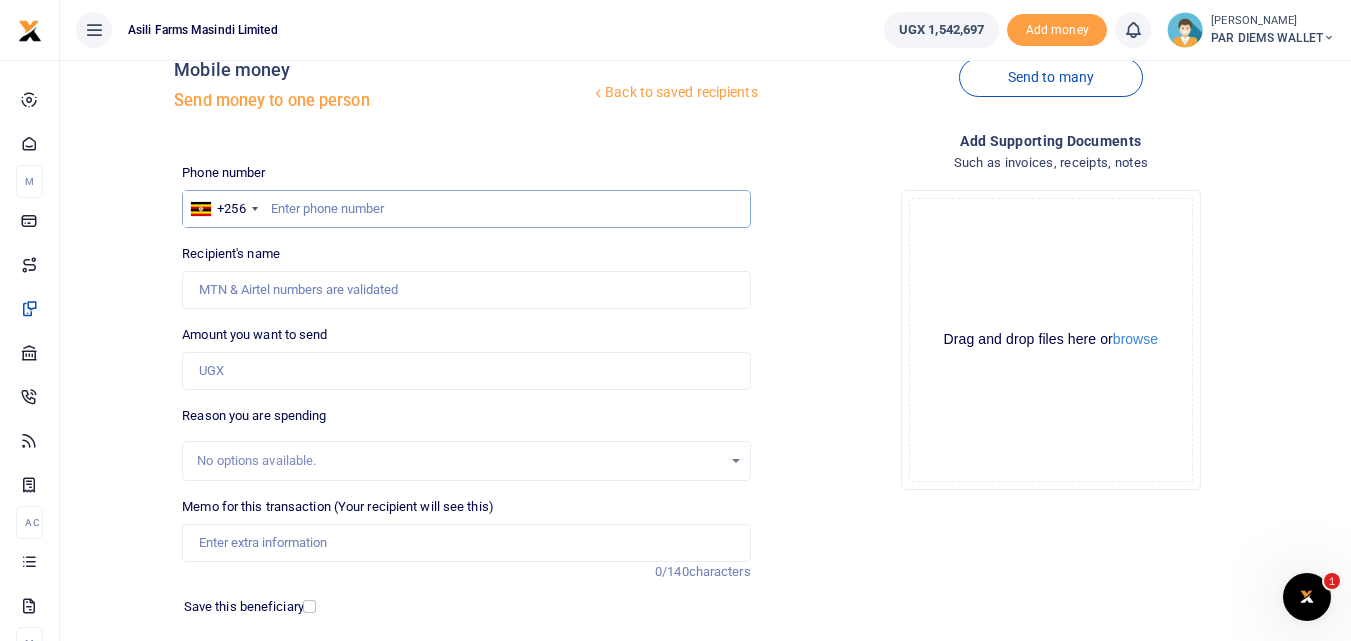 click at bounding box center [466, 209] 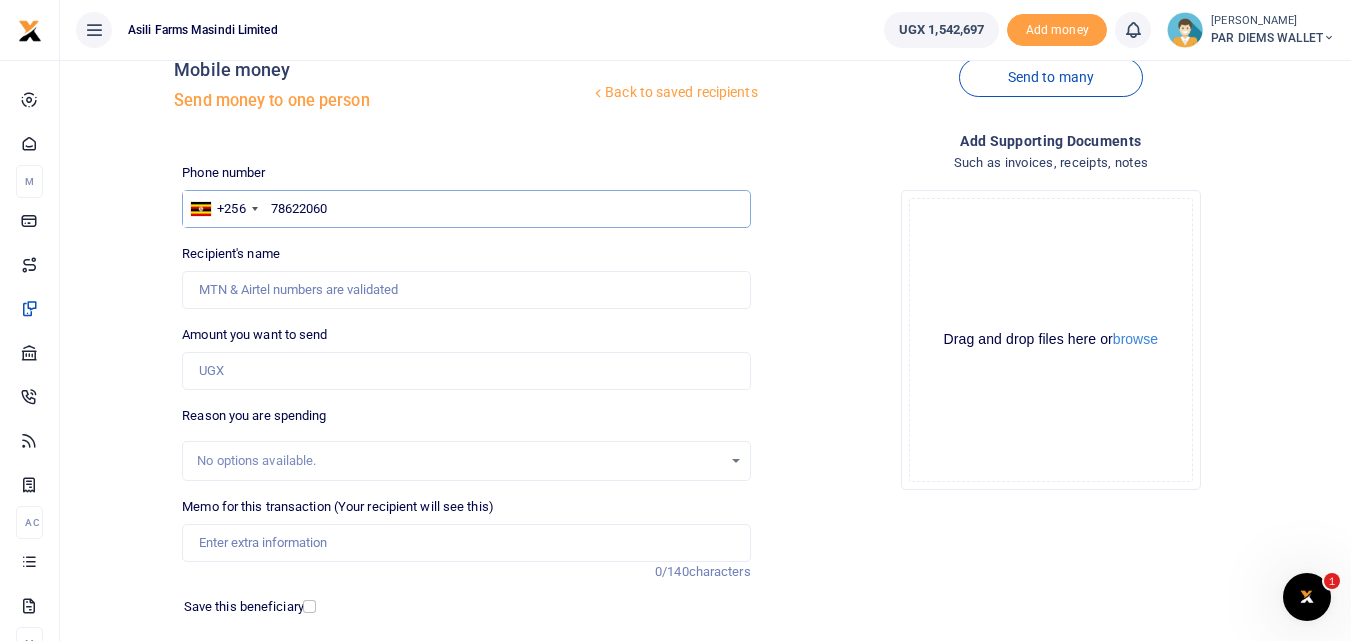 type on "786220606" 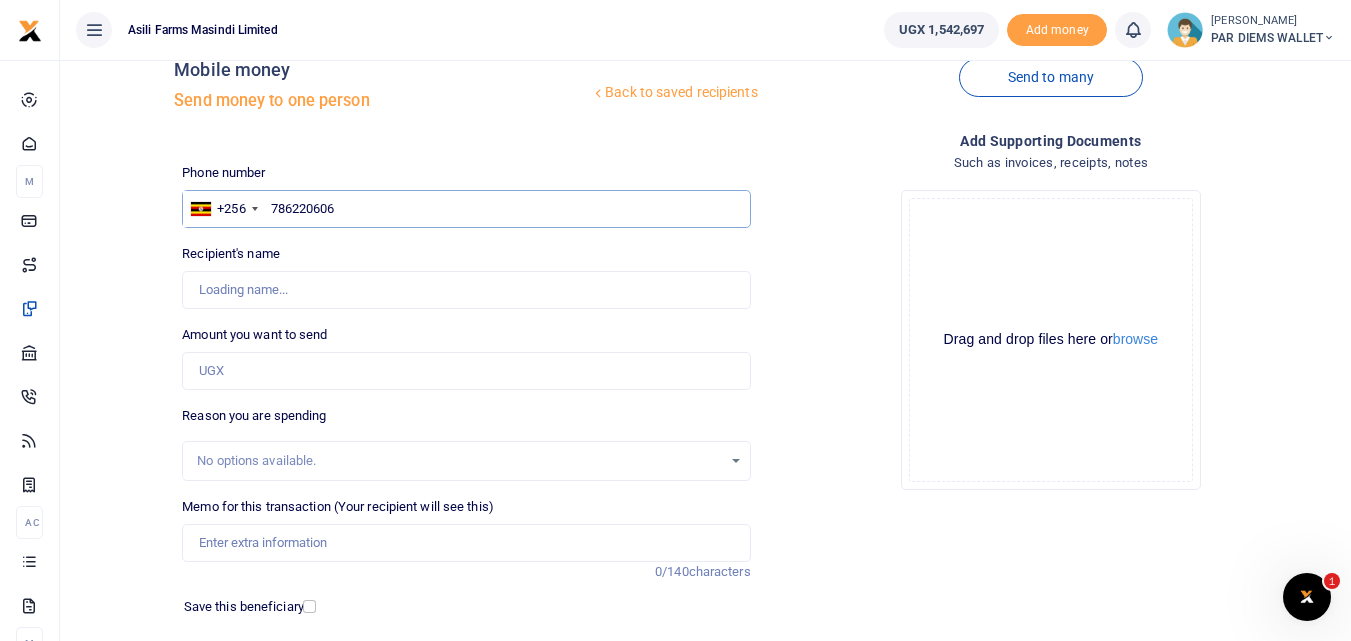 type on "Marko Kirigwajjo" 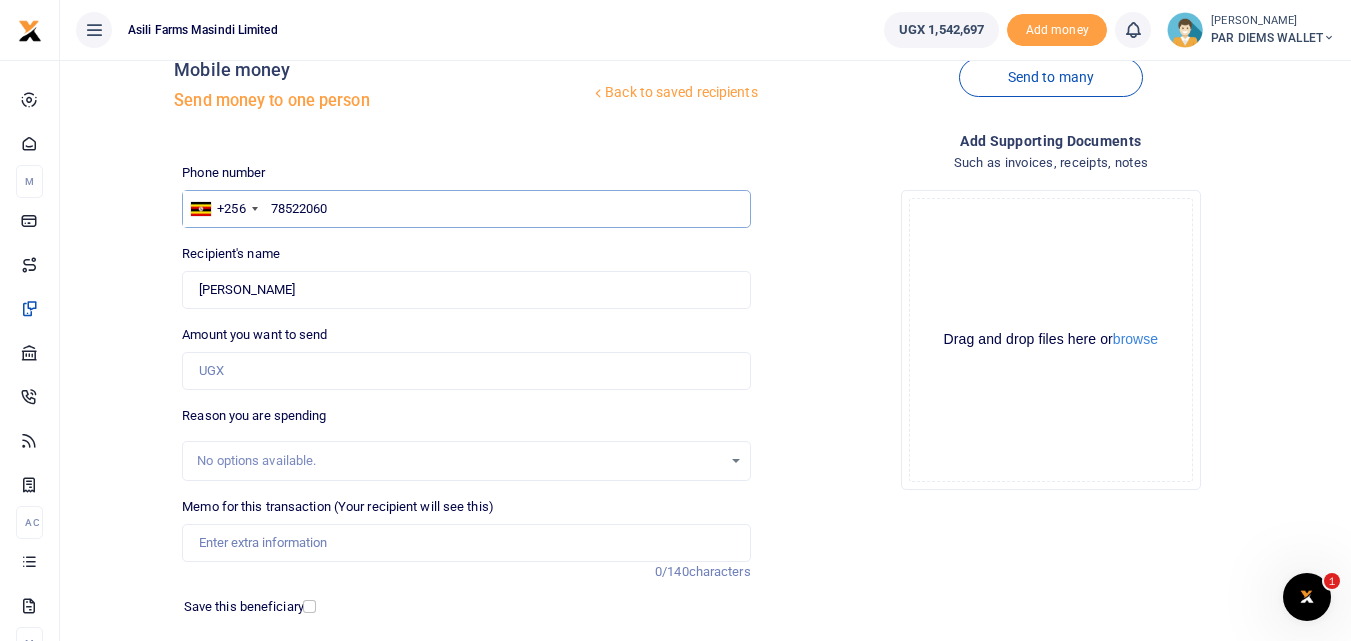 type on "785220606" 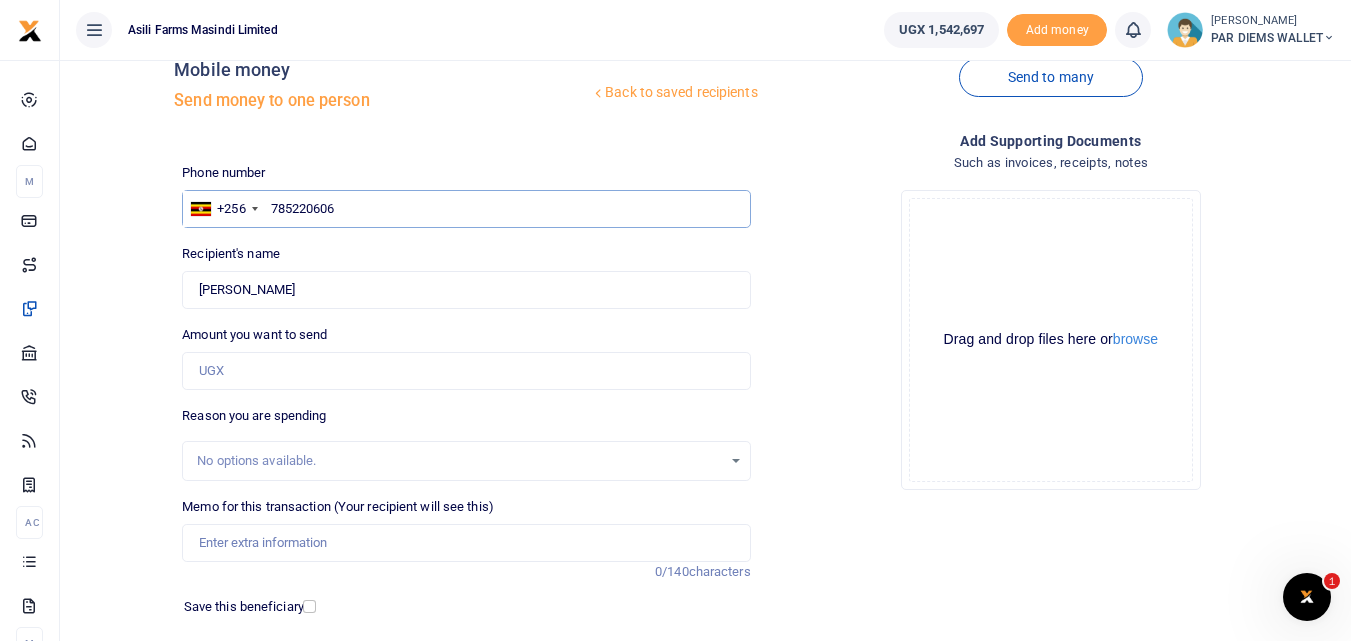 type on "[PERSON_NAME]" 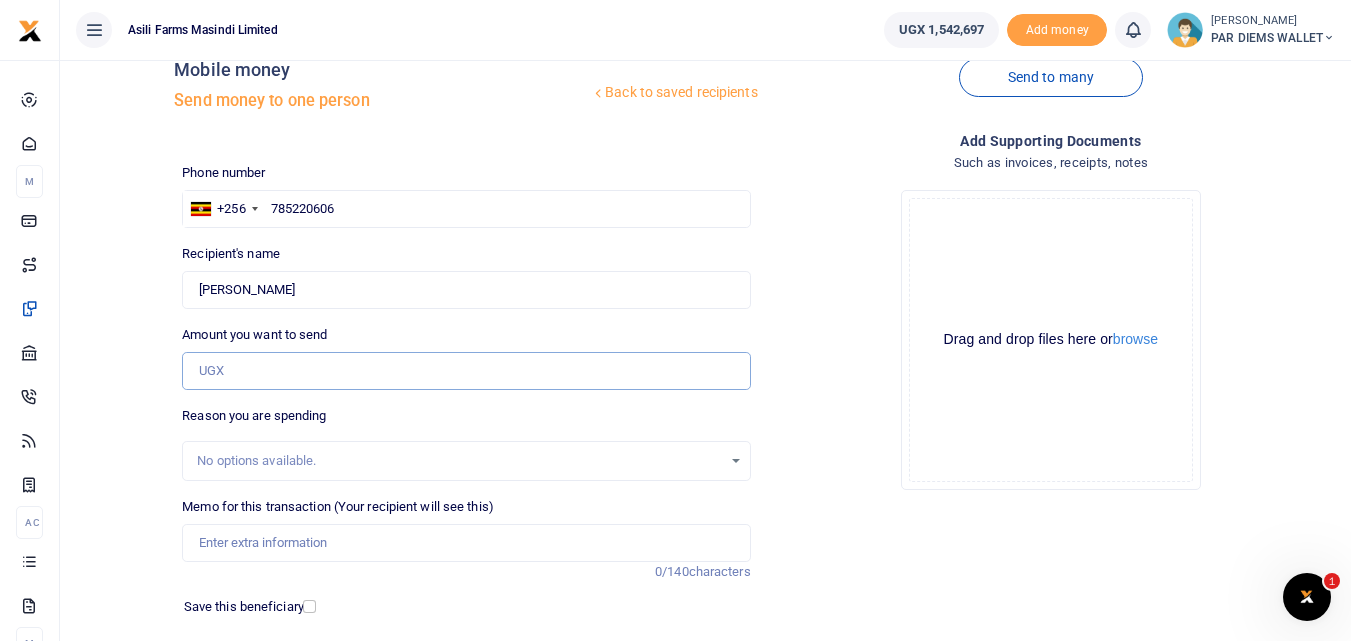 click on "Amount you want to send" at bounding box center [466, 371] 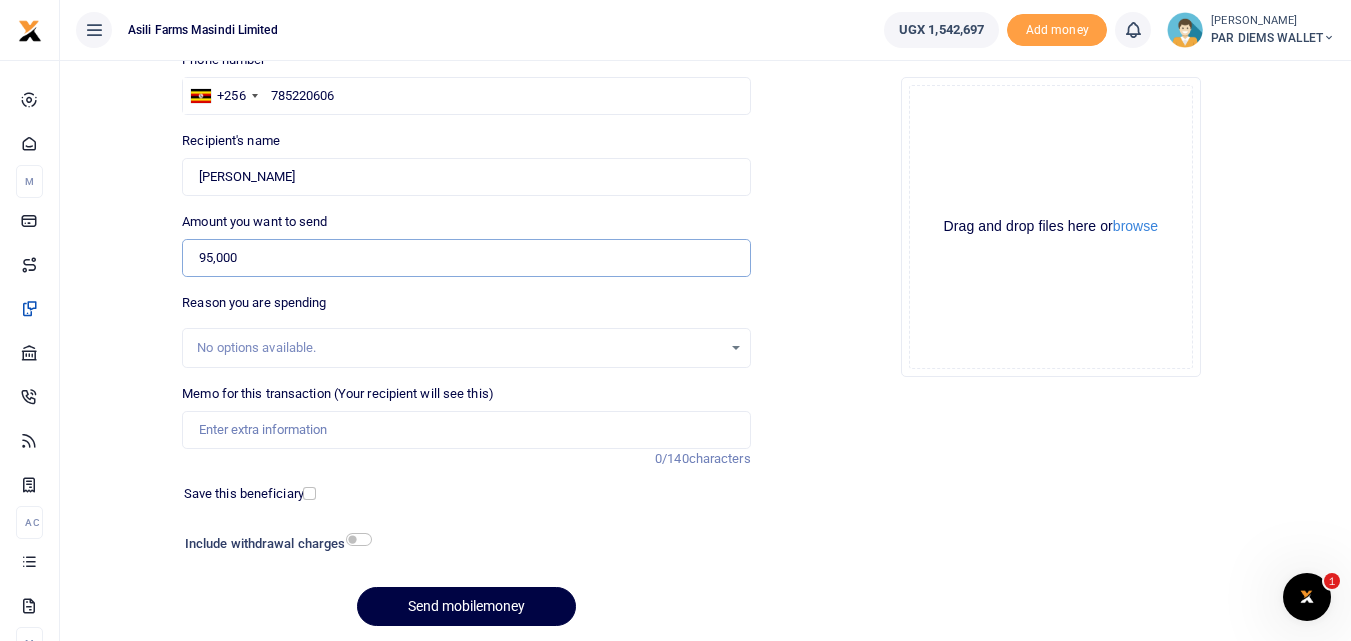 scroll, scrollTop: 169, scrollLeft: 0, axis: vertical 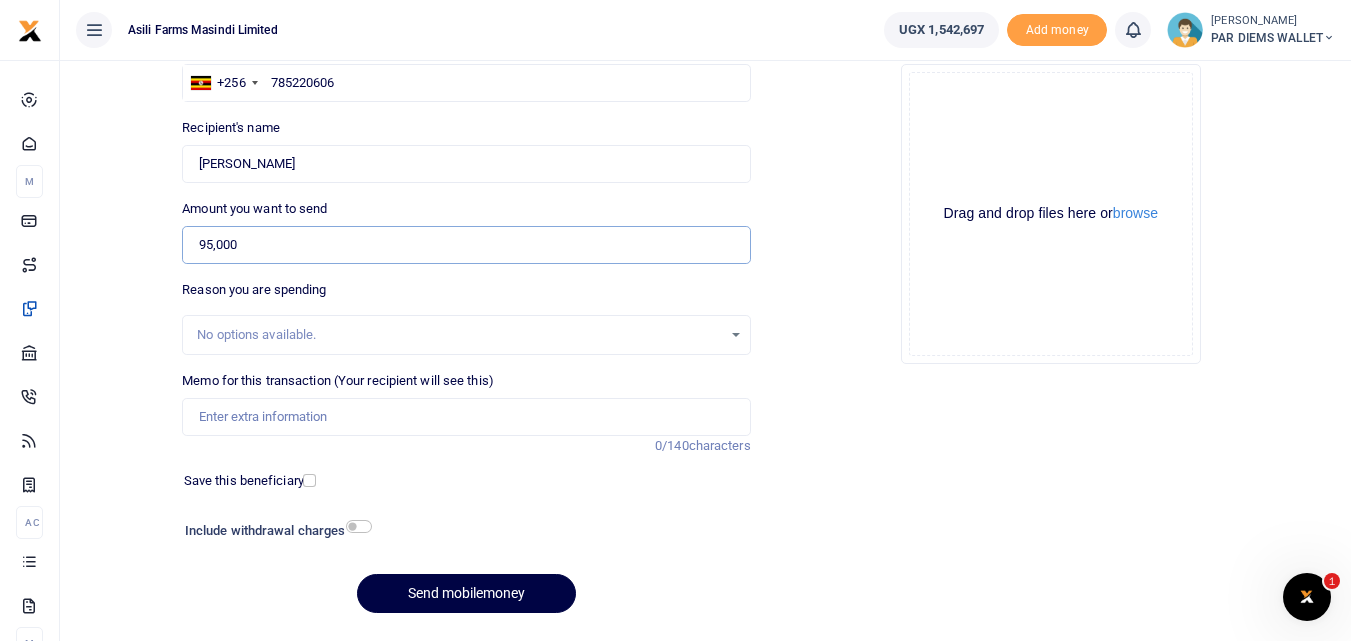 type on "95,000" 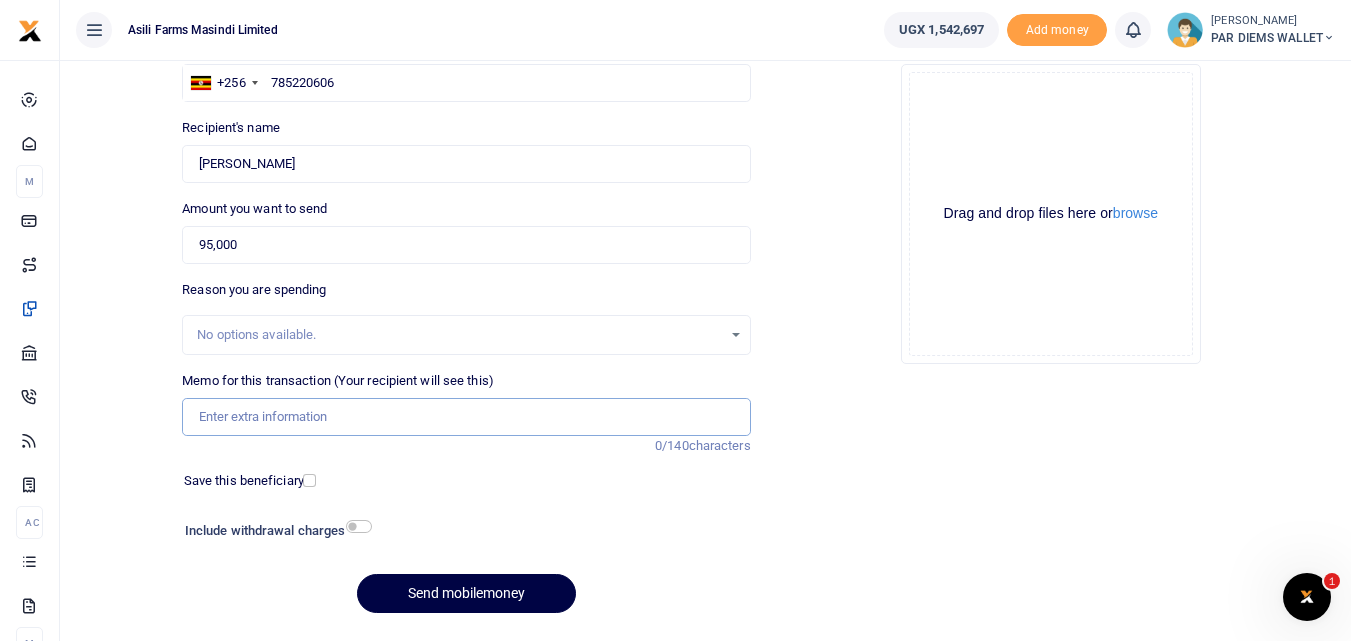 click on "Memo for this transaction (Your recipient will see this)" at bounding box center [466, 417] 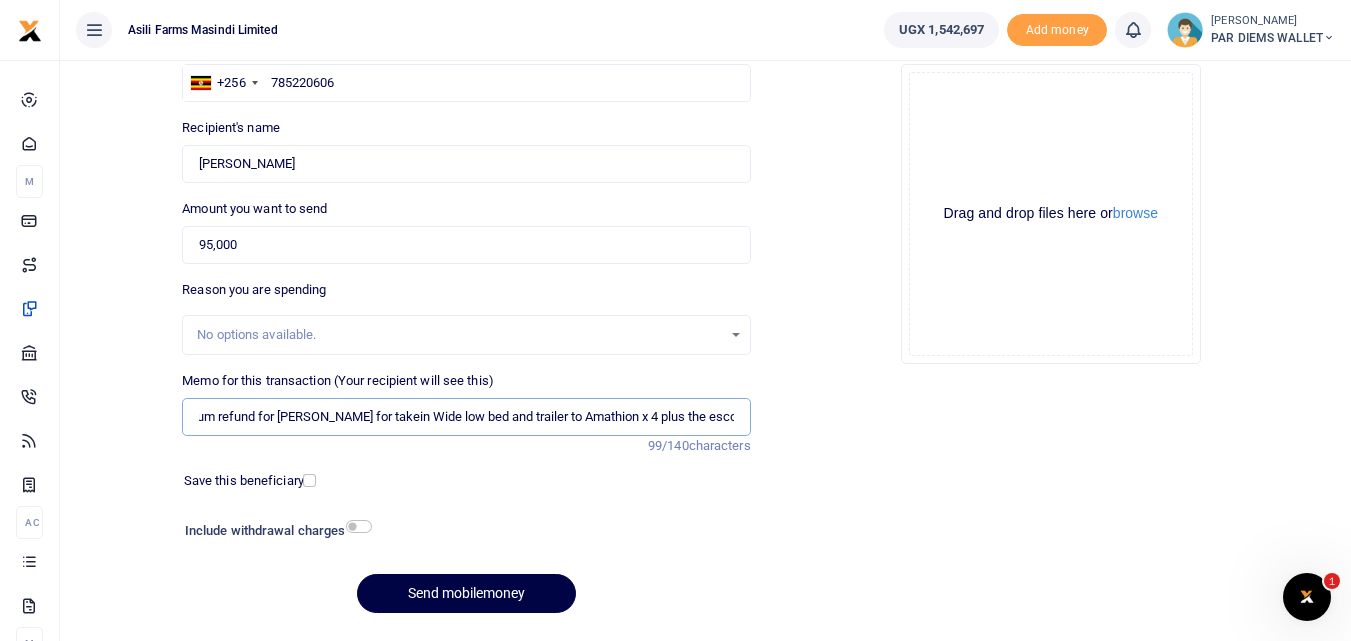 scroll, scrollTop: 0, scrollLeft: 35, axis: horizontal 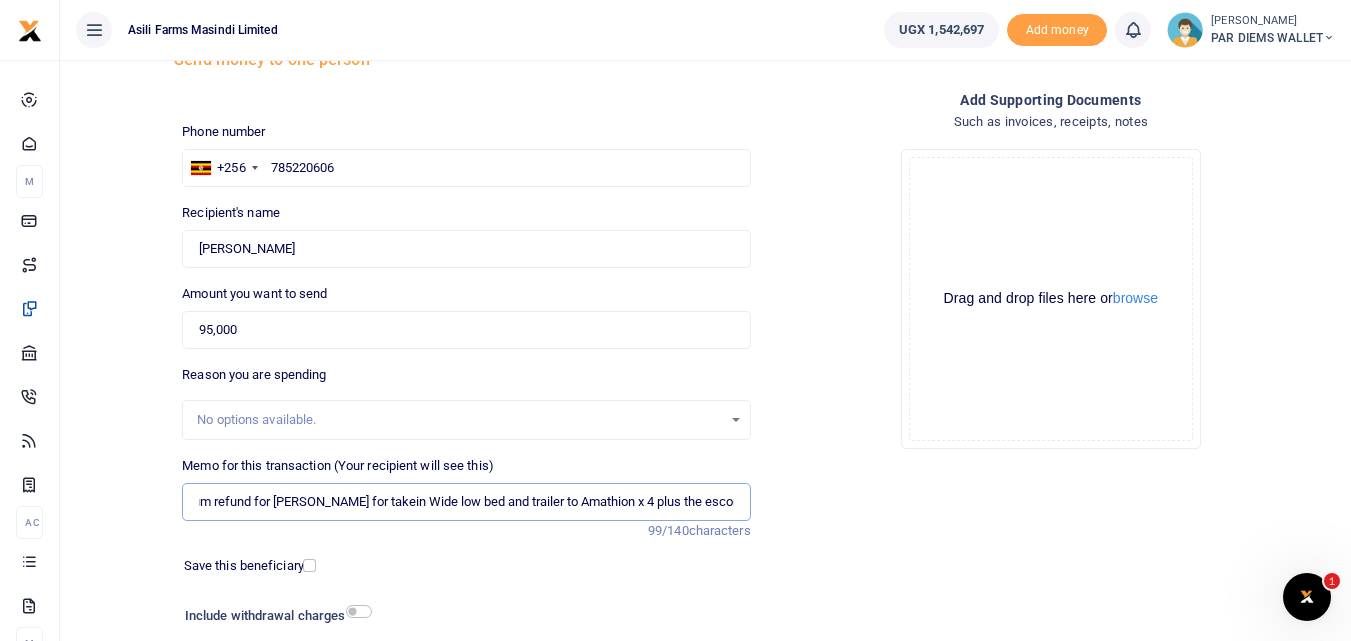 type on "Perdium refund for Amon for takein Wide low bed and trailer to Amathion x 4 plus the escort Driver" 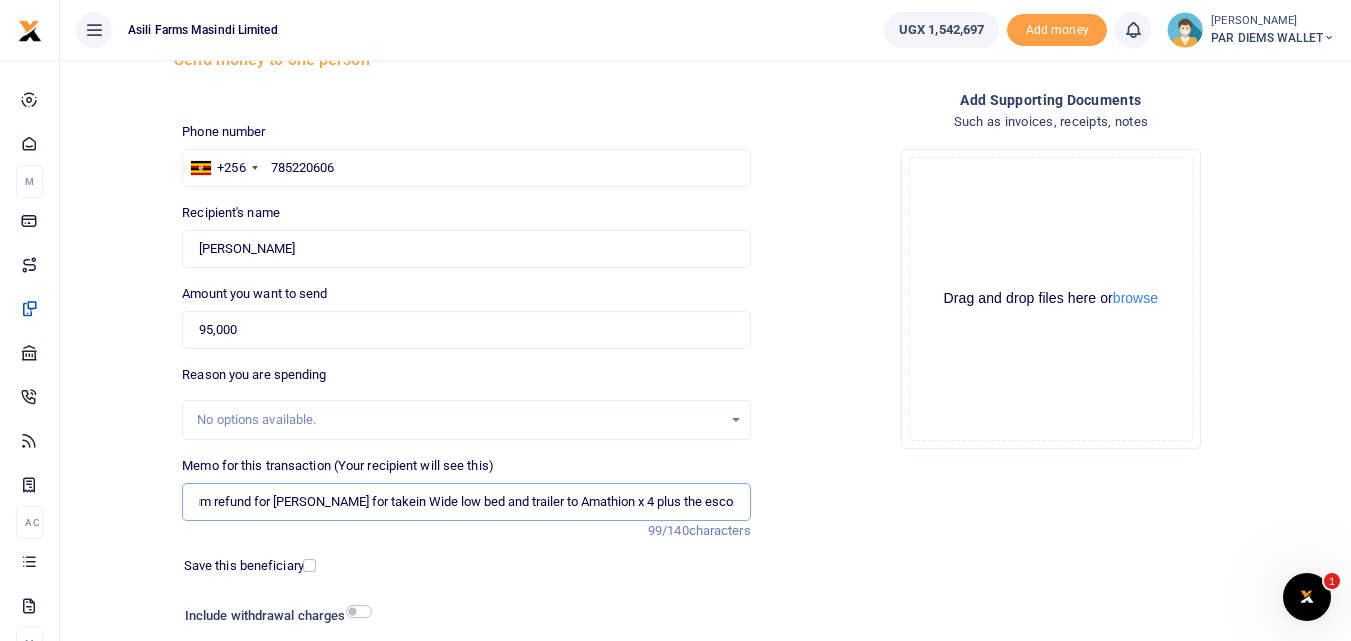 scroll, scrollTop: 0, scrollLeft: 0, axis: both 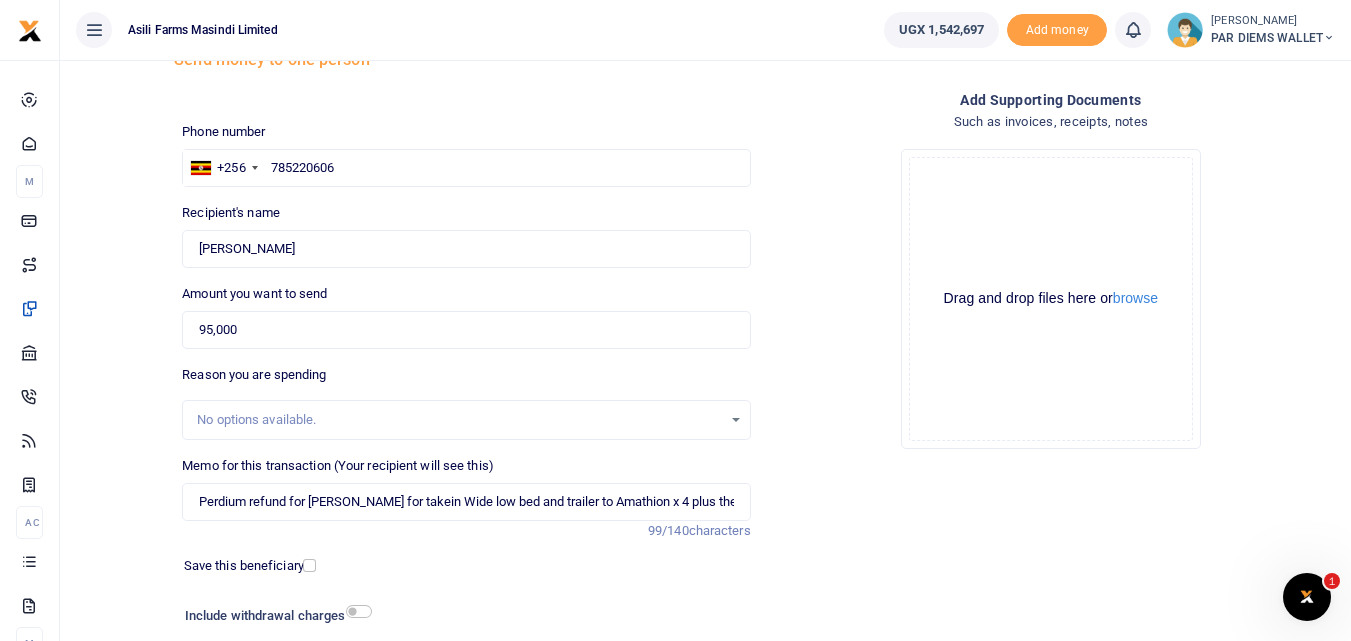 click on "Drag and drop files here or  browse Powered by  Uppy" 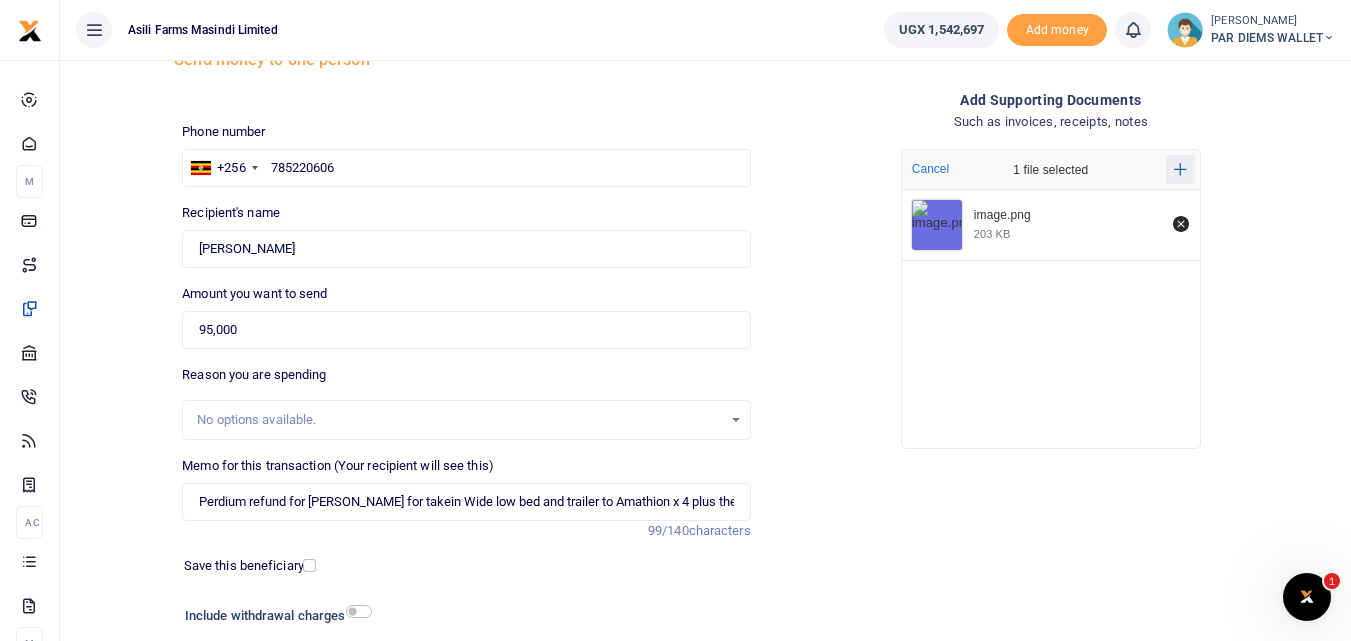 click 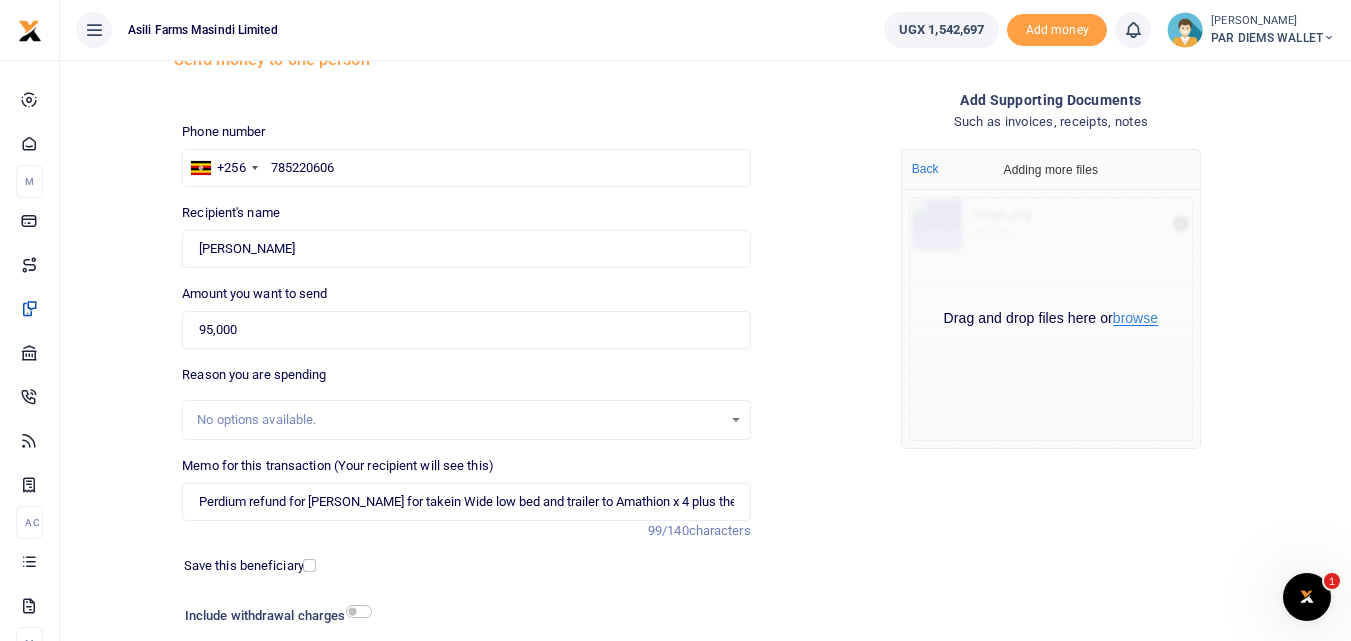 click on "browse" at bounding box center (1135, 318) 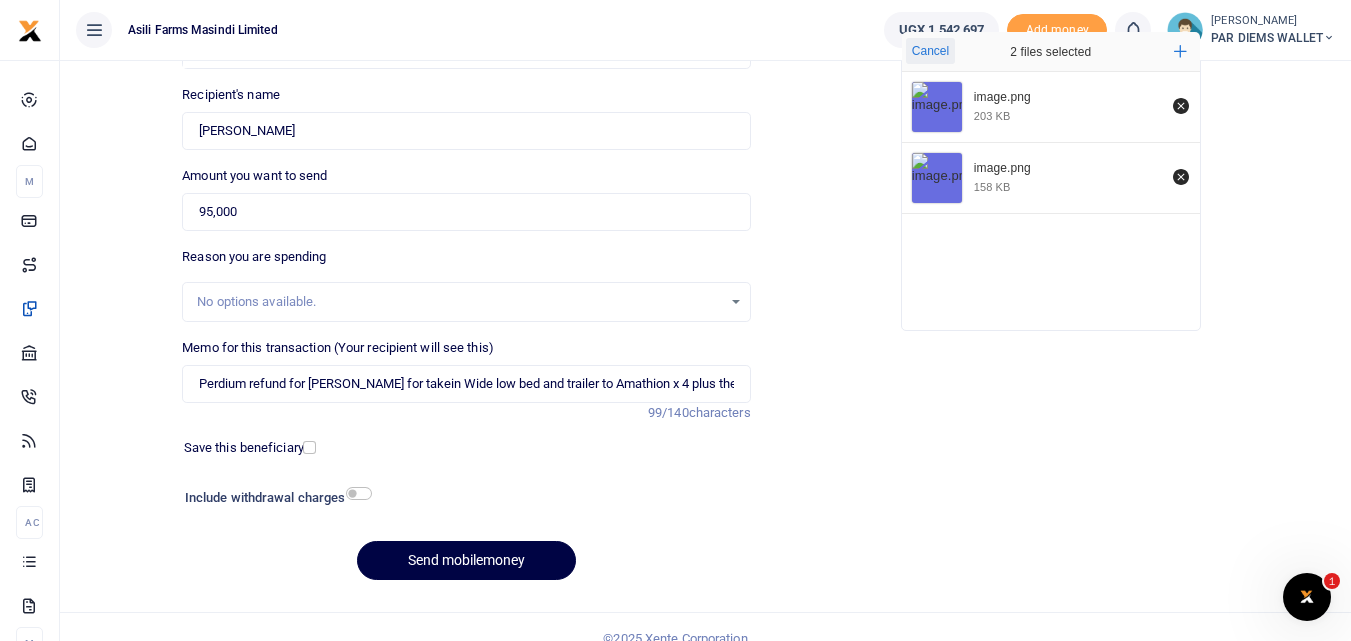 scroll, scrollTop: 225, scrollLeft: 0, axis: vertical 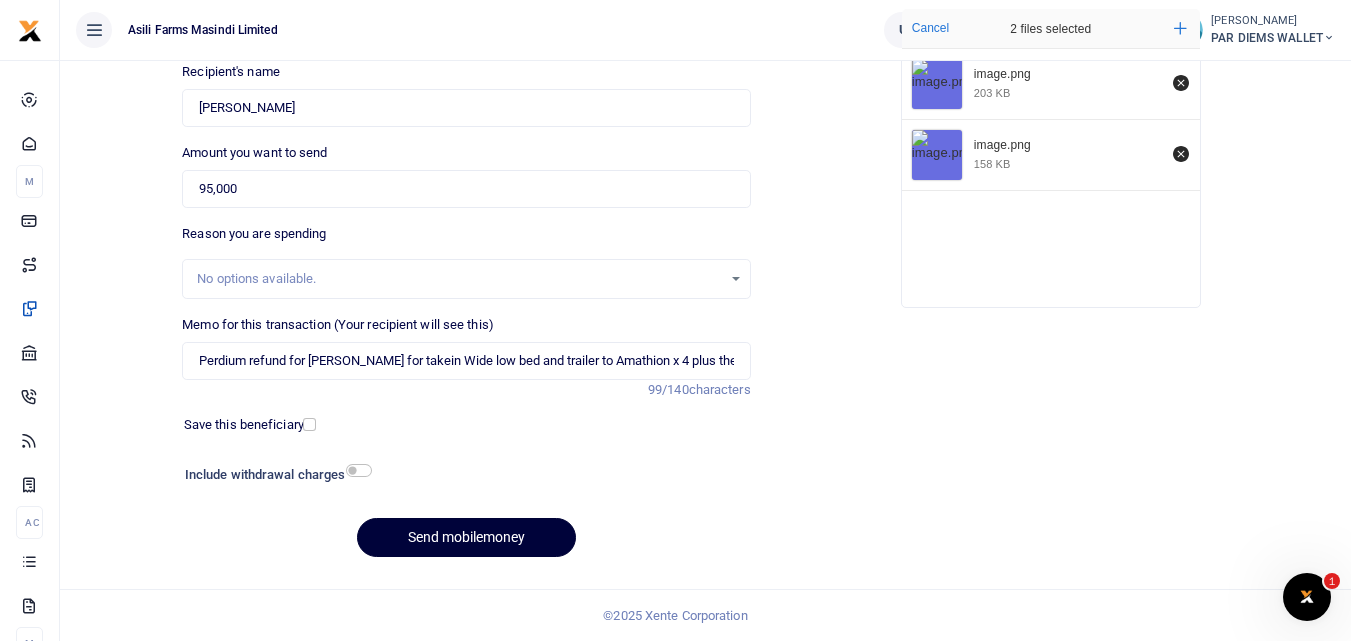 click on "Send mobilemoney" at bounding box center (466, 537) 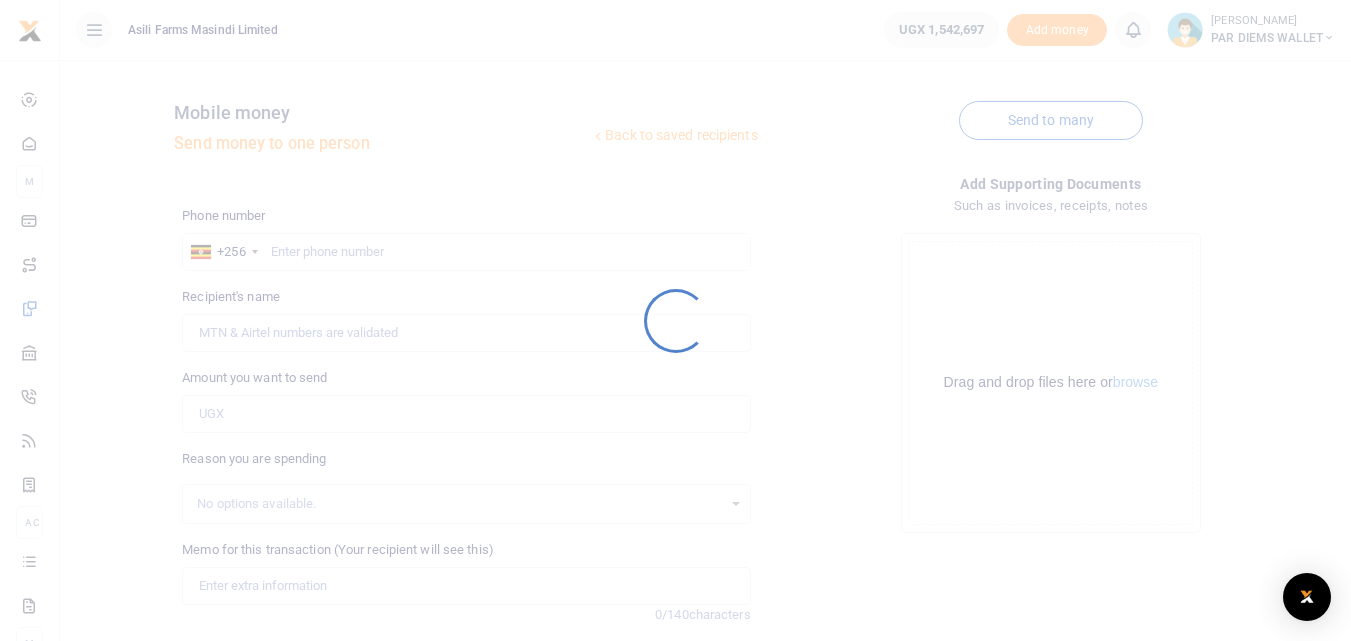 scroll, scrollTop: 225, scrollLeft: 0, axis: vertical 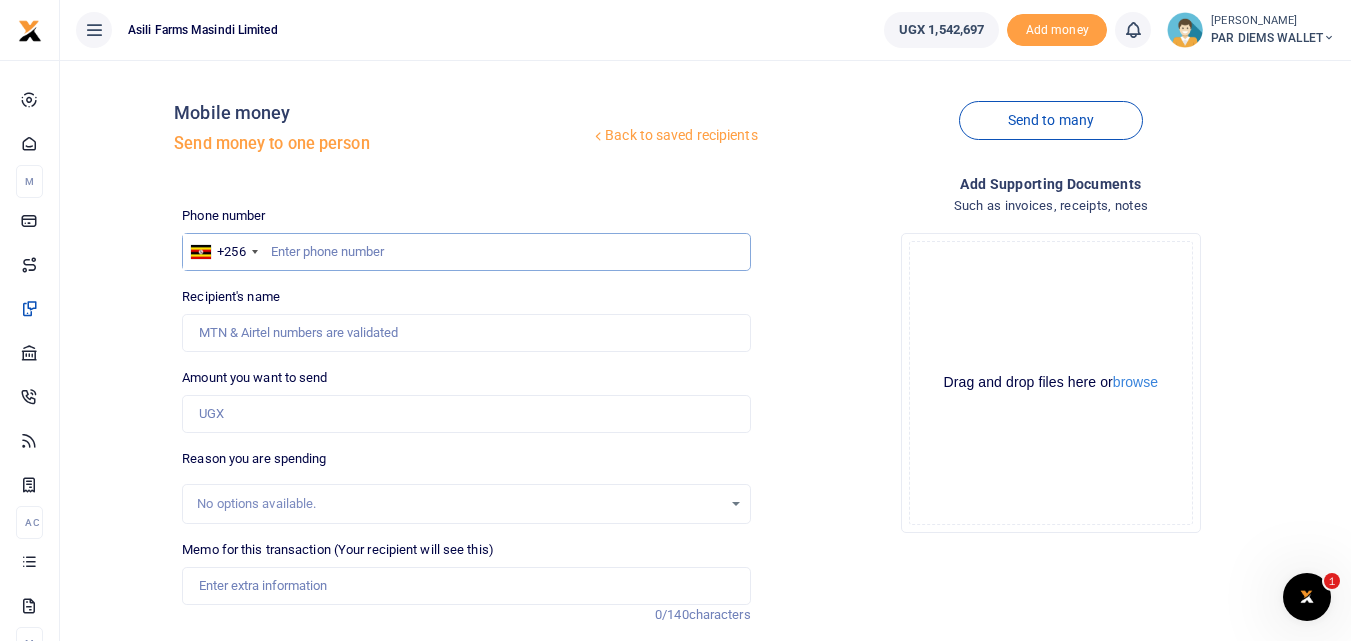 click at bounding box center [466, 252] 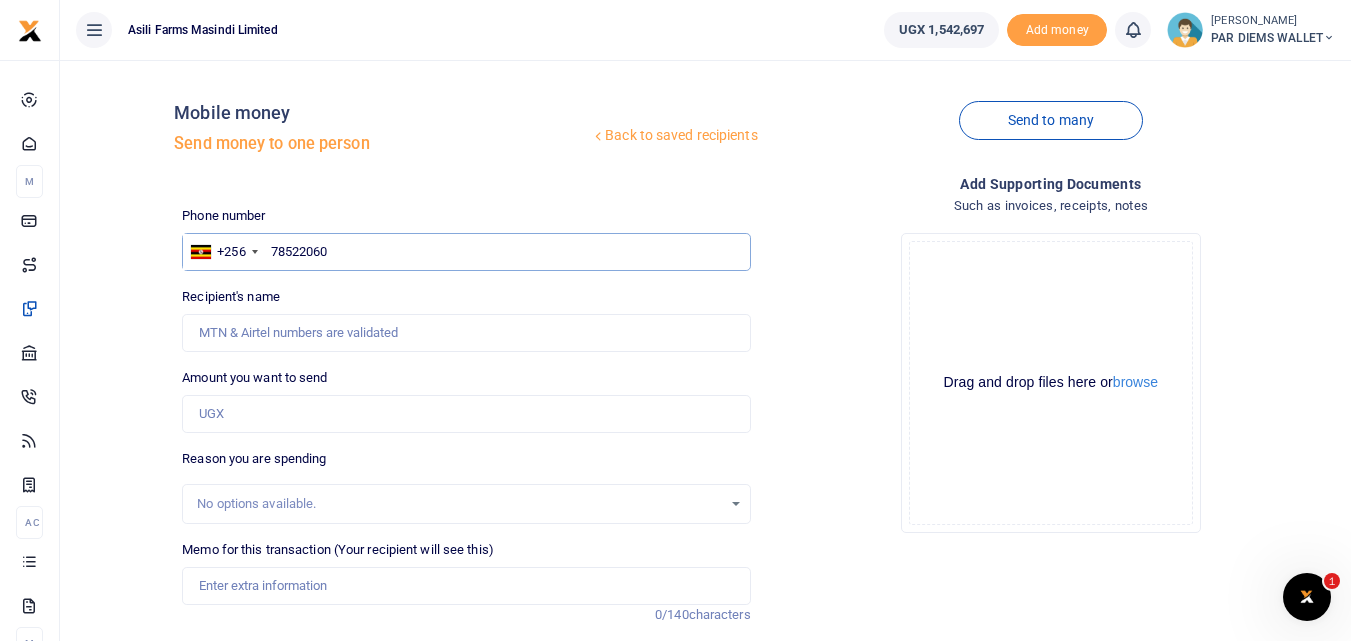 type on "785220606" 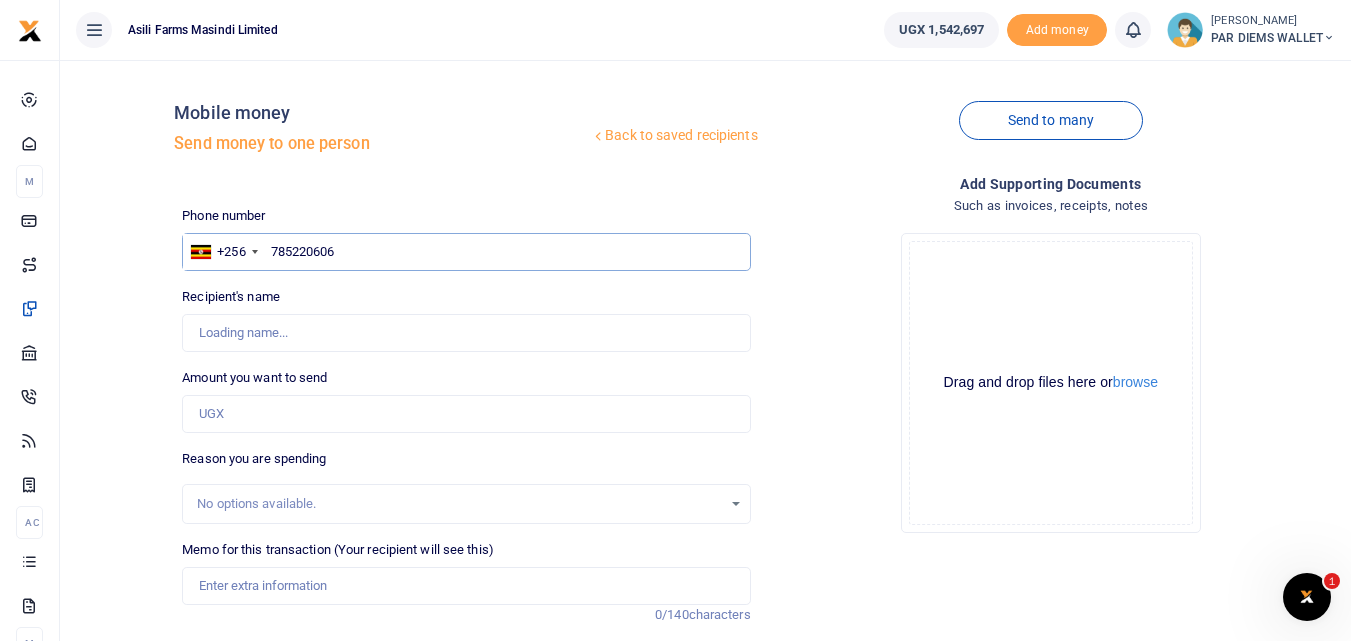 type on "Didas Agaba" 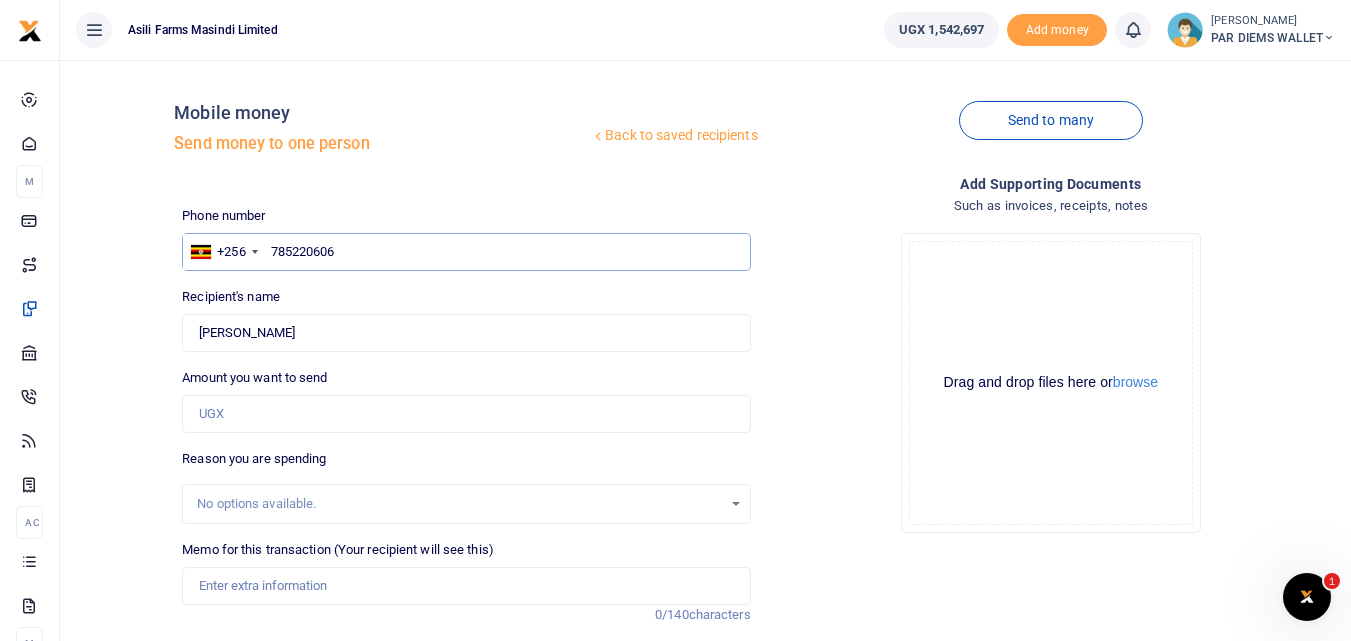type on "785220606" 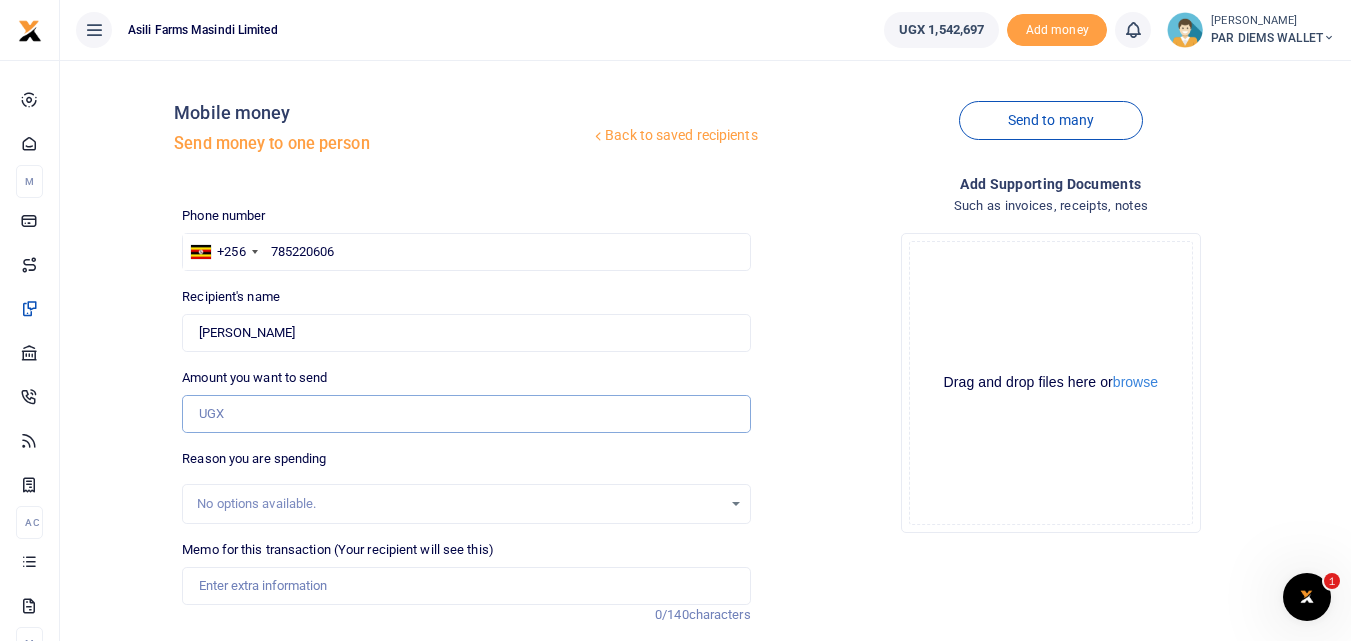 click on "Amount you want to send" at bounding box center [466, 414] 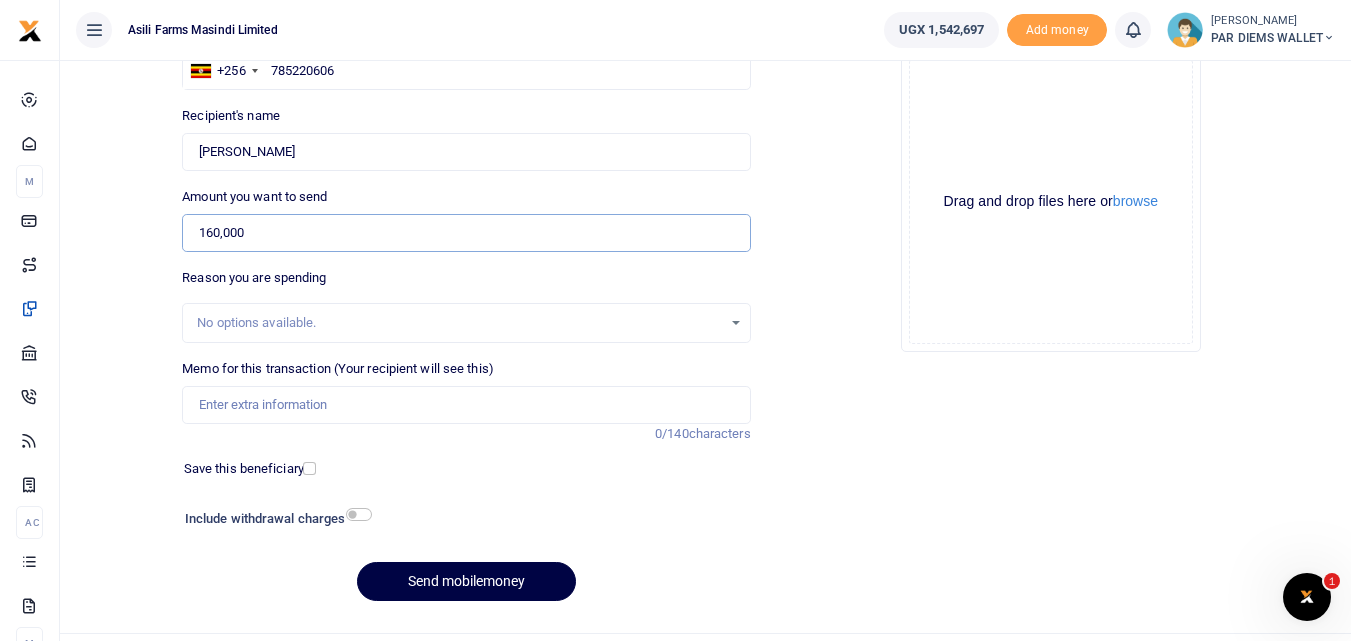 scroll, scrollTop: 183, scrollLeft: 0, axis: vertical 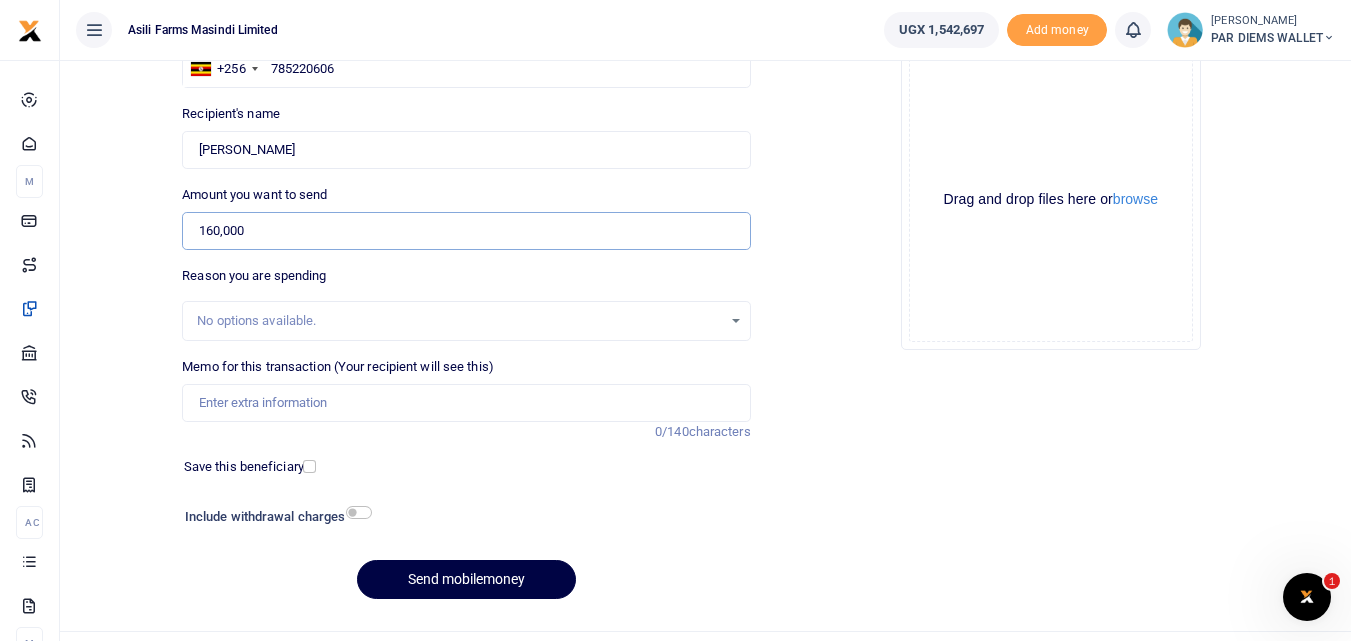 type on "160,000" 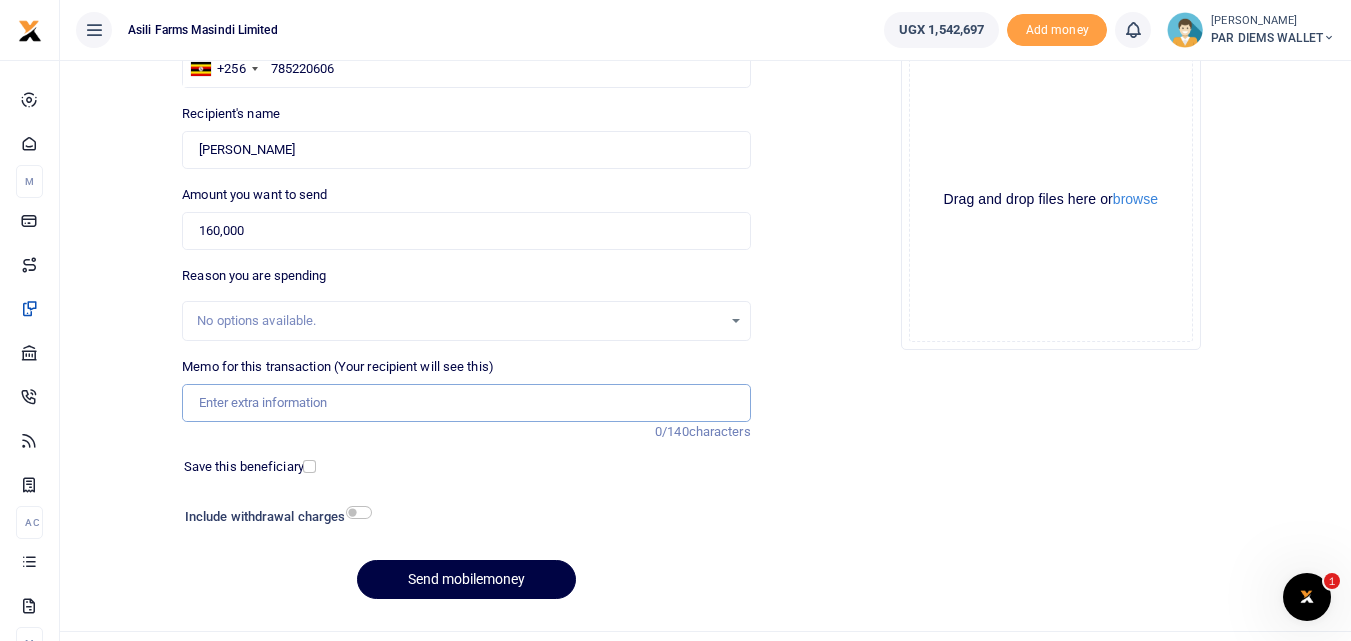 click on "Memo for this transaction (Your recipient will see this)" at bounding box center [466, 403] 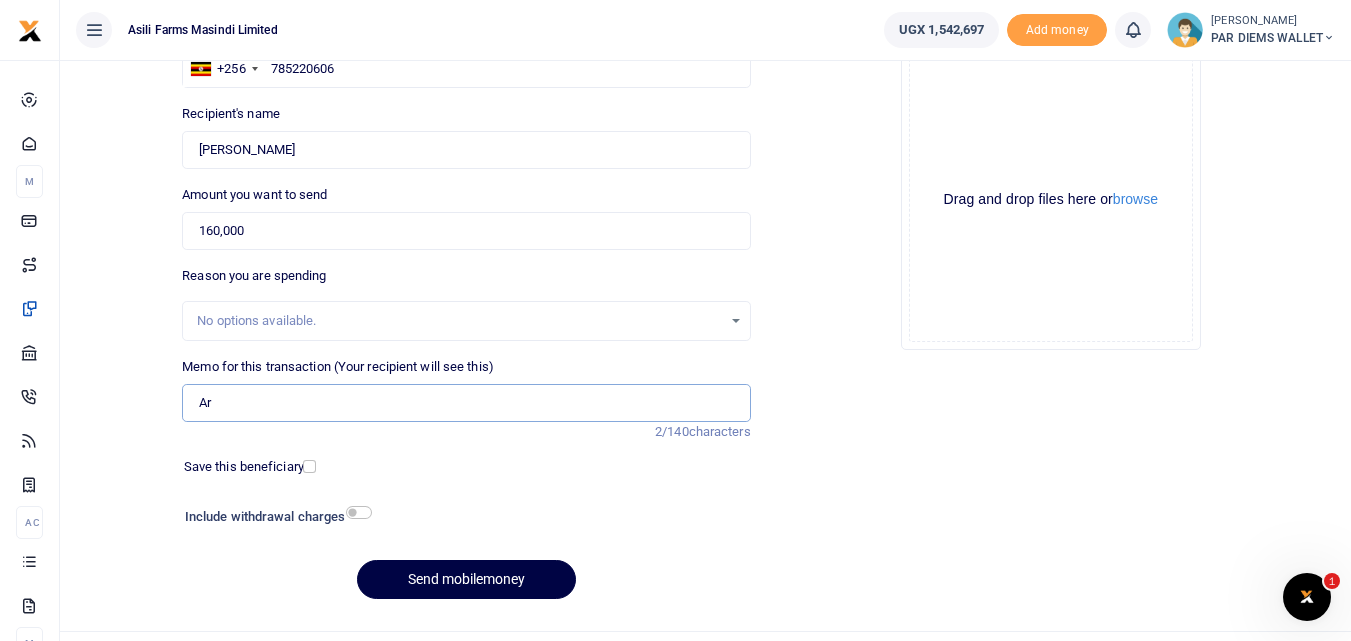 type on "A" 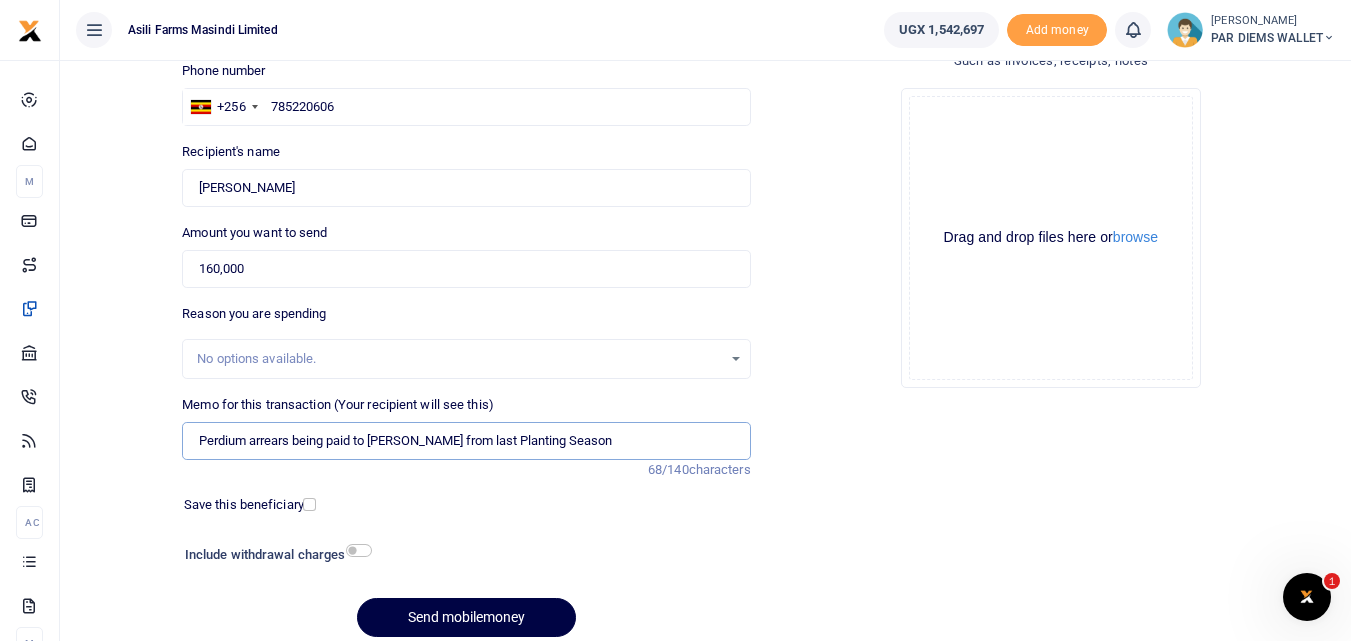 scroll, scrollTop: 143, scrollLeft: 0, axis: vertical 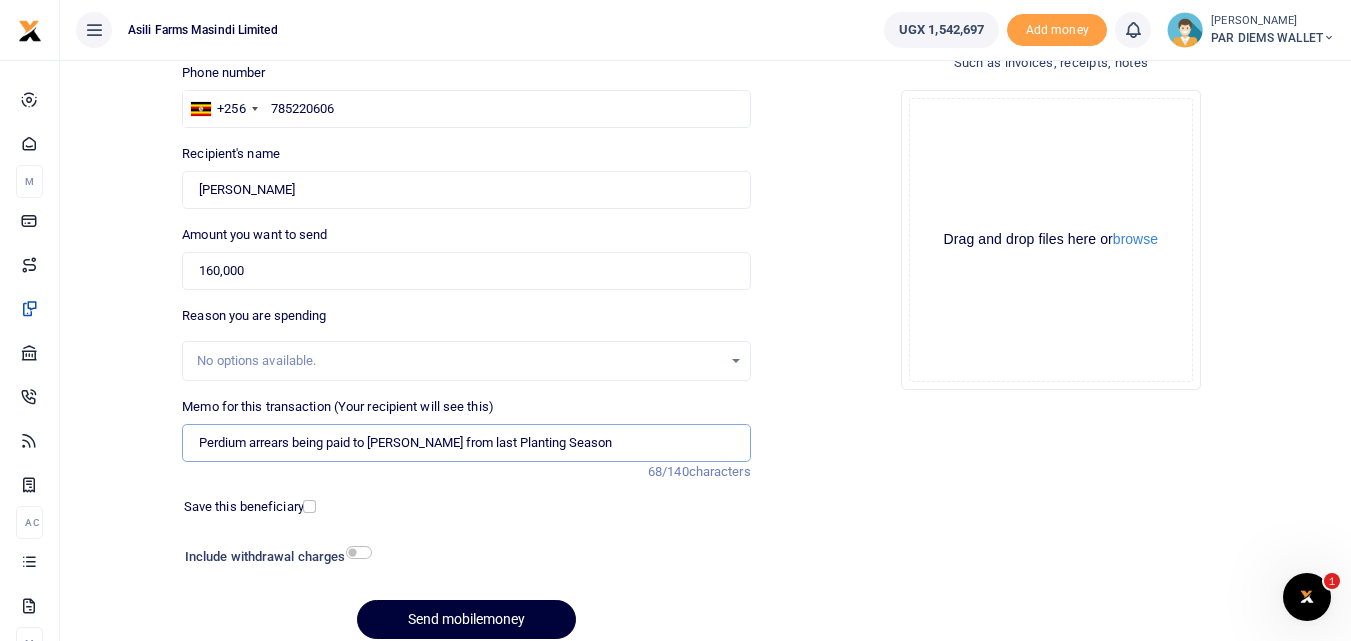 type on "Perdium arrears being paid to Agaba Didas from last Planting Season" 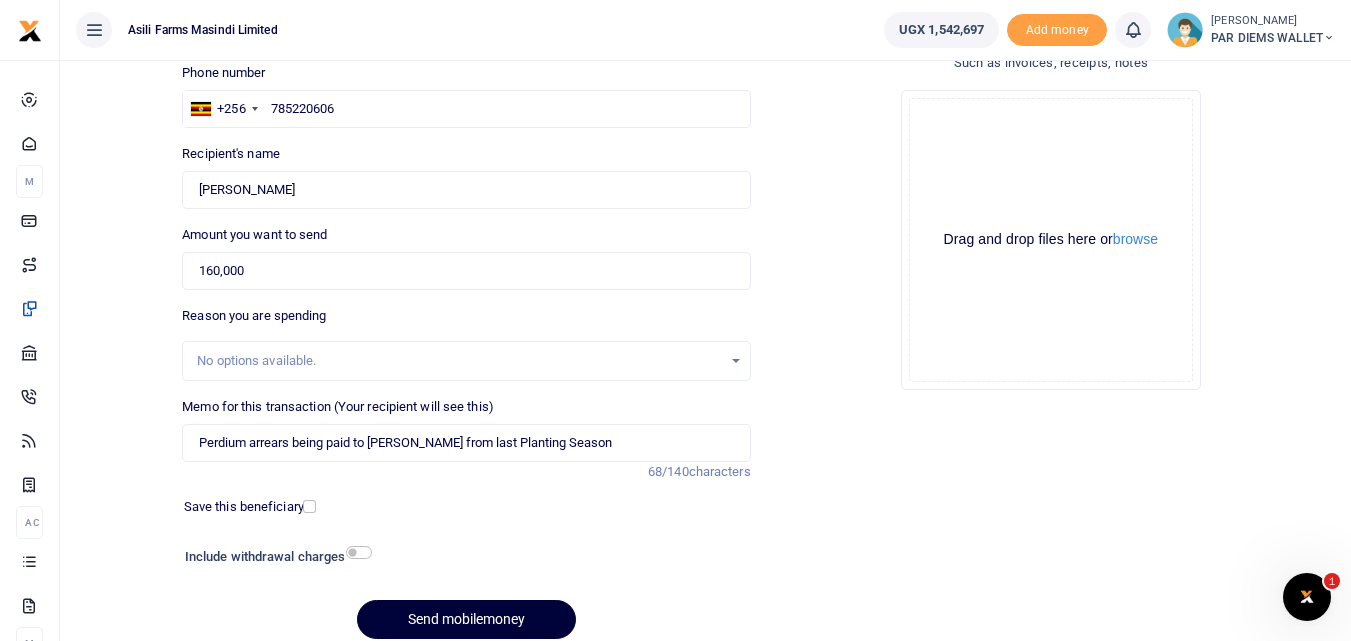 click on "Send mobilemoney" at bounding box center (466, 619) 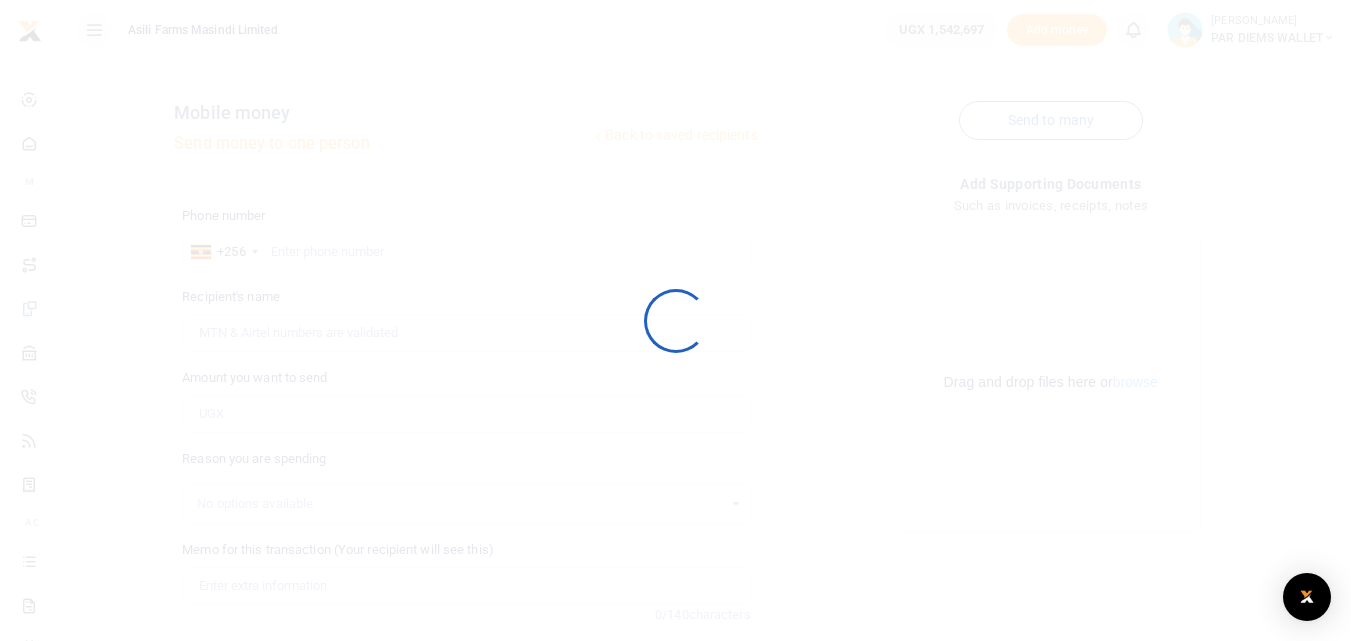 scroll, scrollTop: 134, scrollLeft: 0, axis: vertical 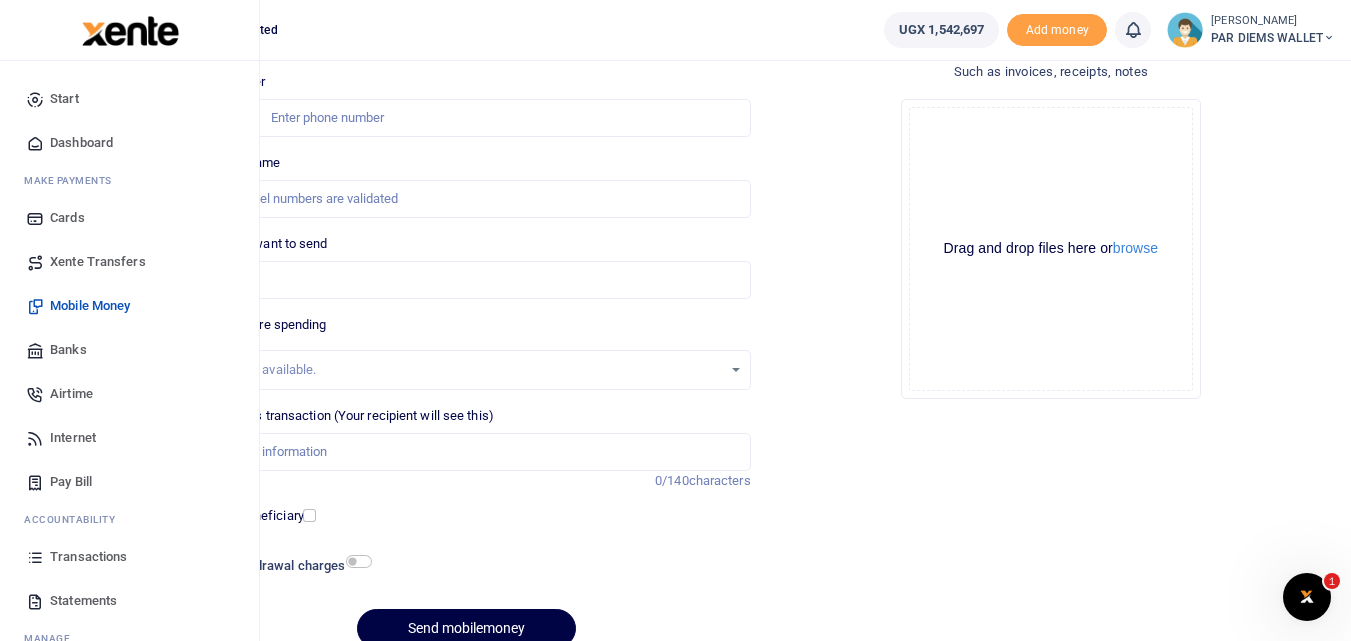click at bounding box center [35, 557] 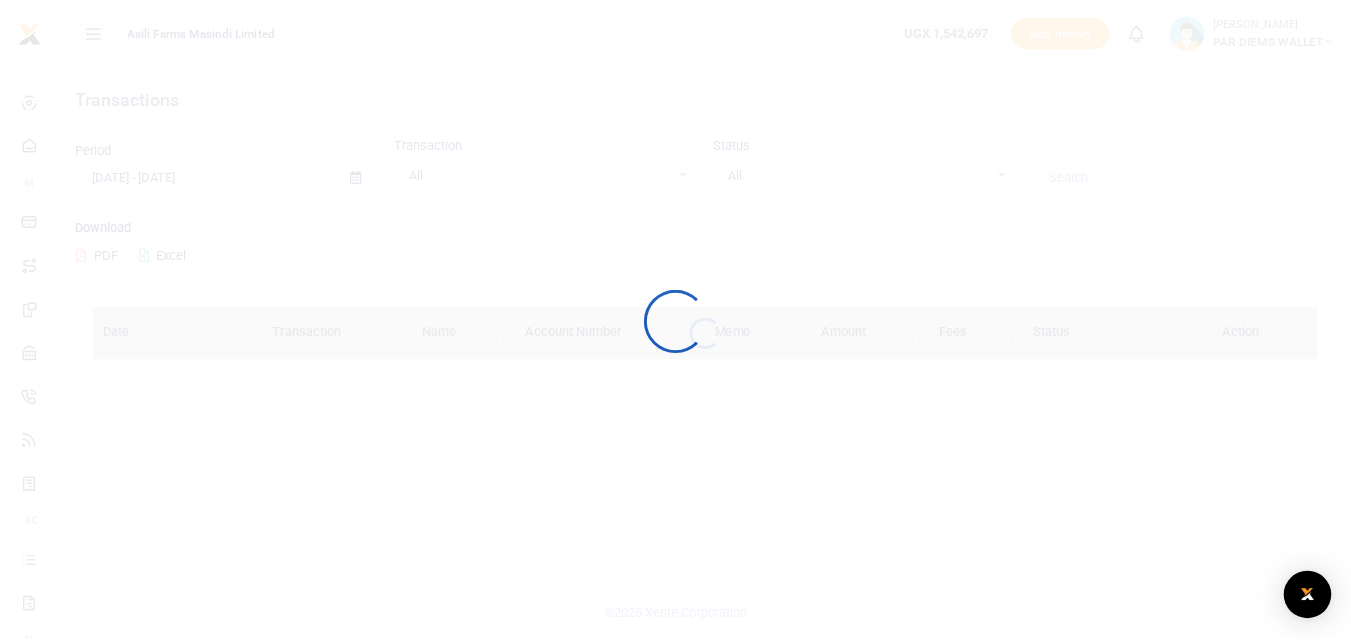 scroll, scrollTop: 0, scrollLeft: 0, axis: both 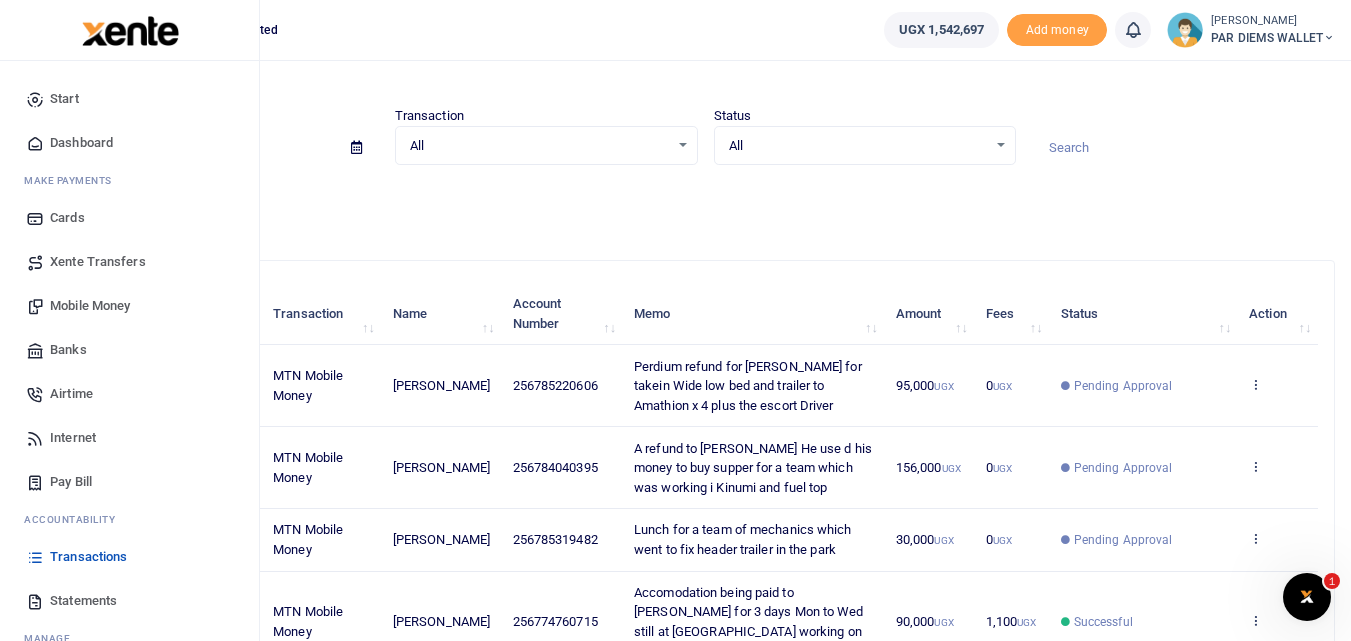 click on "Mobile Money" at bounding box center (90, 306) 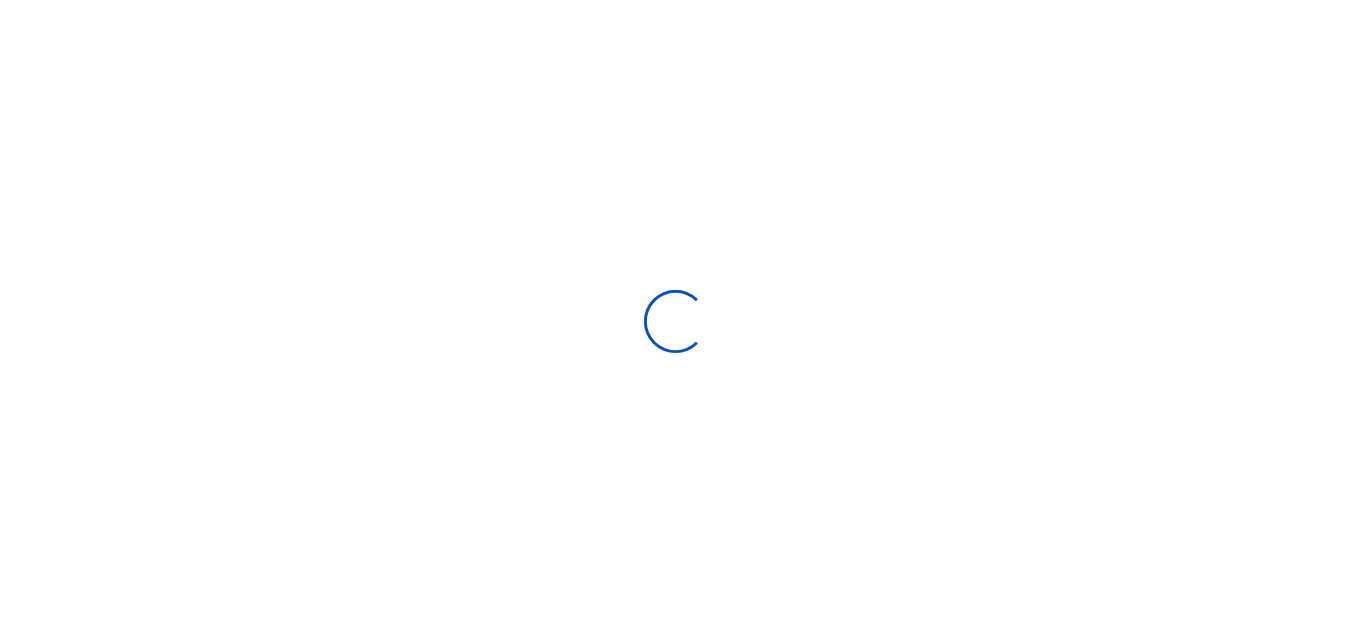 scroll, scrollTop: 0, scrollLeft: 0, axis: both 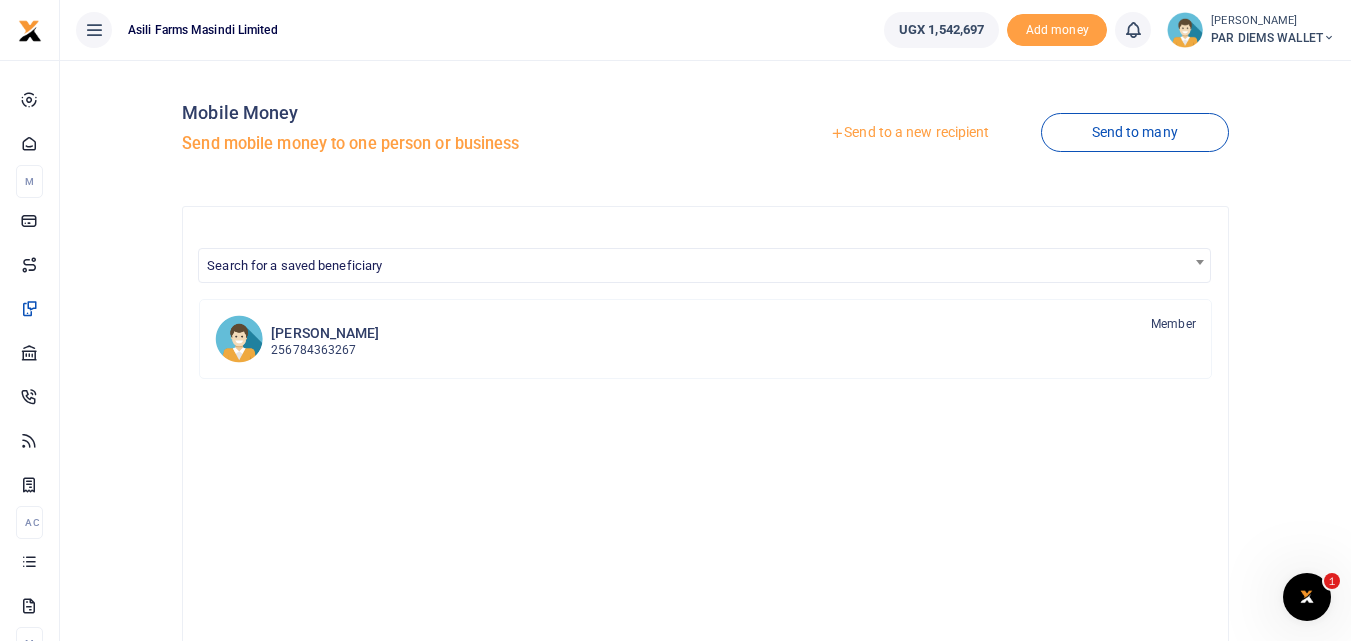click on "Send to a new recipient" at bounding box center (909, 133) 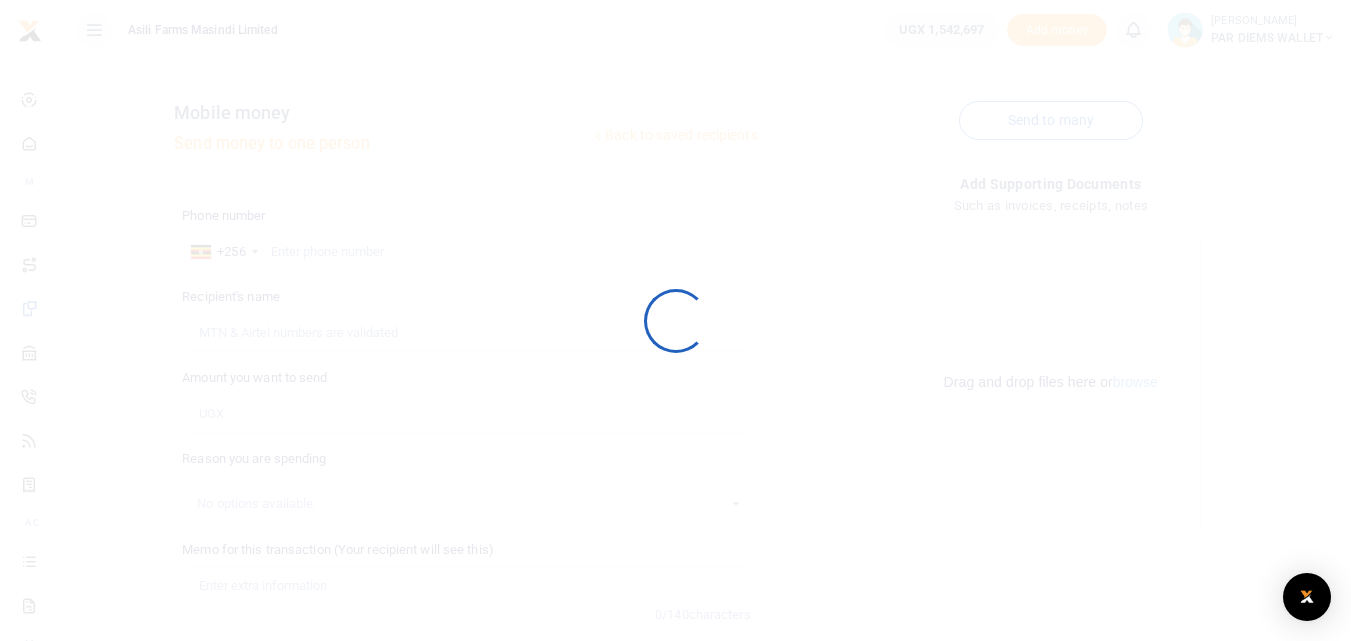 scroll, scrollTop: 0, scrollLeft: 0, axis: both 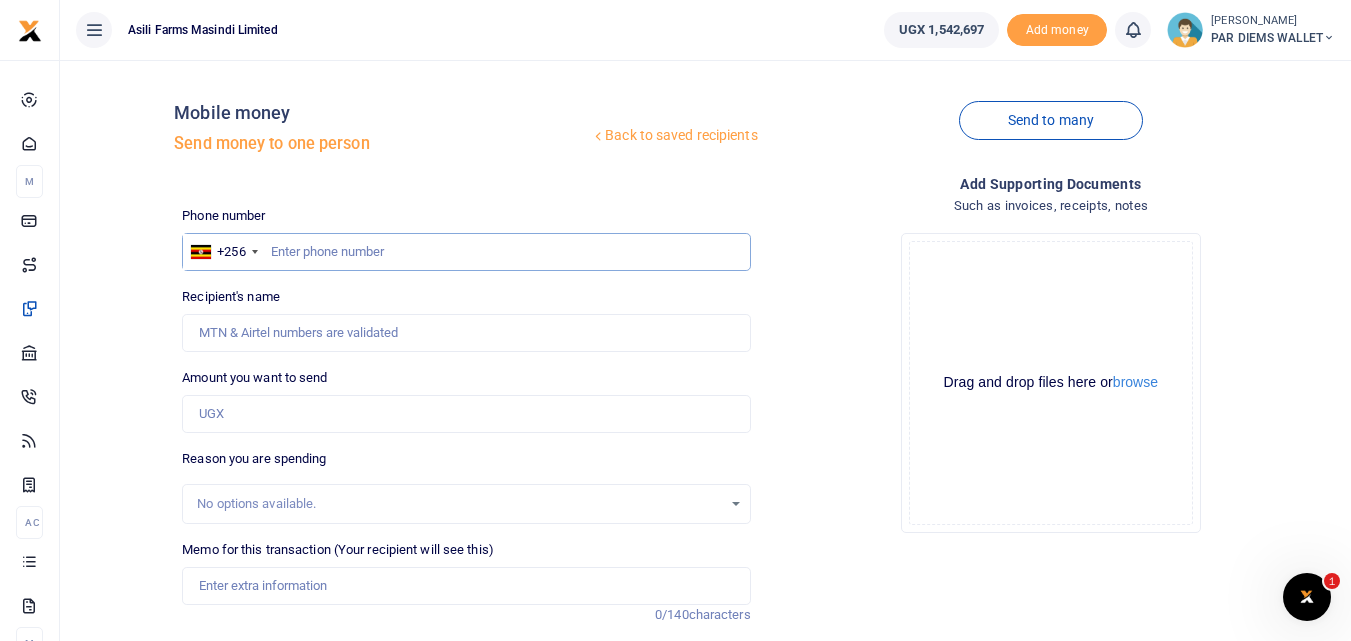 click at bounding box center (466, 252) 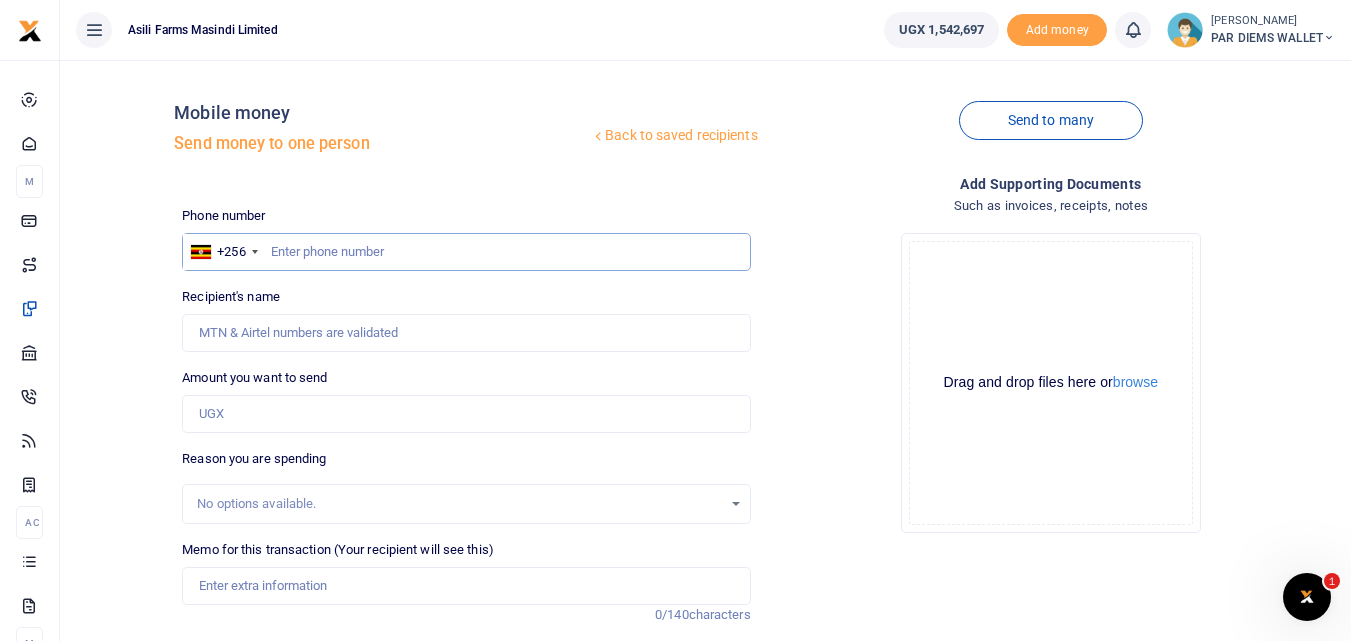 click at bounding box center [466, 252] 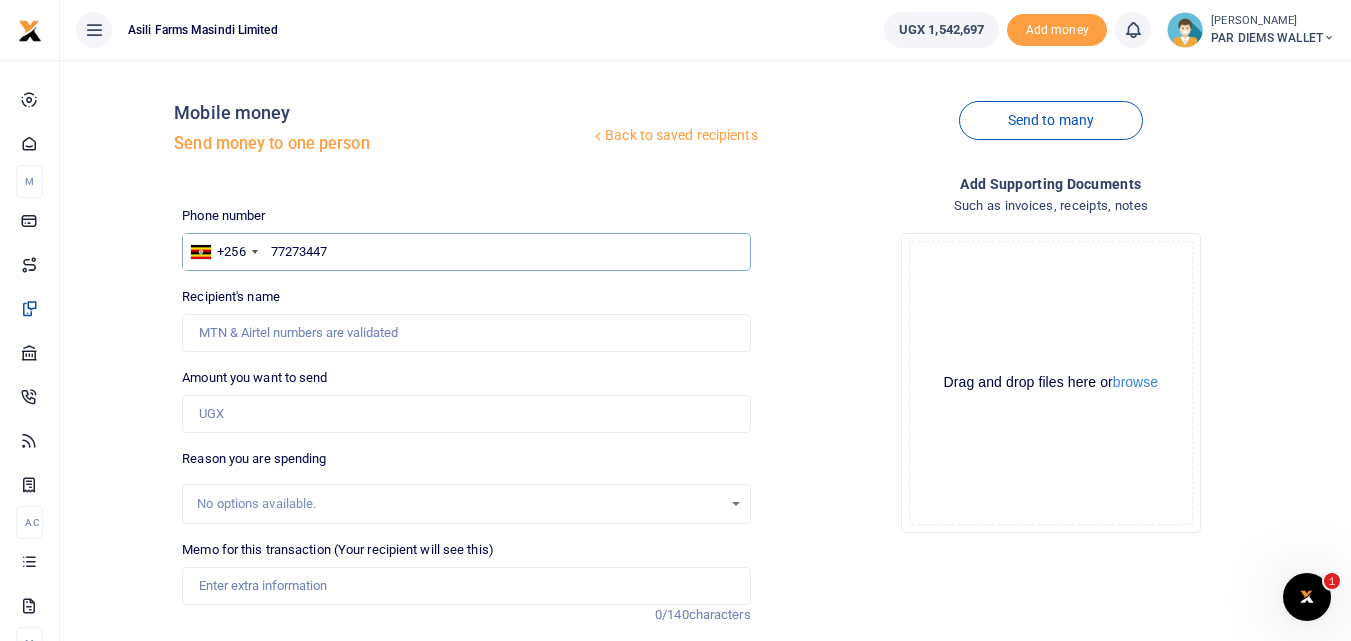 type on "772734474" 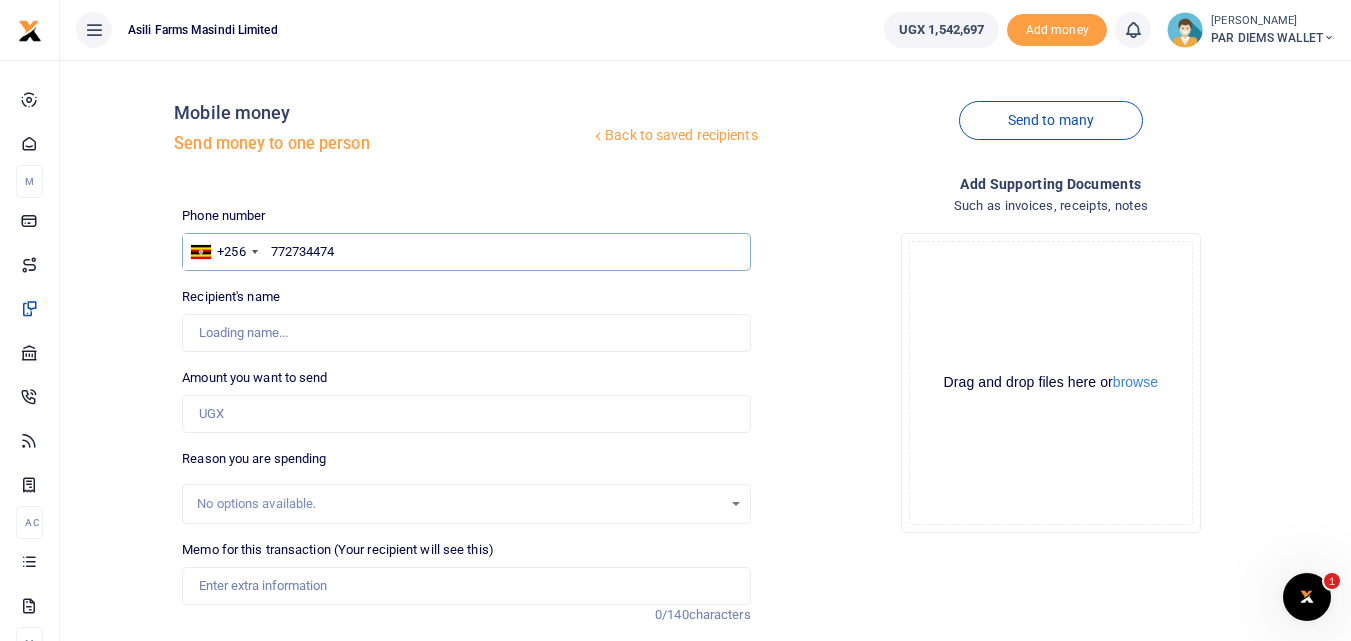 type on "Alex Leka Ebucu" 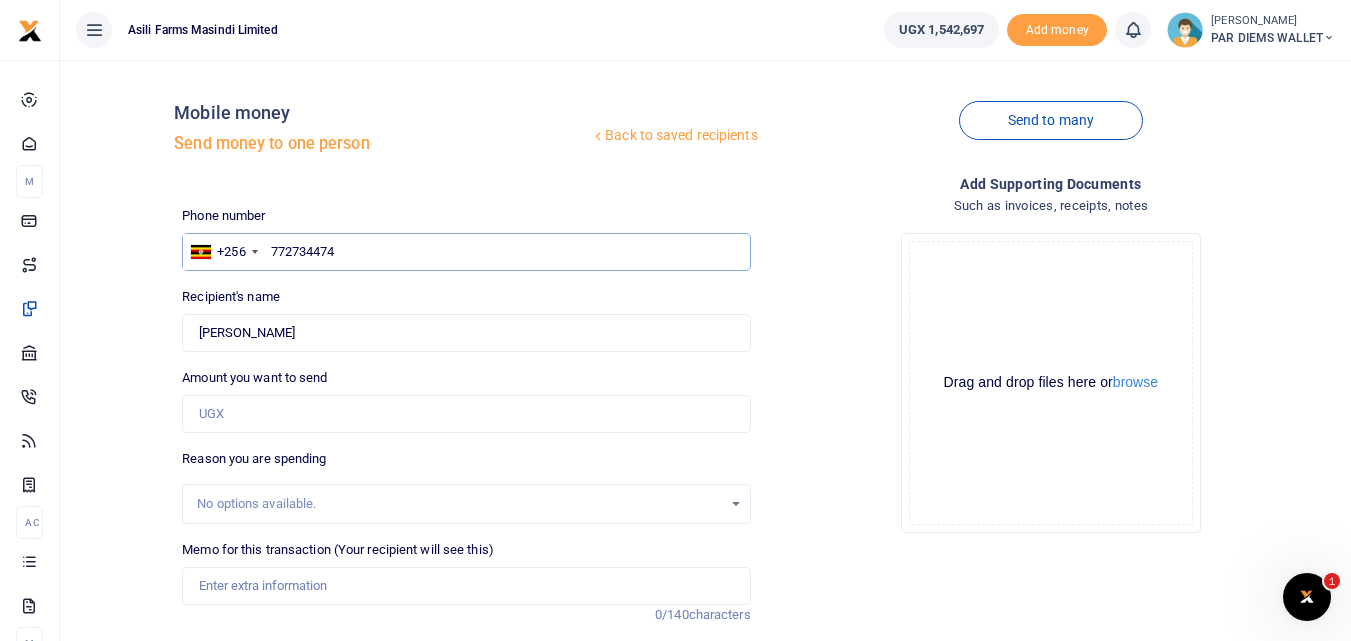 type on "772734474" 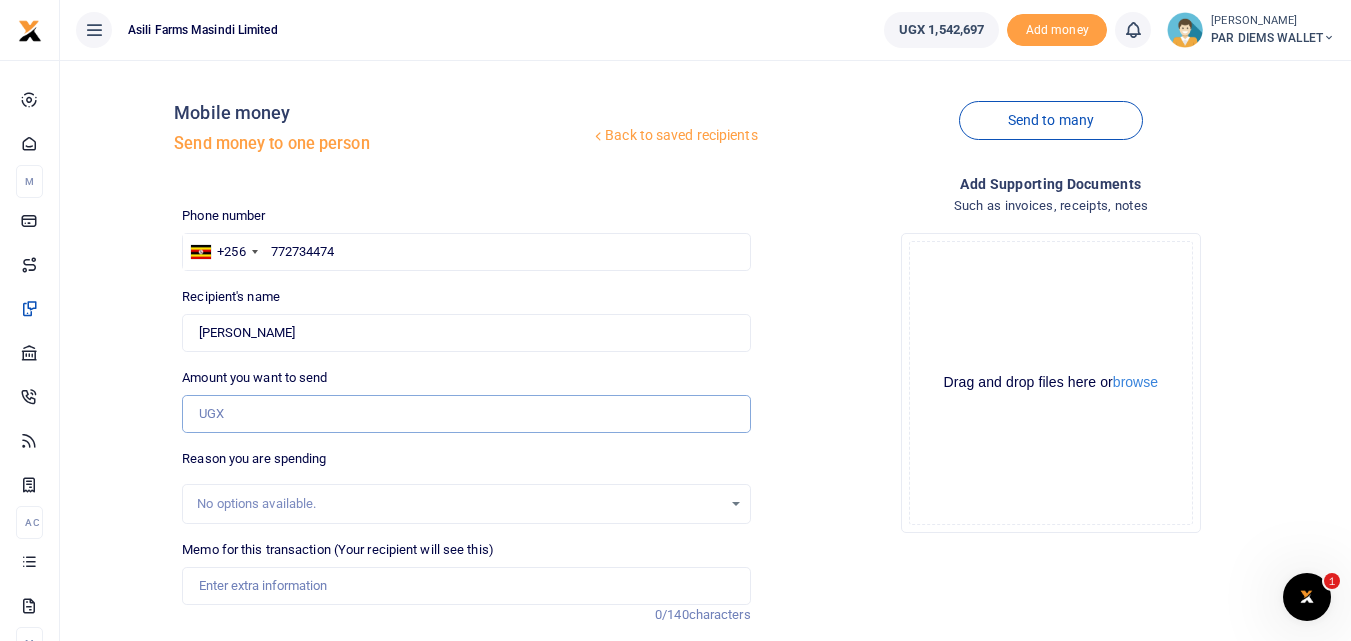 click on "Amount you want to send" at bounding box center [466, 414] 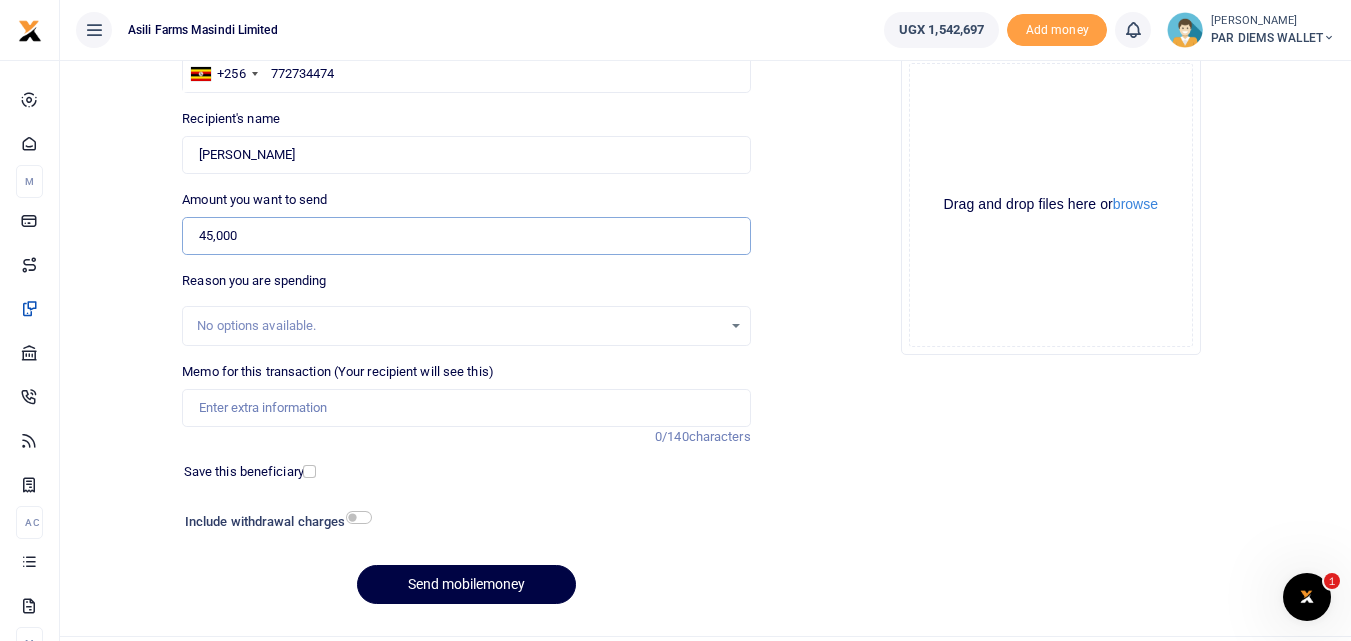 scroll, scrollTop: 183, scrollLeft: 0, axis: vertical 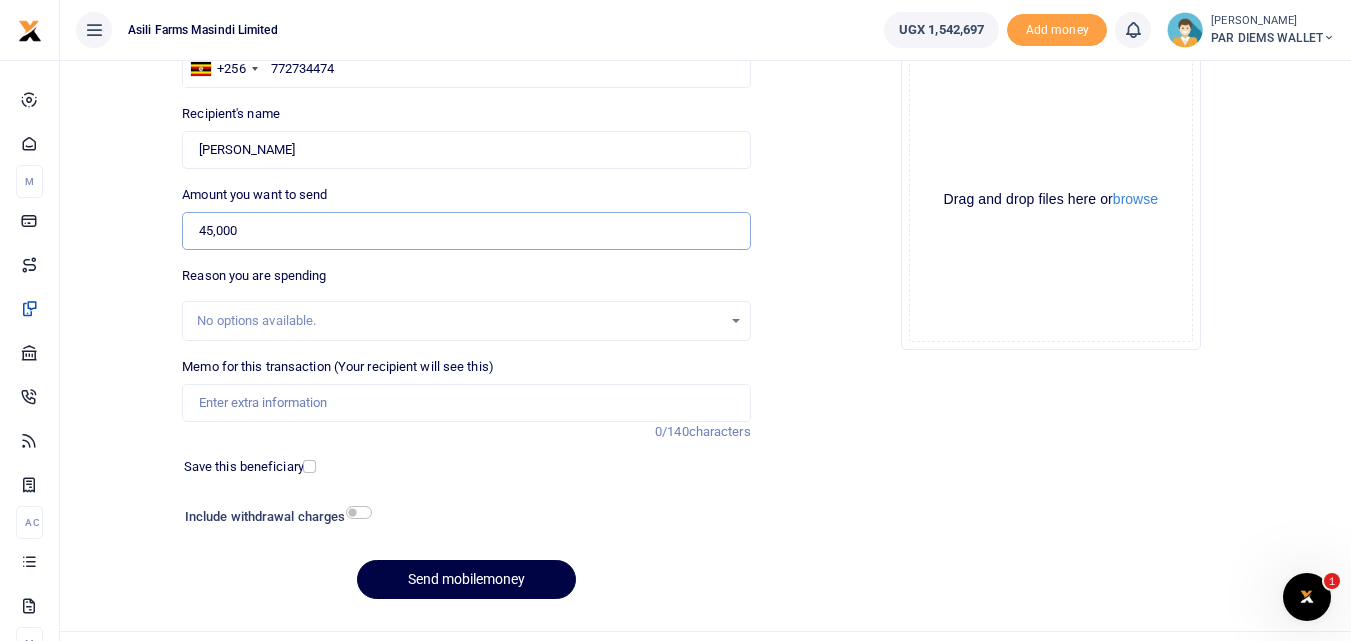 type on "45,000" 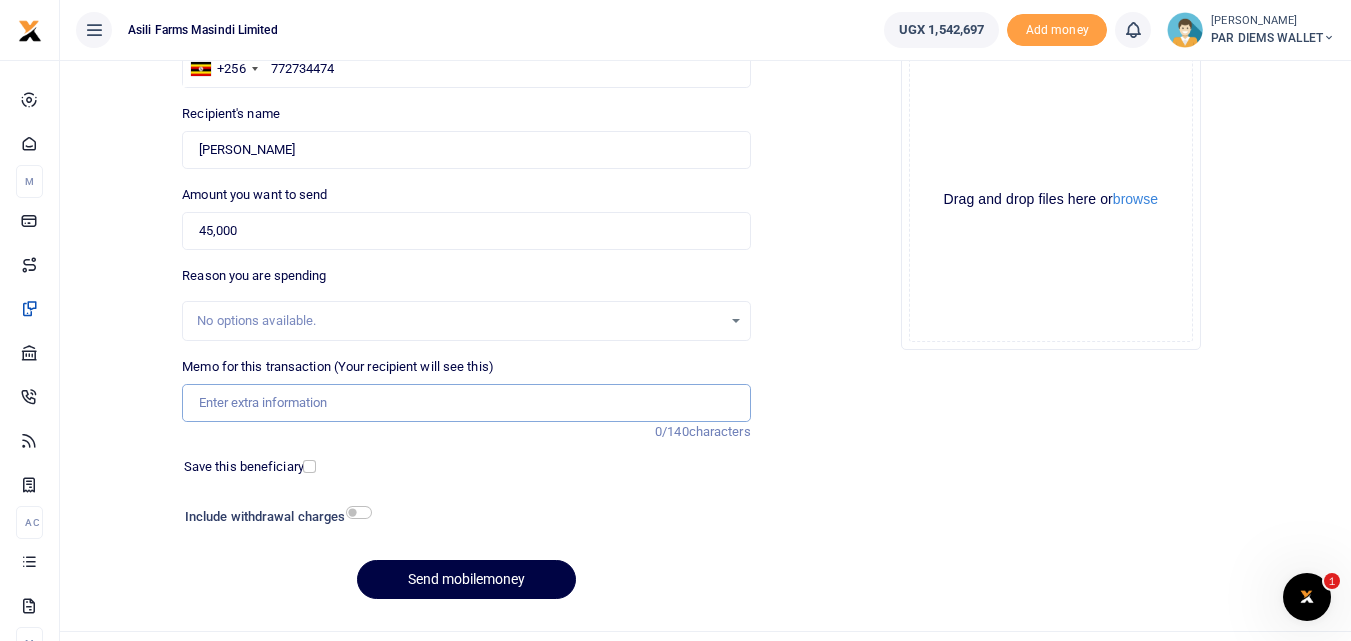 click on "Memo for this transaction (Your recipient will see this)" at bounding box center (466, 403) 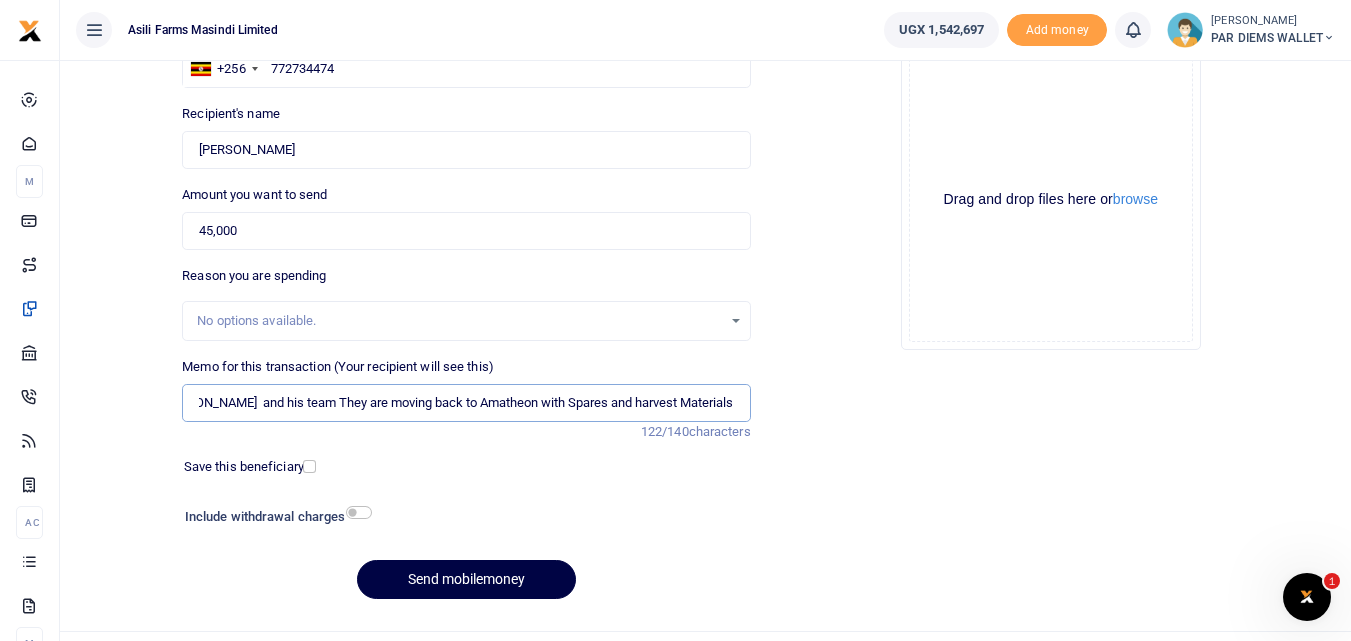 scroll, scrollTop: 0, scrollLeft: 199, axis: horizontal 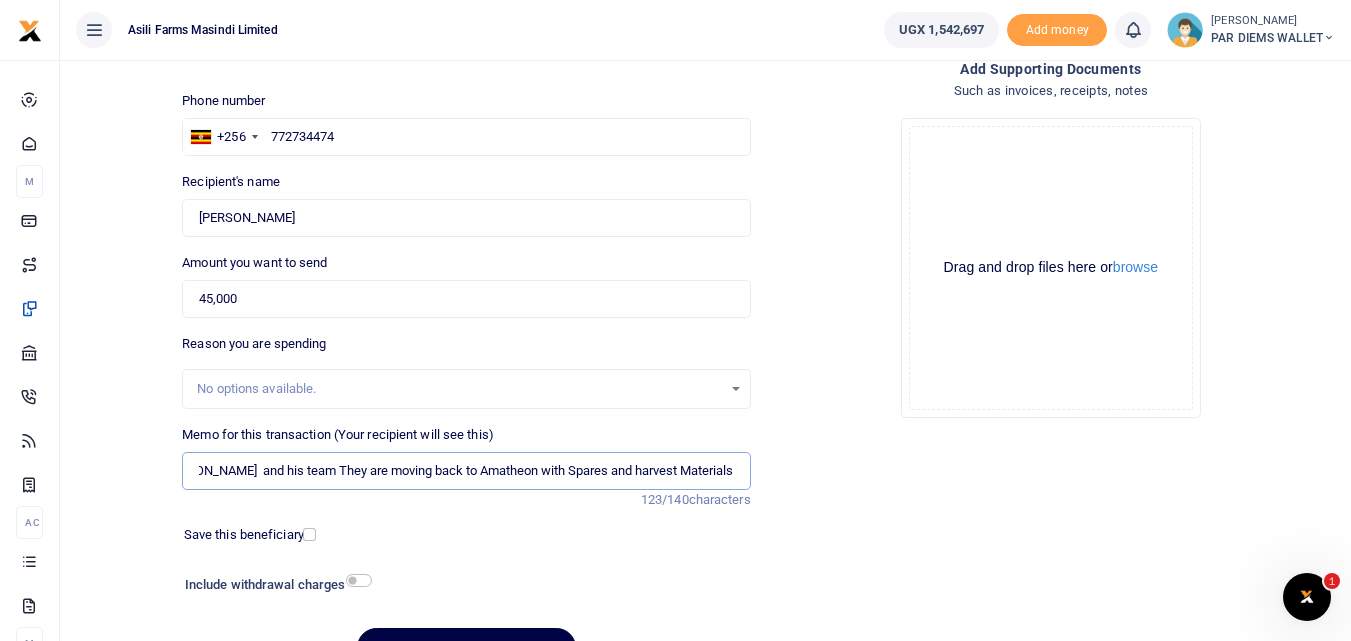 type on "Perdium being paid to Sir Alex Leka Ebucu  and his team They are moving back to Amatheon with Spares and harvest Materials" 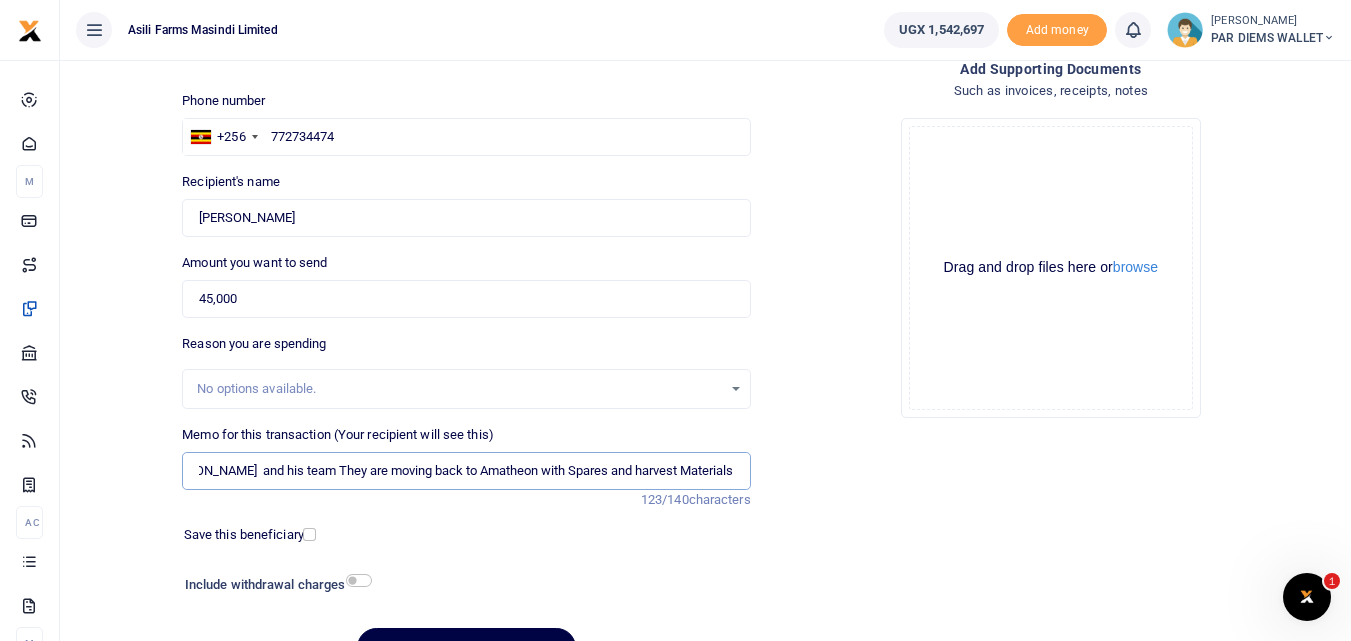 scroll, scrollTop: 0, scrollLeft: 0, axis: both 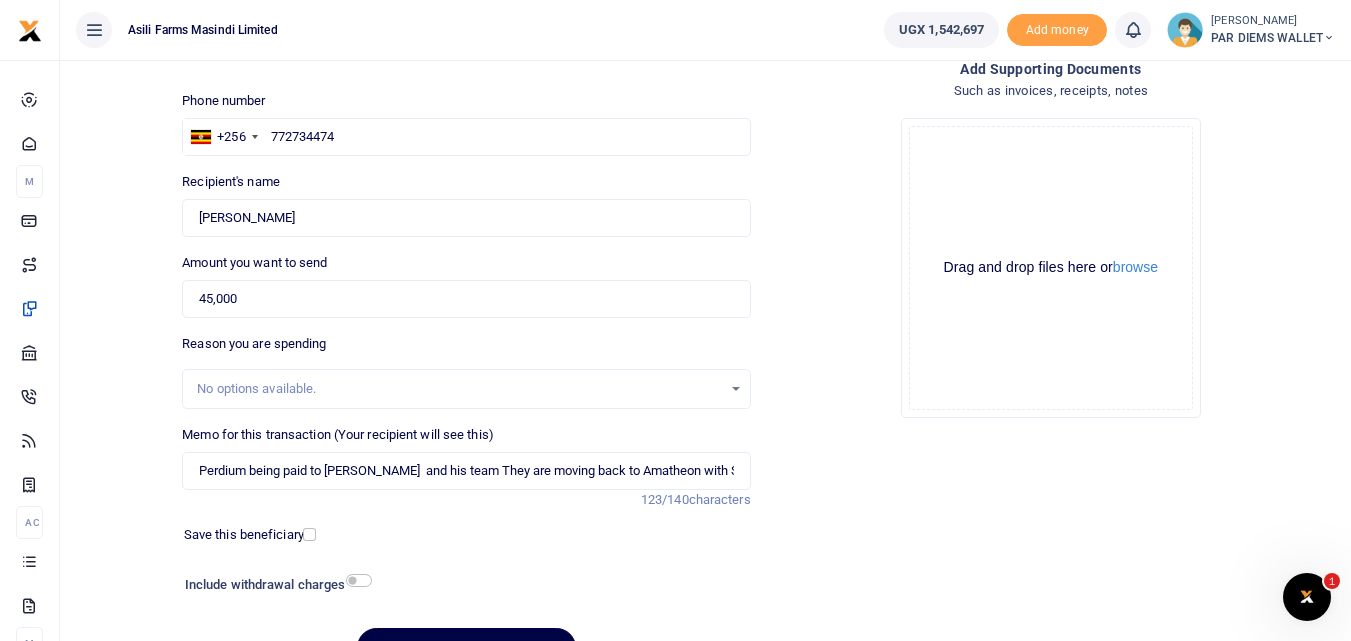 click on "Drag and drop files here or  browse Powered by  Uppy" 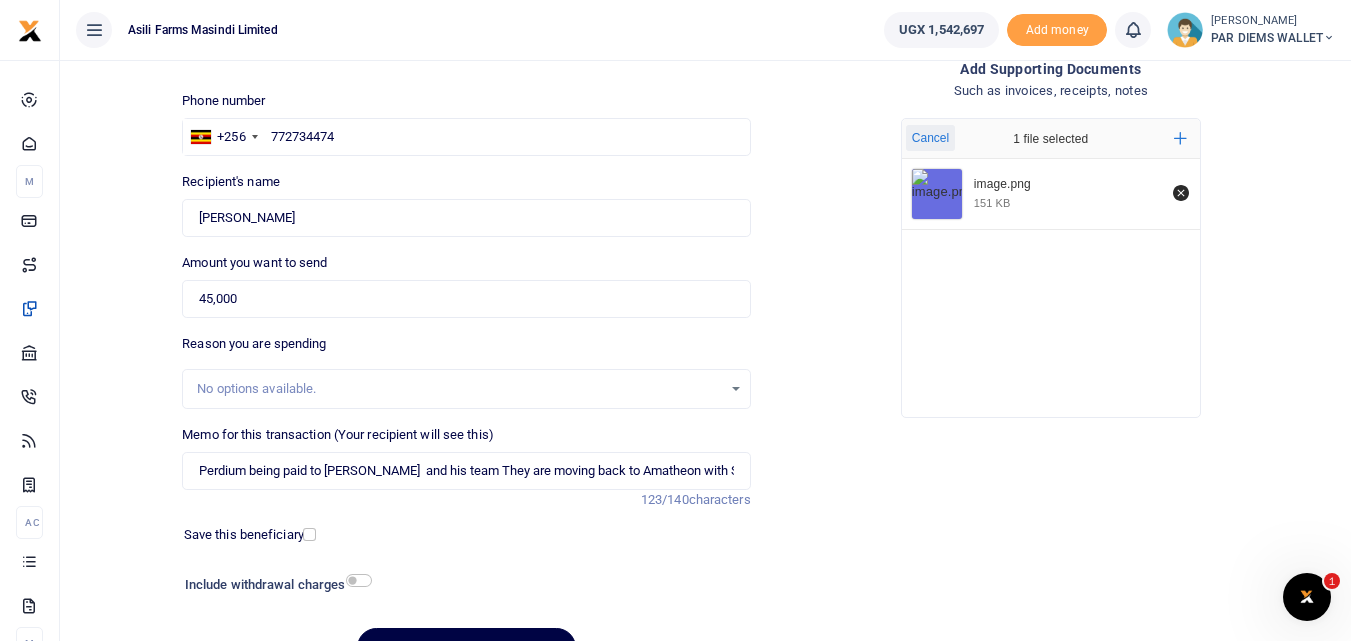 scroll, scrollTop: 225, scrollLeft: 0, axis: vertical 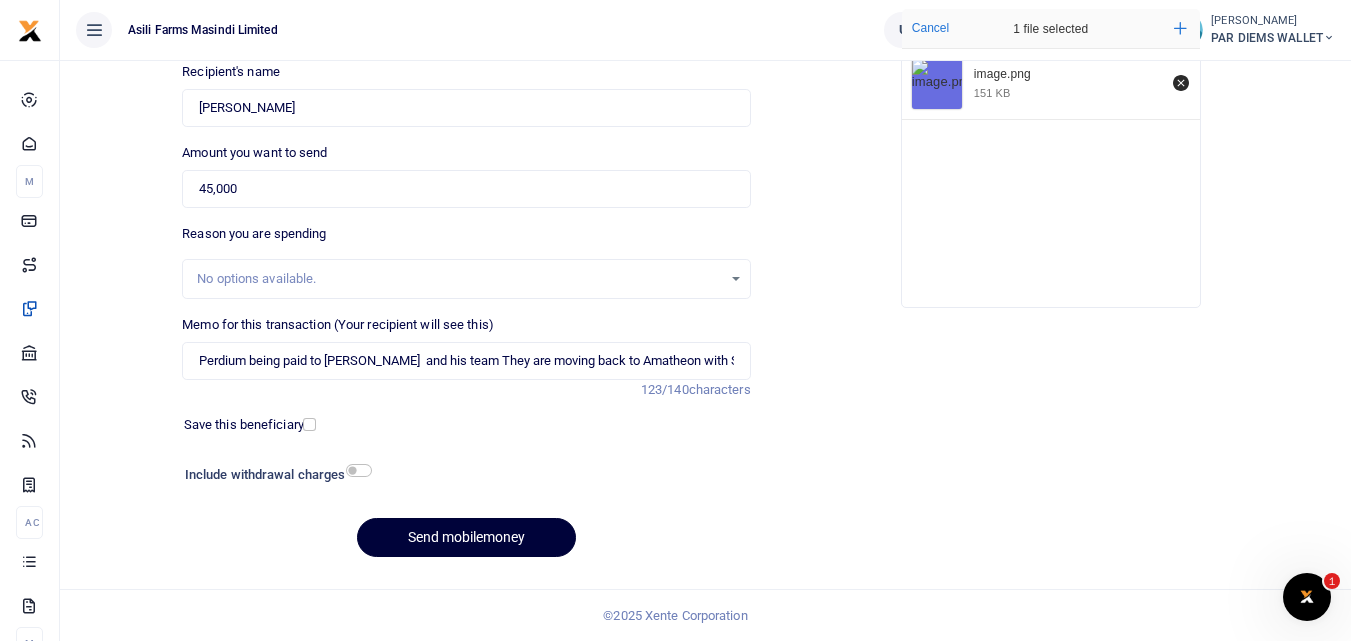 click on "Send mobilemoney" at bounding box center [466, 537] 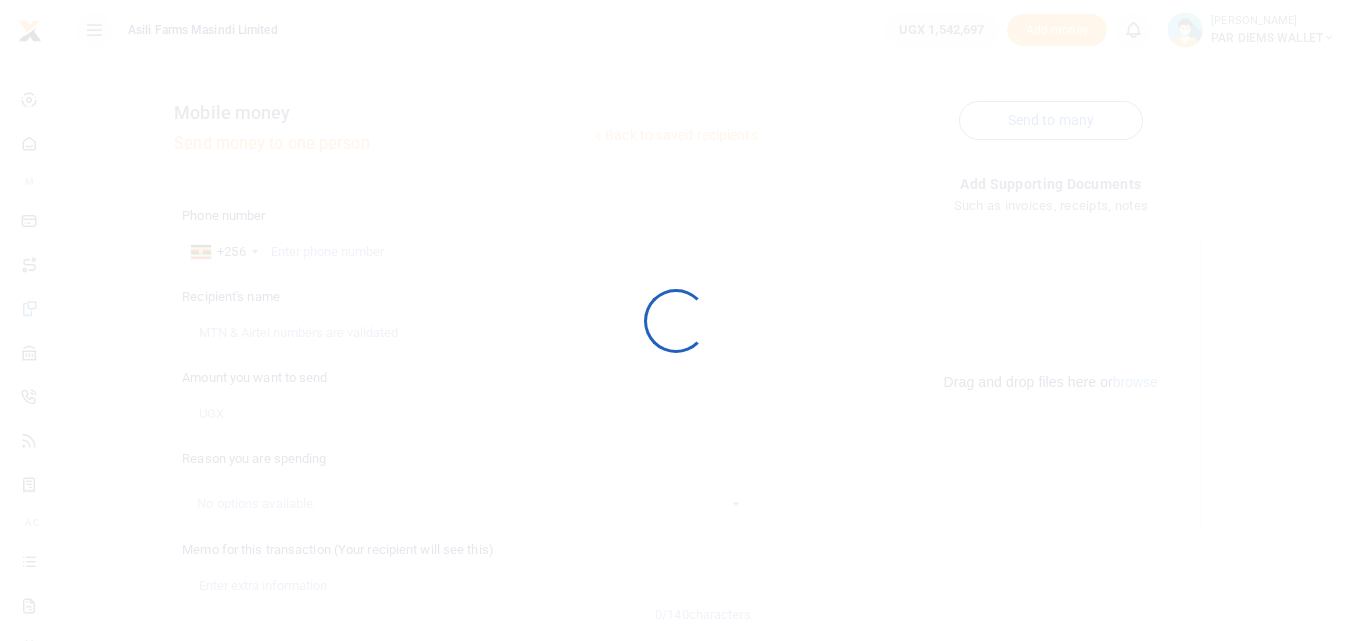 scroll, scrollTop: 225, scrollLeft: 0, axis: vertical 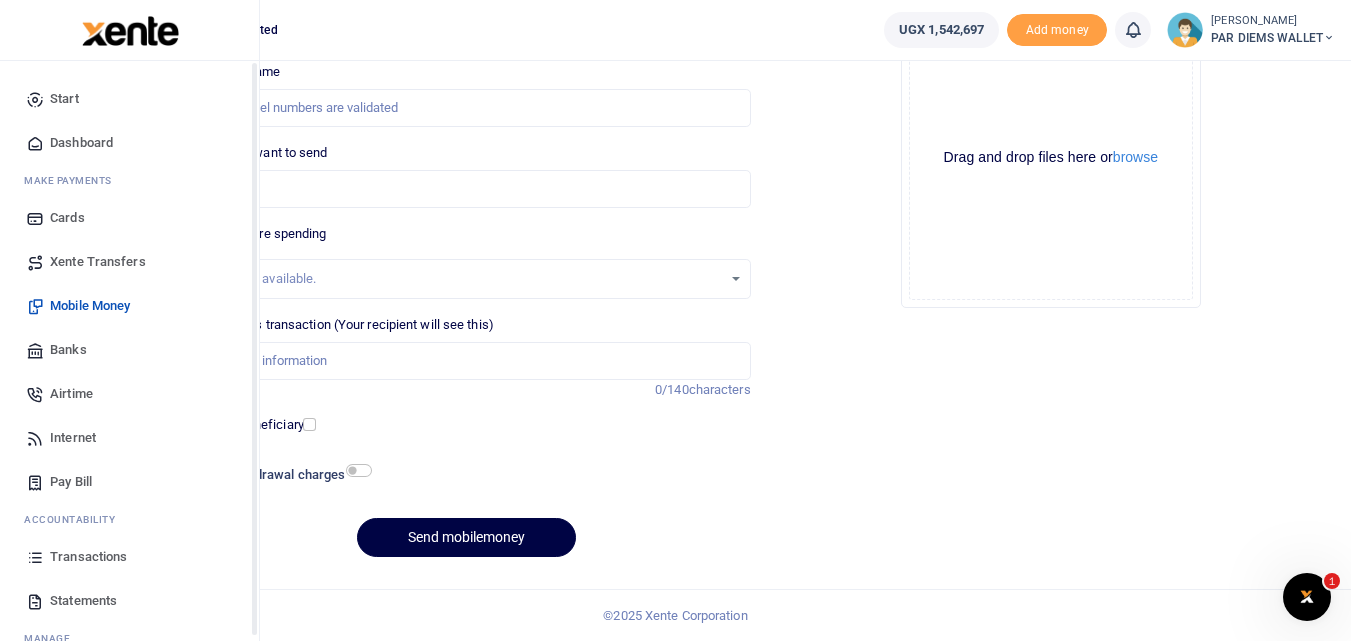 click at bounding box center [35, 557] 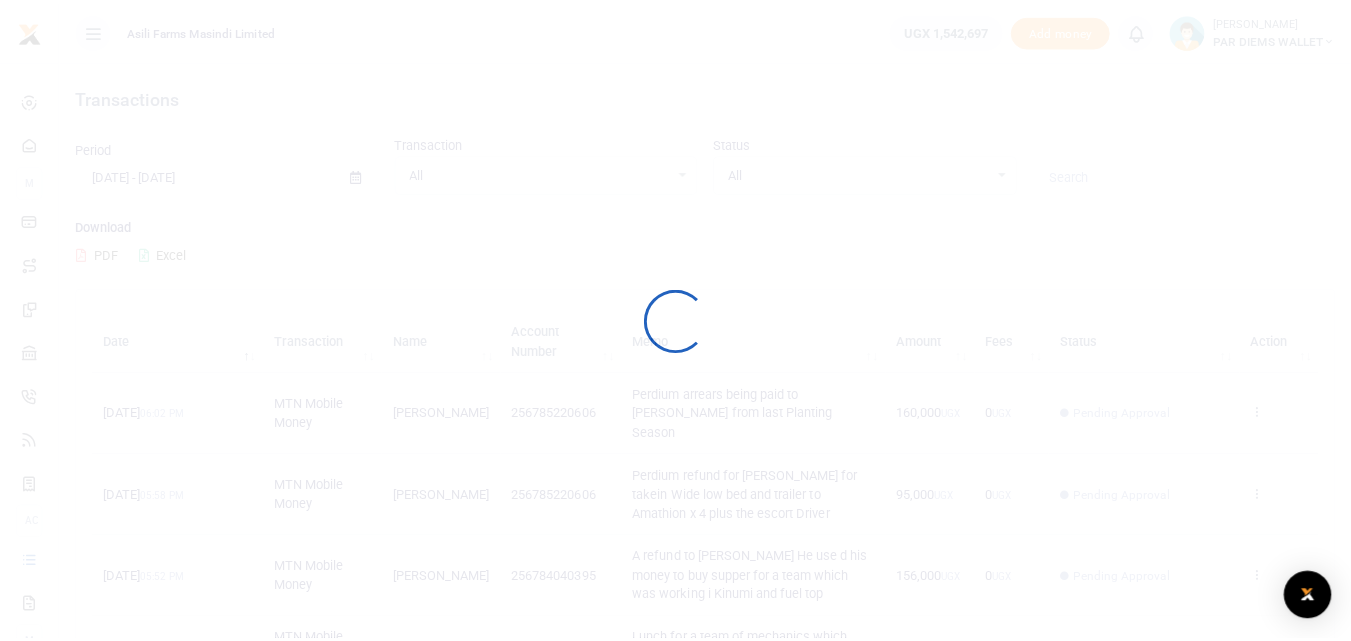scroll, scrollTop: 0, scrollLeft: 0, axis: both 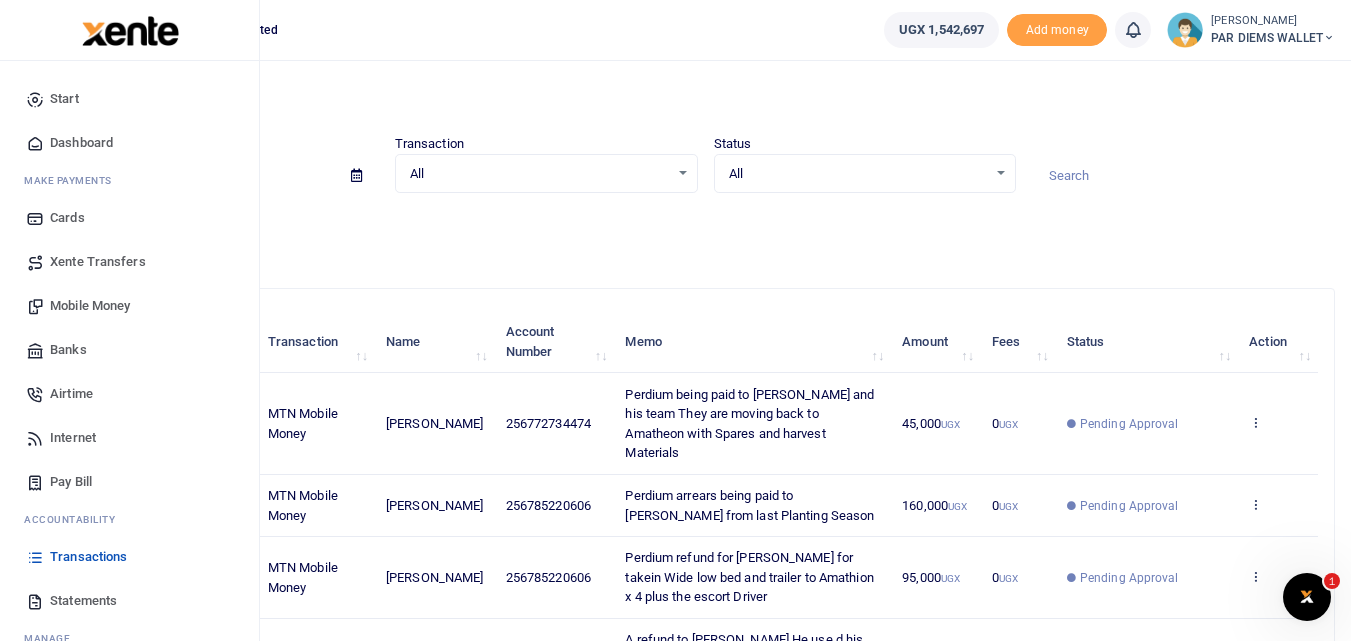 click on "Mobile Money" at bounding box center [90, 306] 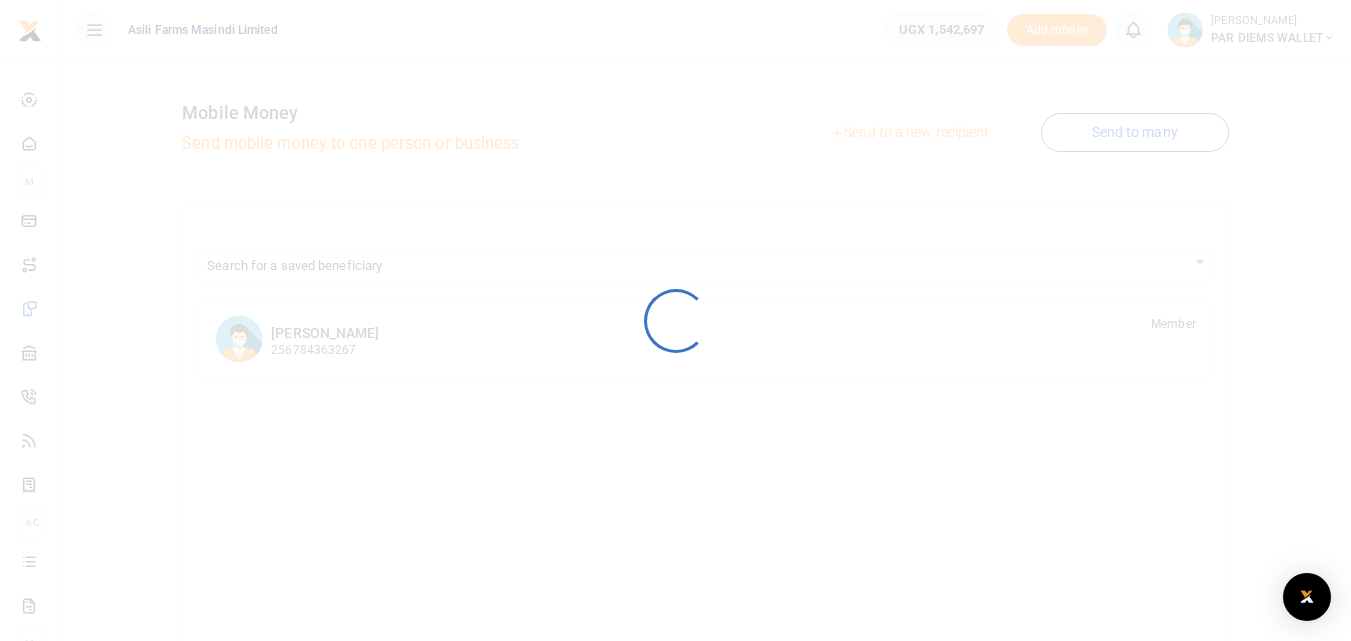 scroll, scrollTop: 0, scrollLeft: 0, axis: both 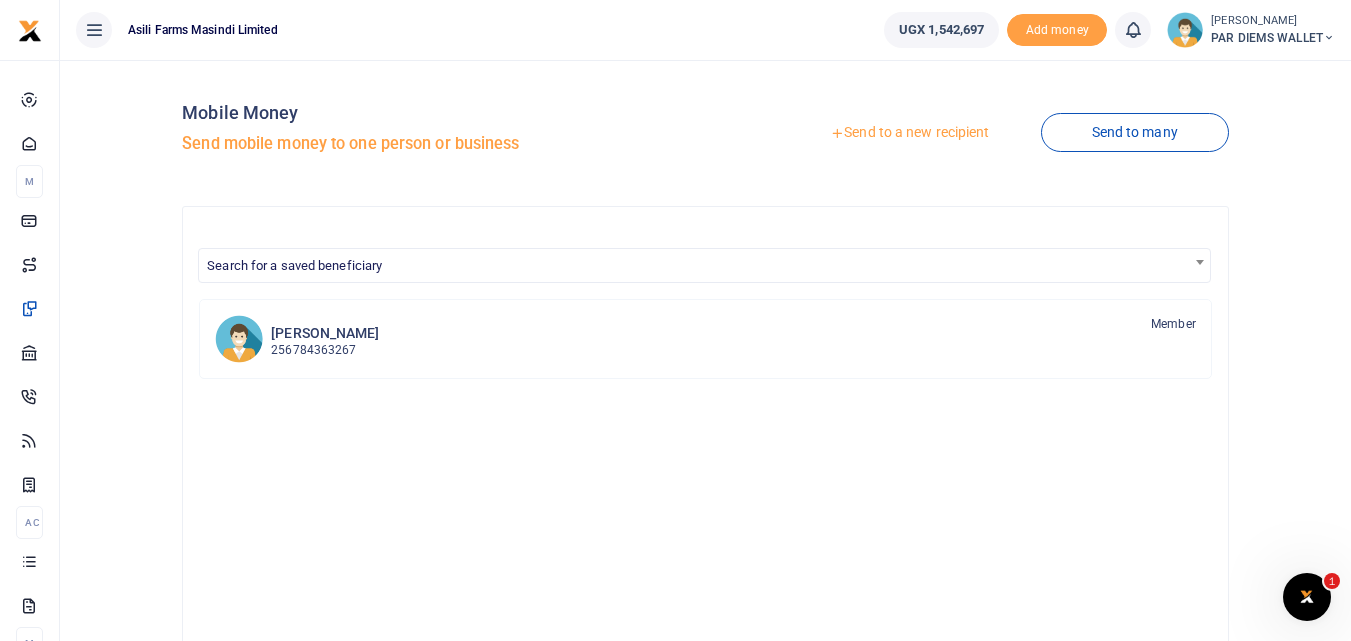 click on "Send to a new recipient" at bounding box center (909, 133) 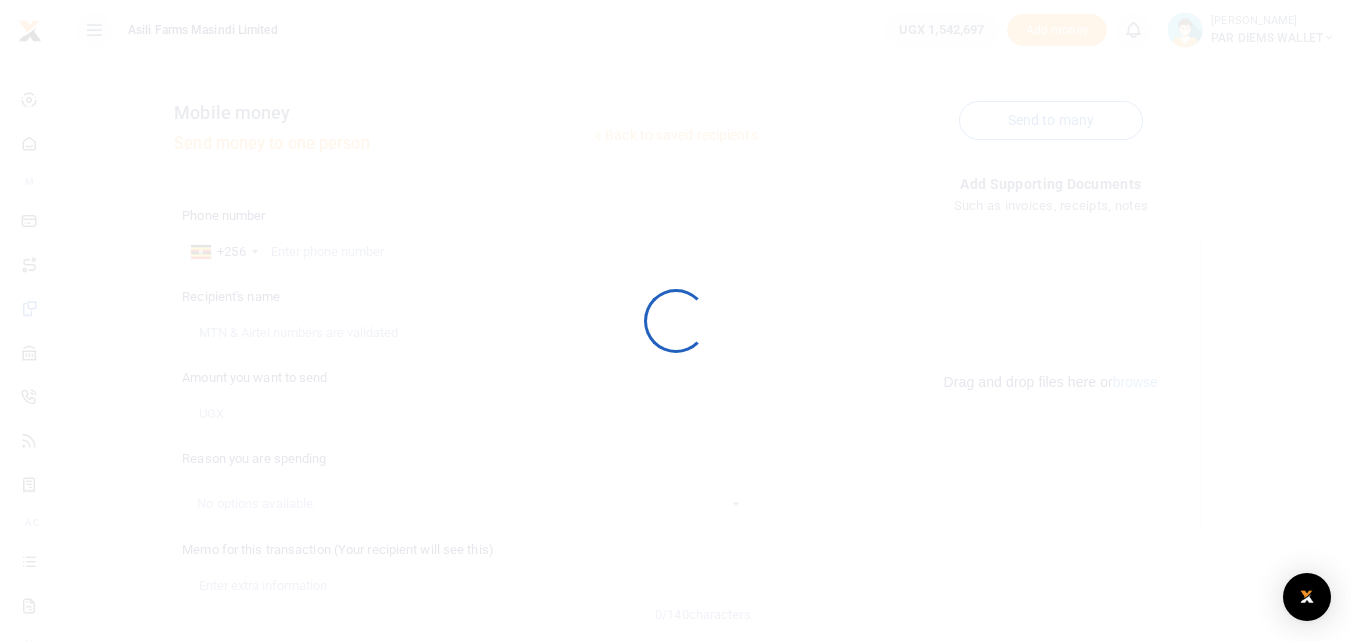 scroll, scrollTop: 0, scrollLeft: 0, axis: both 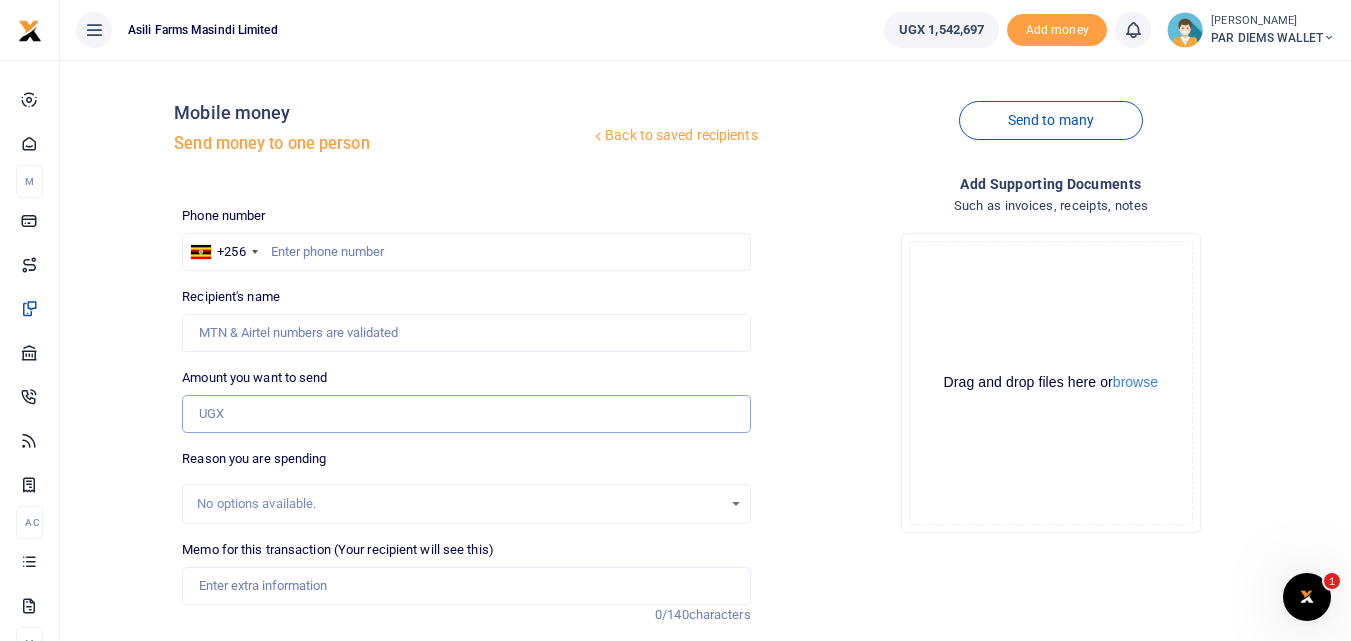 click on "Amount you want to send" at bounding box center (466, 414) 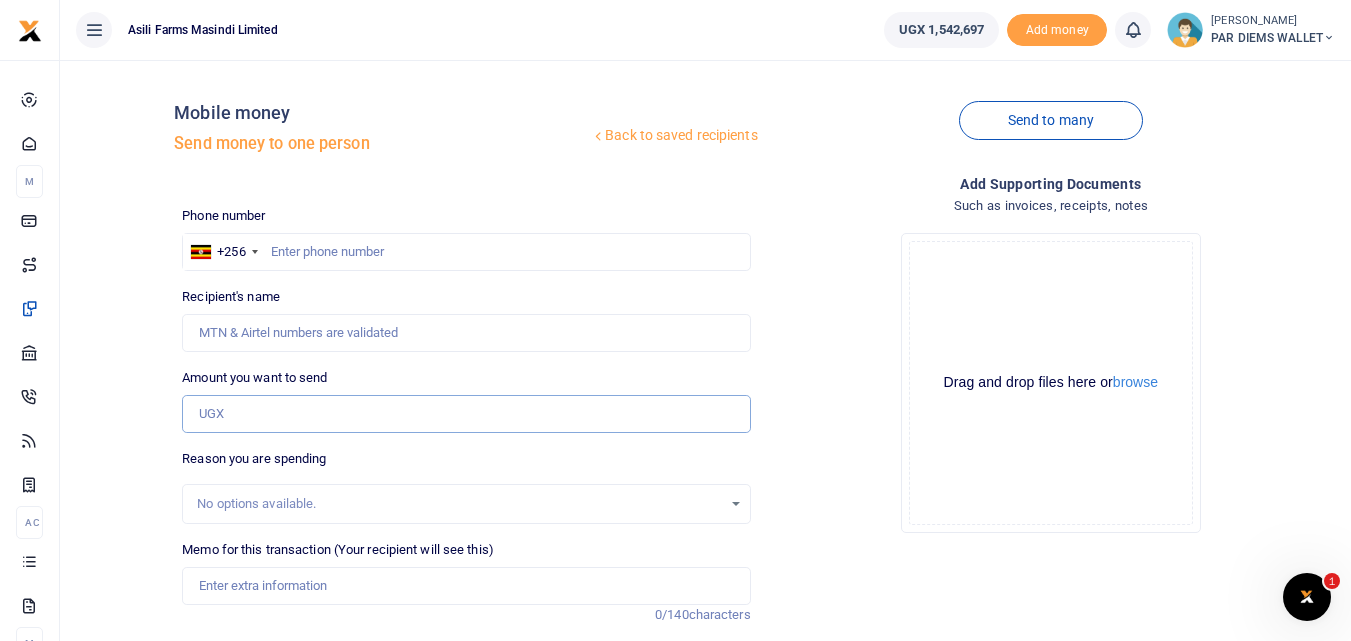 paste on "0785220606" 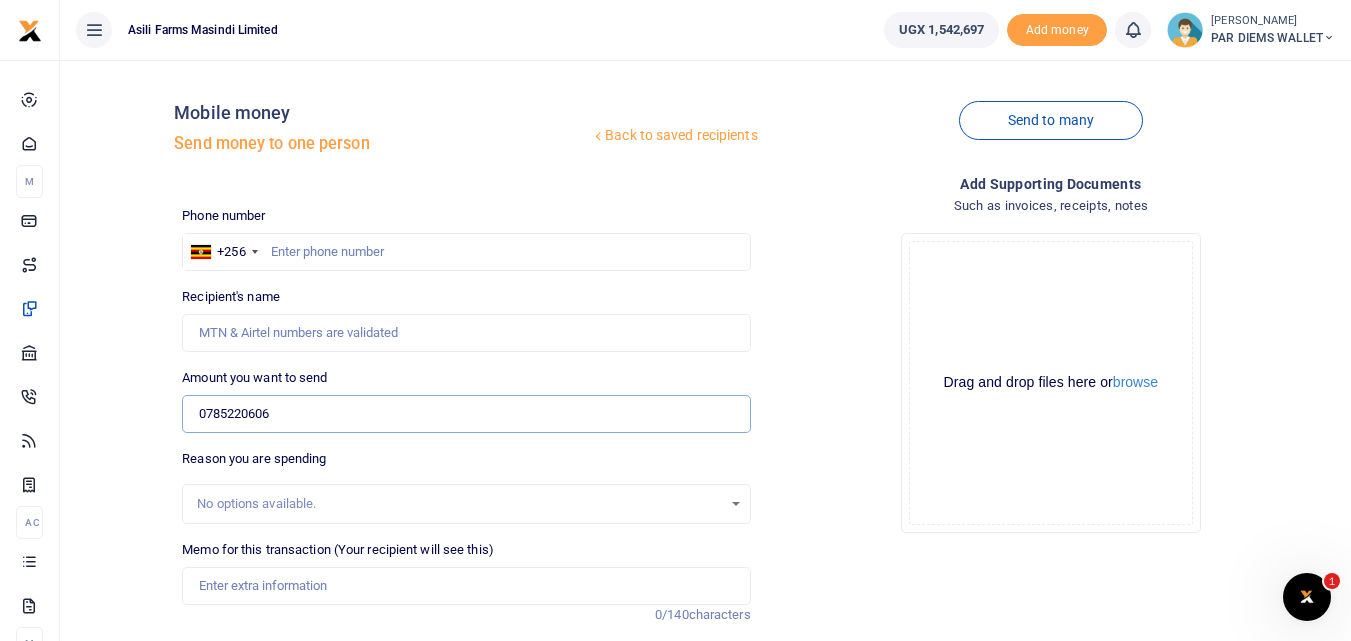 type on "0785220606" 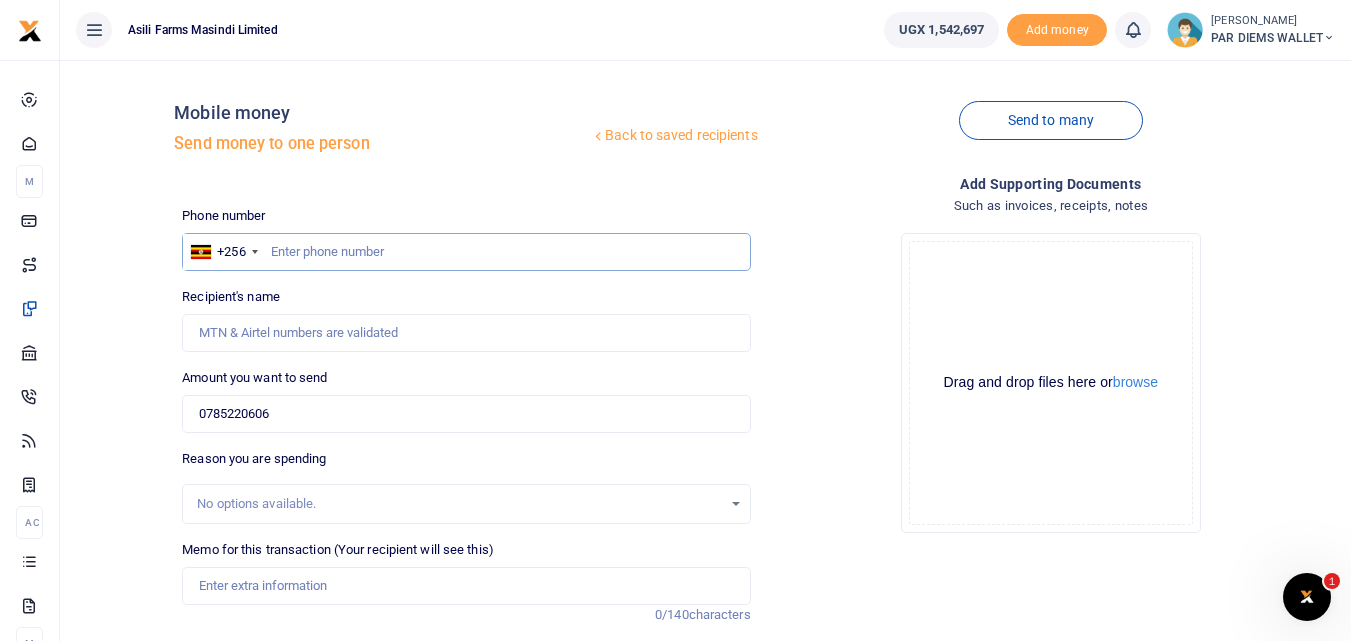 click at bounding box center [466, 252] 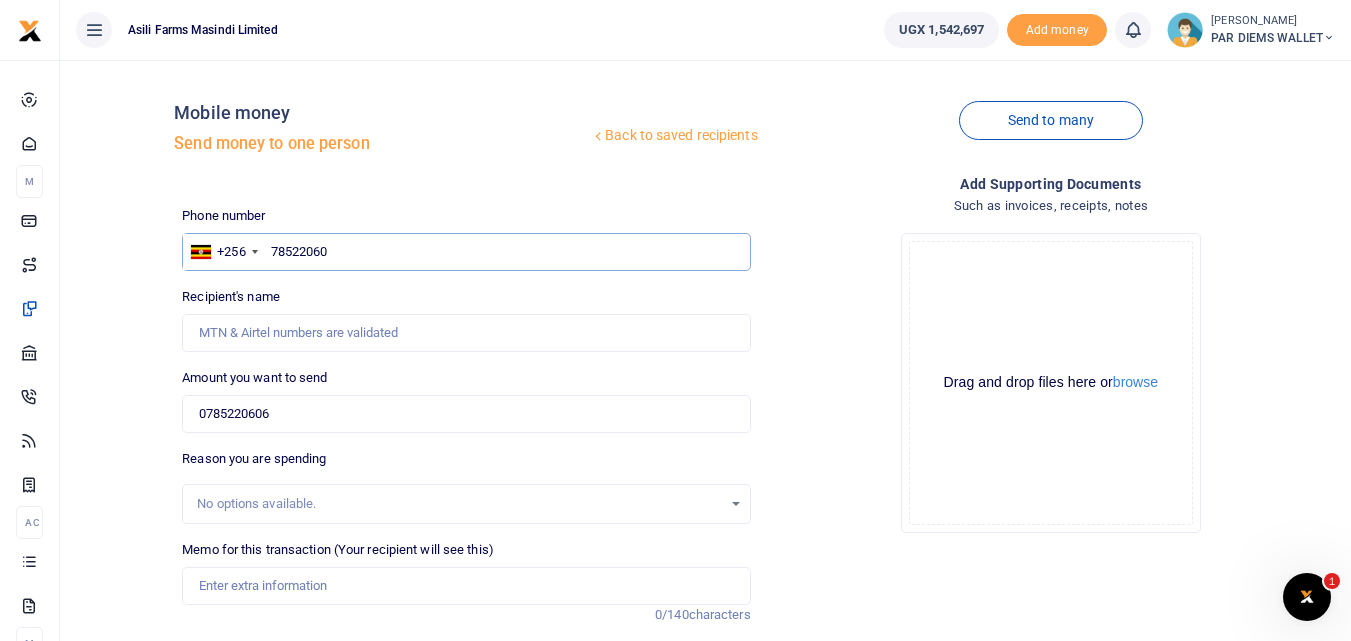 type on "785220606" 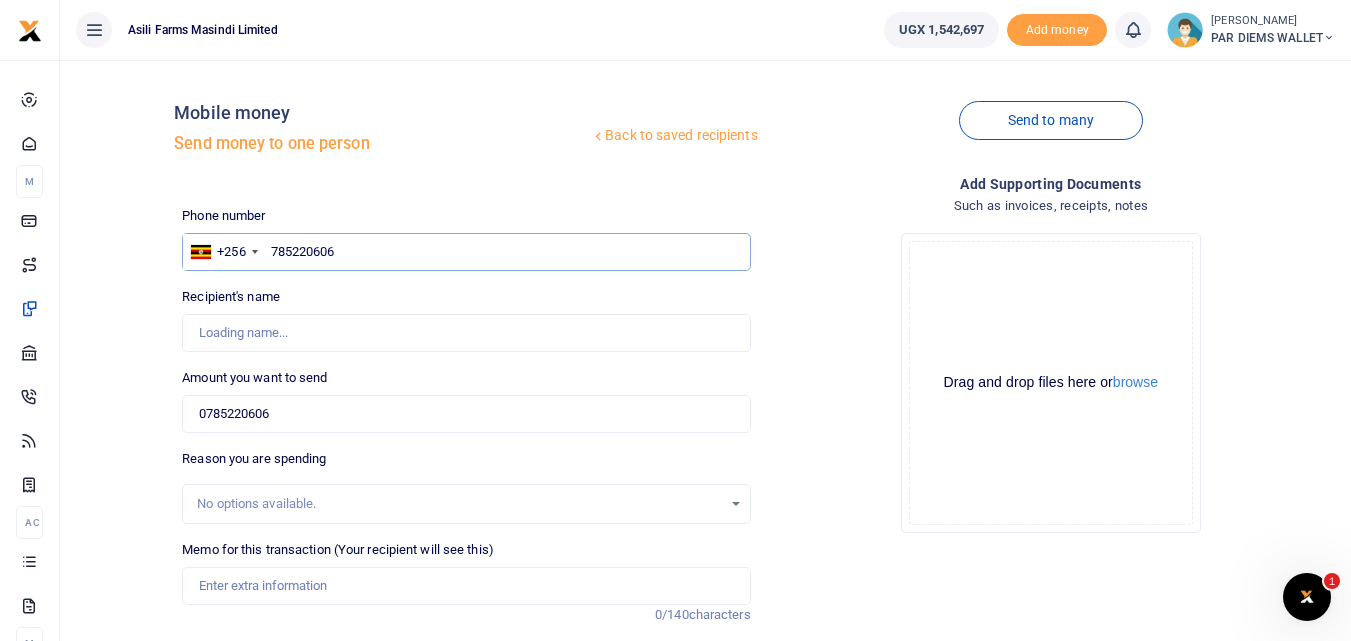 type on "Didas Agaba" 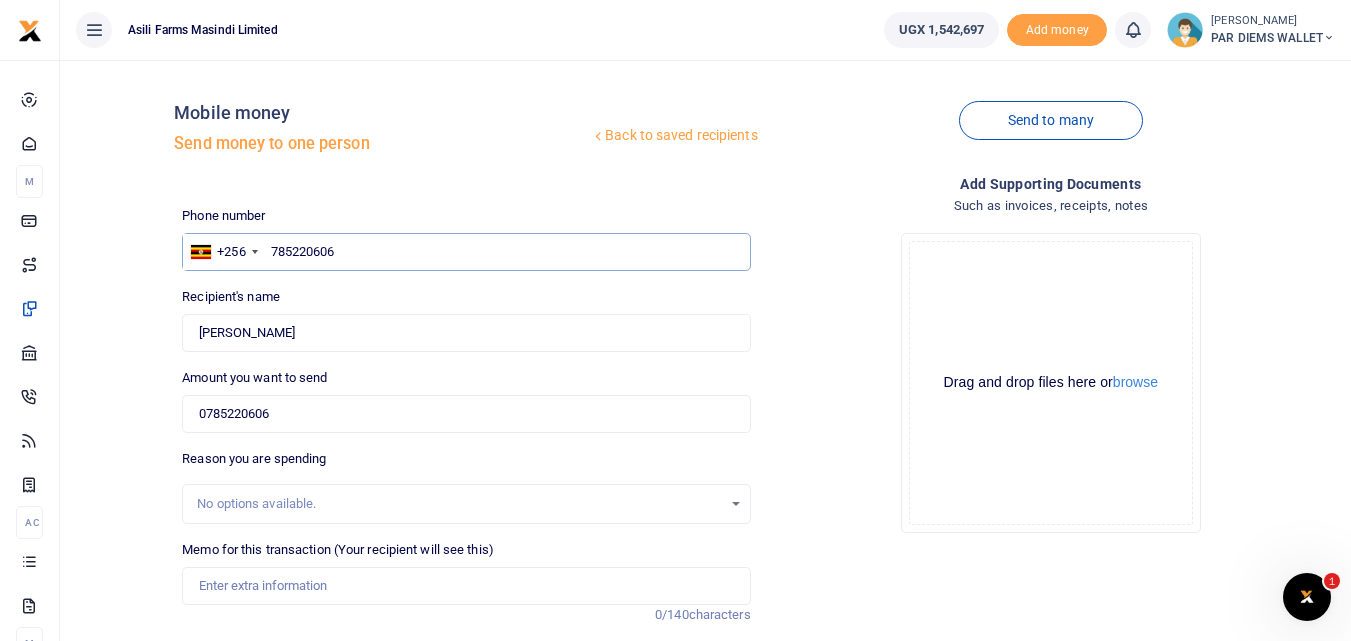 type on "785220606" 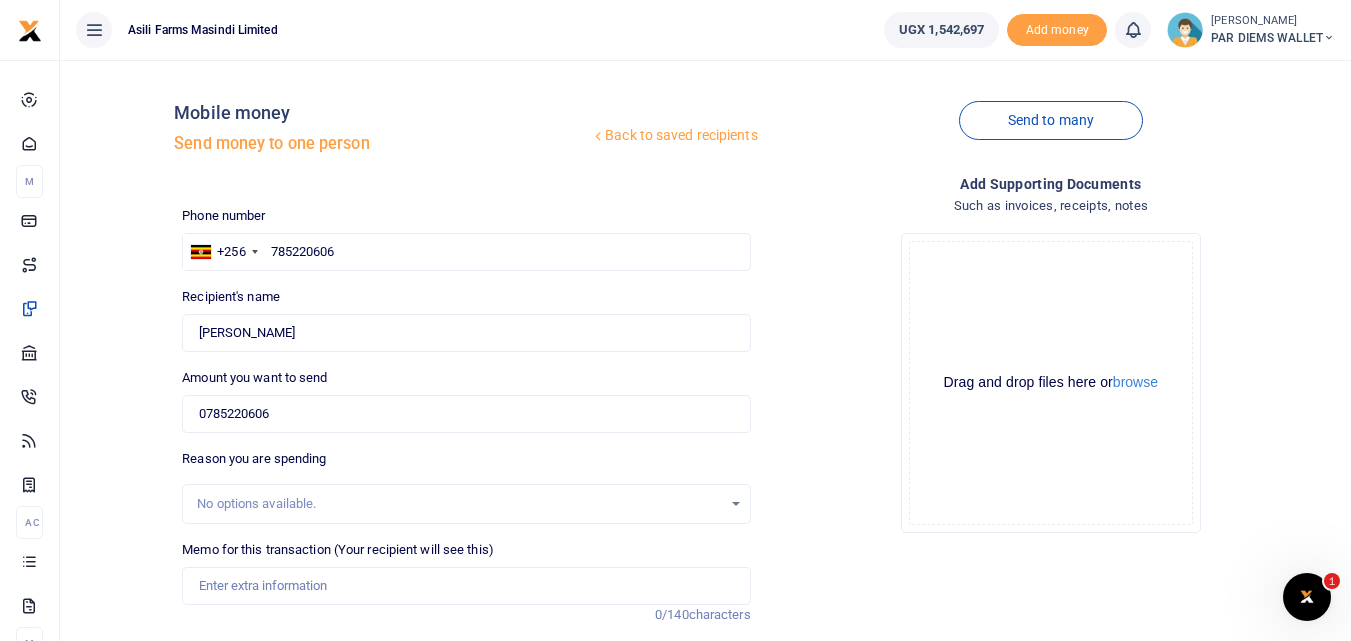 click on "Amount you want to send
0785220606
Amount is required." at bounding box center [466, 400] 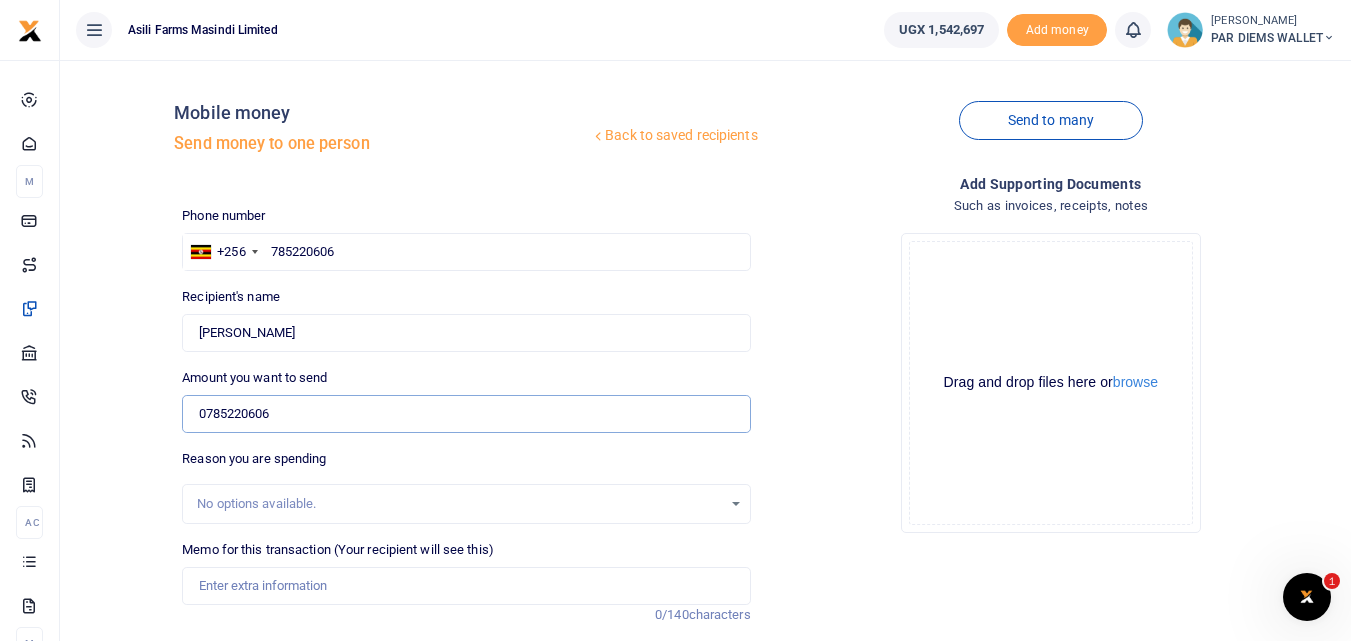 click on "0785220606" at bounding box center [466, 414] 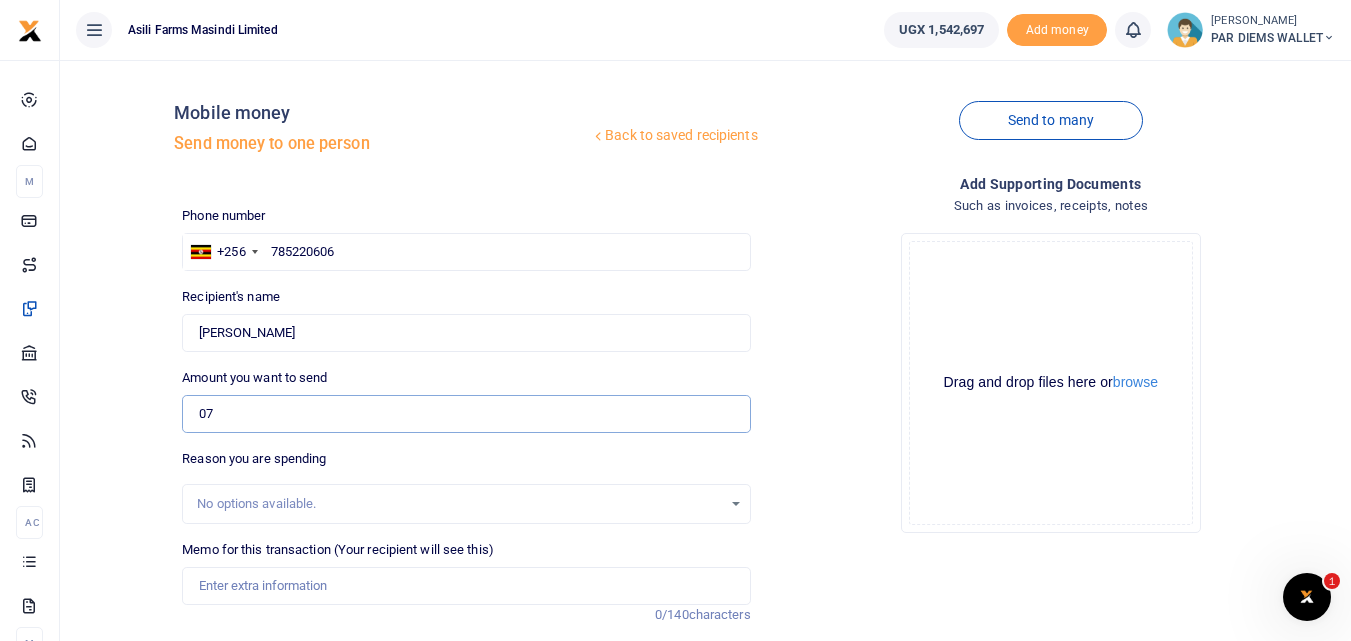 type on "0" 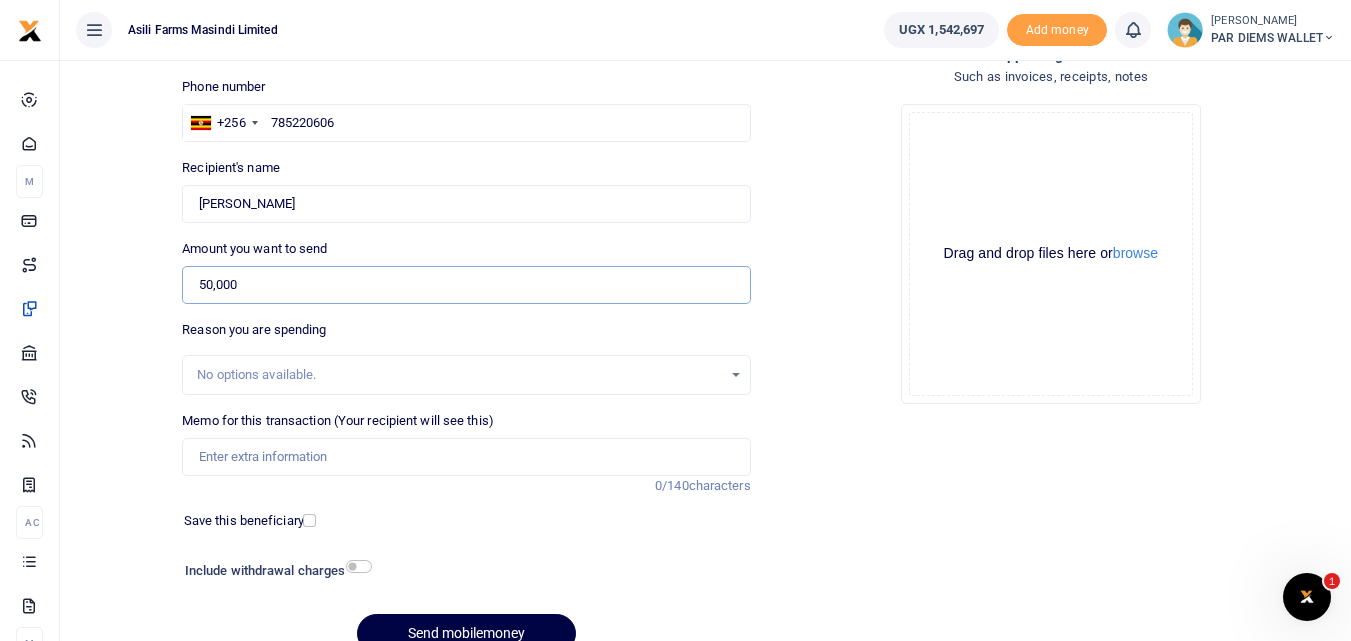 scroll, scrollTop: 214, scrollLeft: 0, axis: vertical 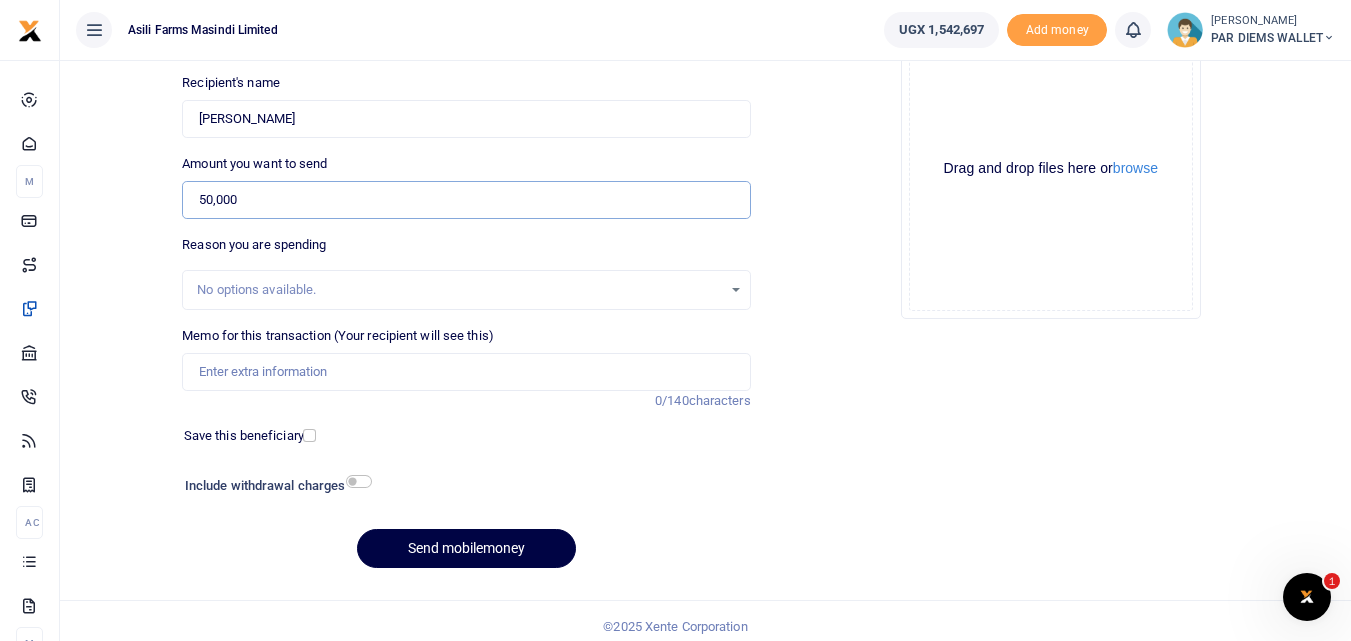 type on "50,000" 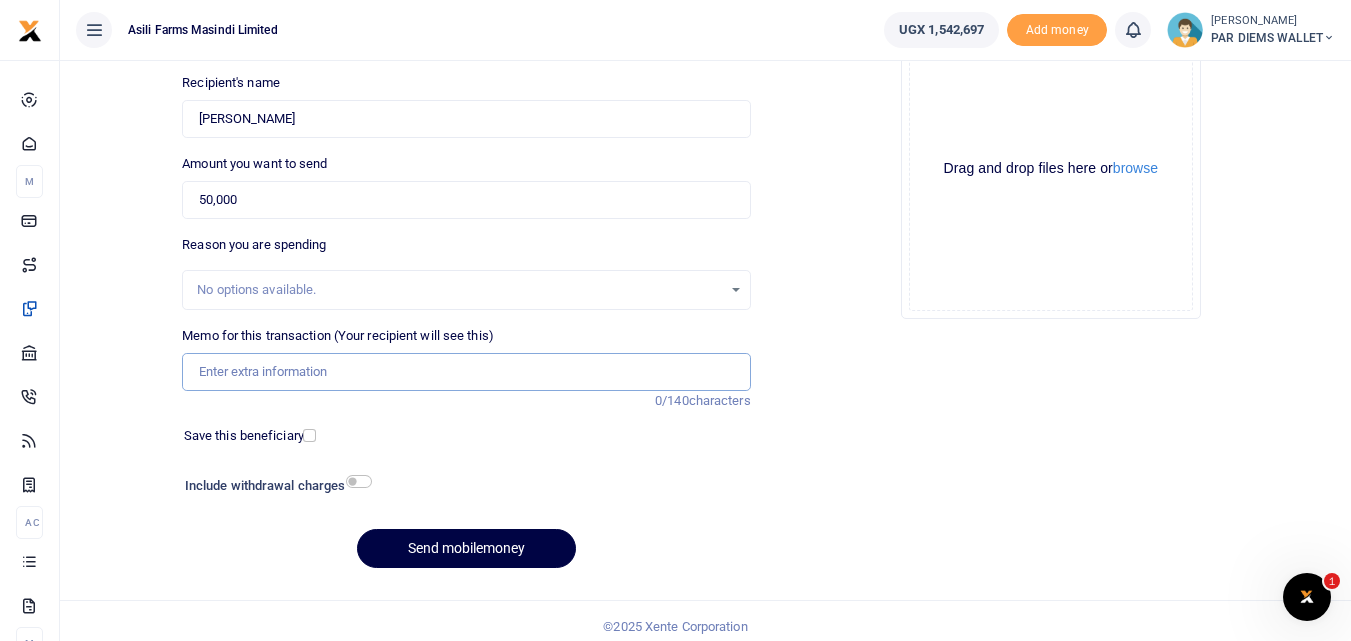 click on "Memo for this transaction (Your recipient will see this)" at bounding box center (466, 372) 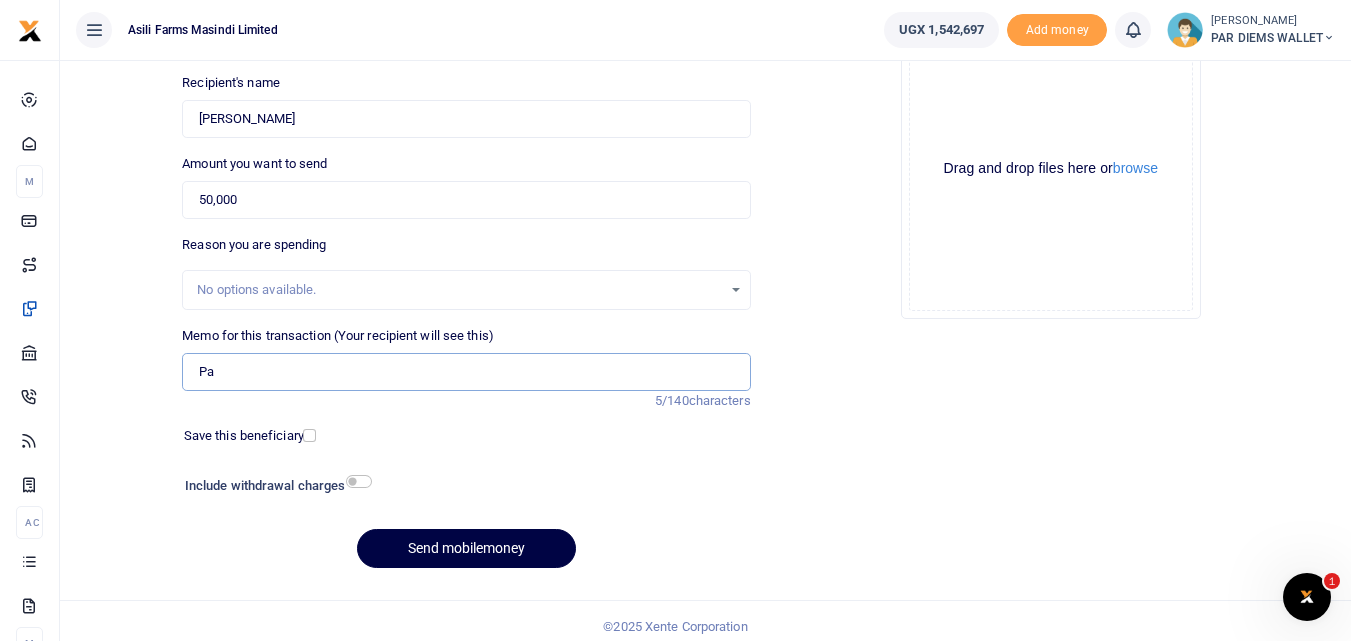 type on "P" 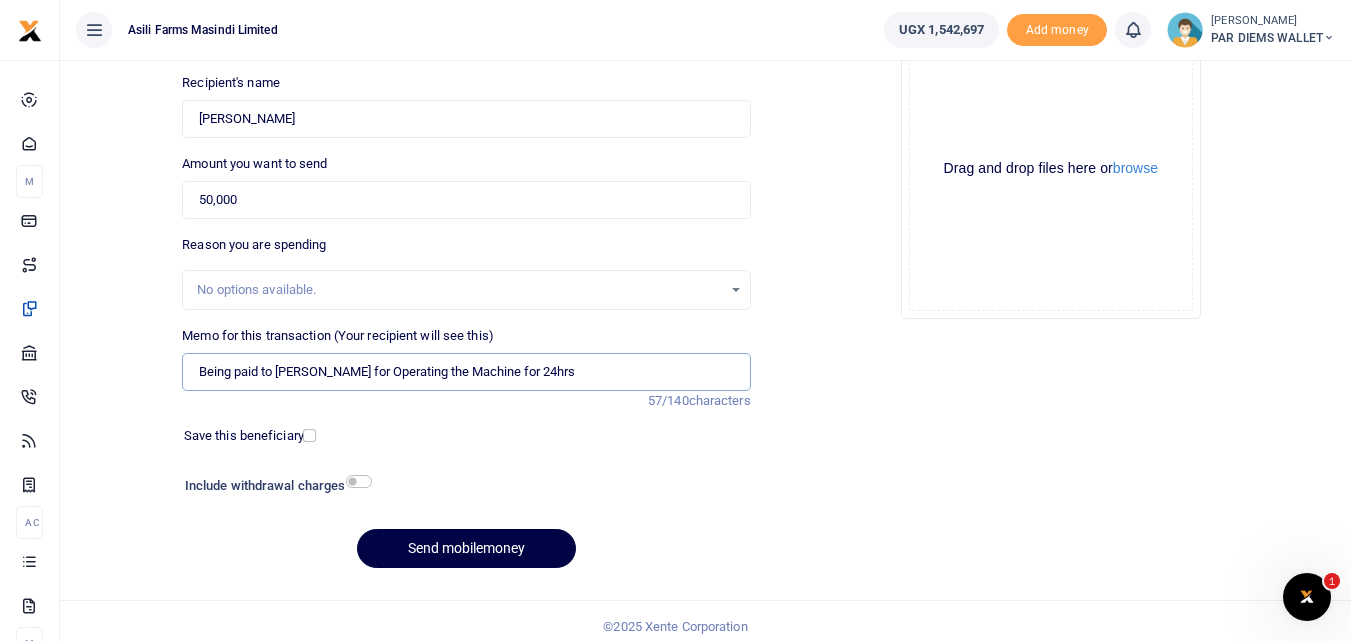 type on "Being paid to Madira for Operating the Machine for 24hrs" 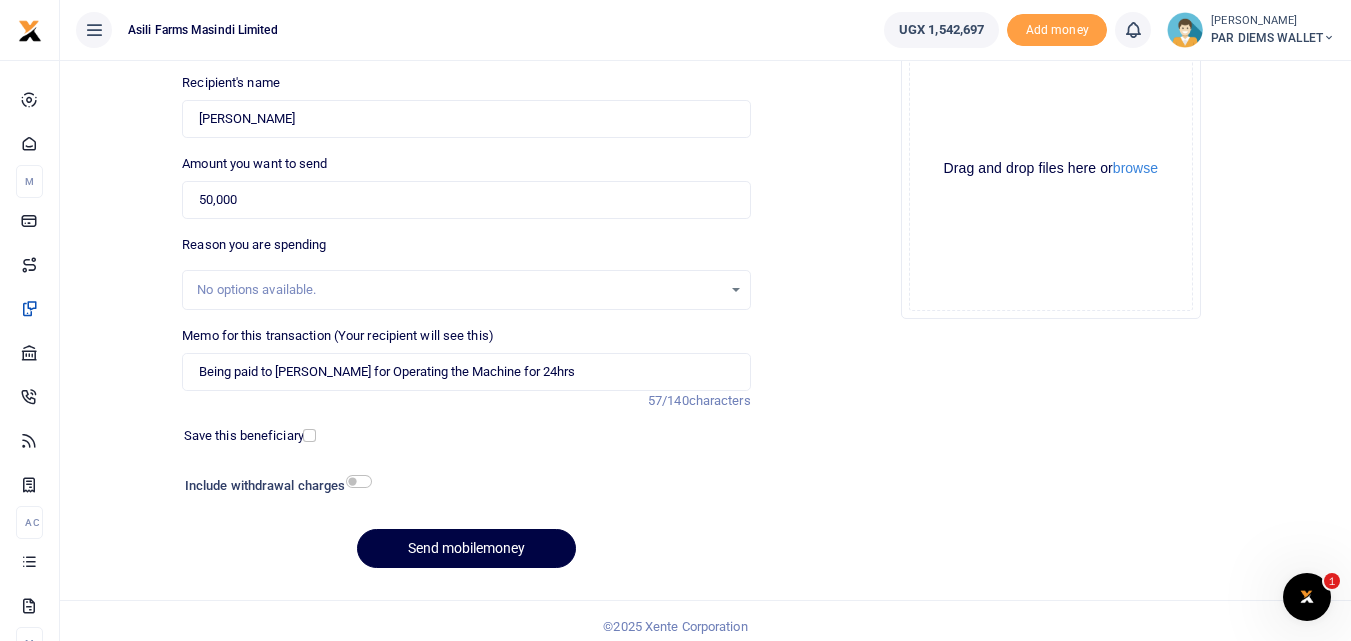 click on "Drag and drop files here or  browse Powered by  Uppy" 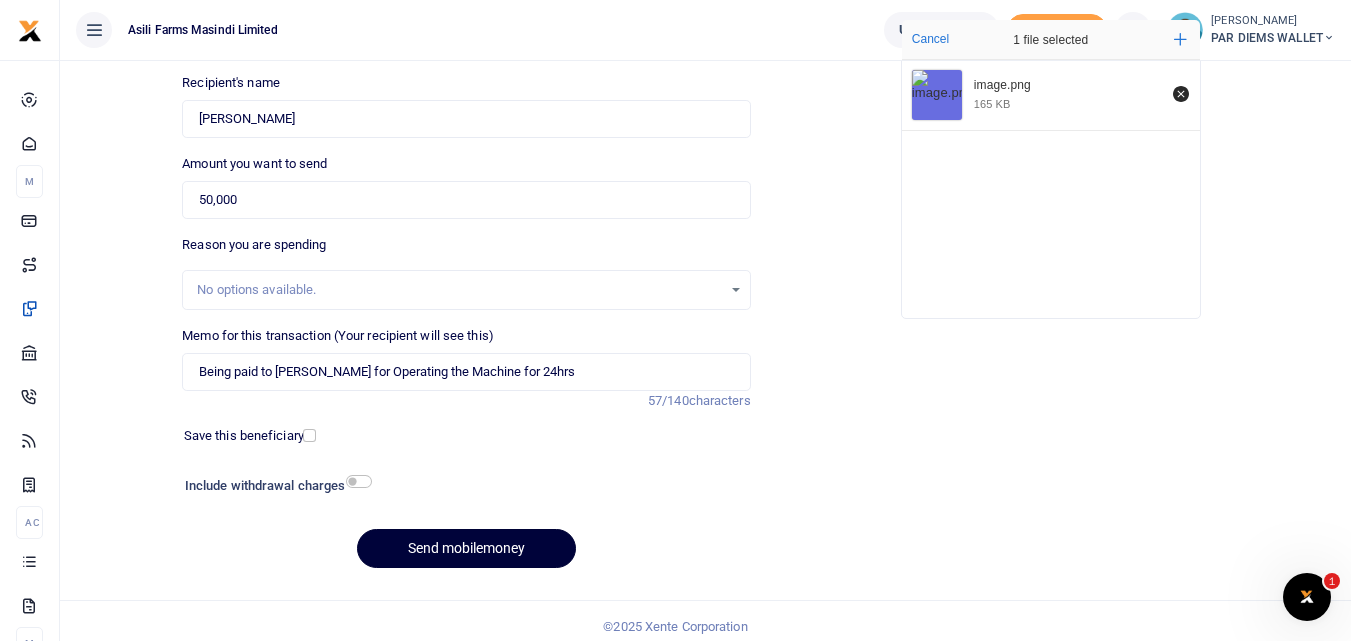 click on "Send mobilemoney" at bounding box center [466, 548] 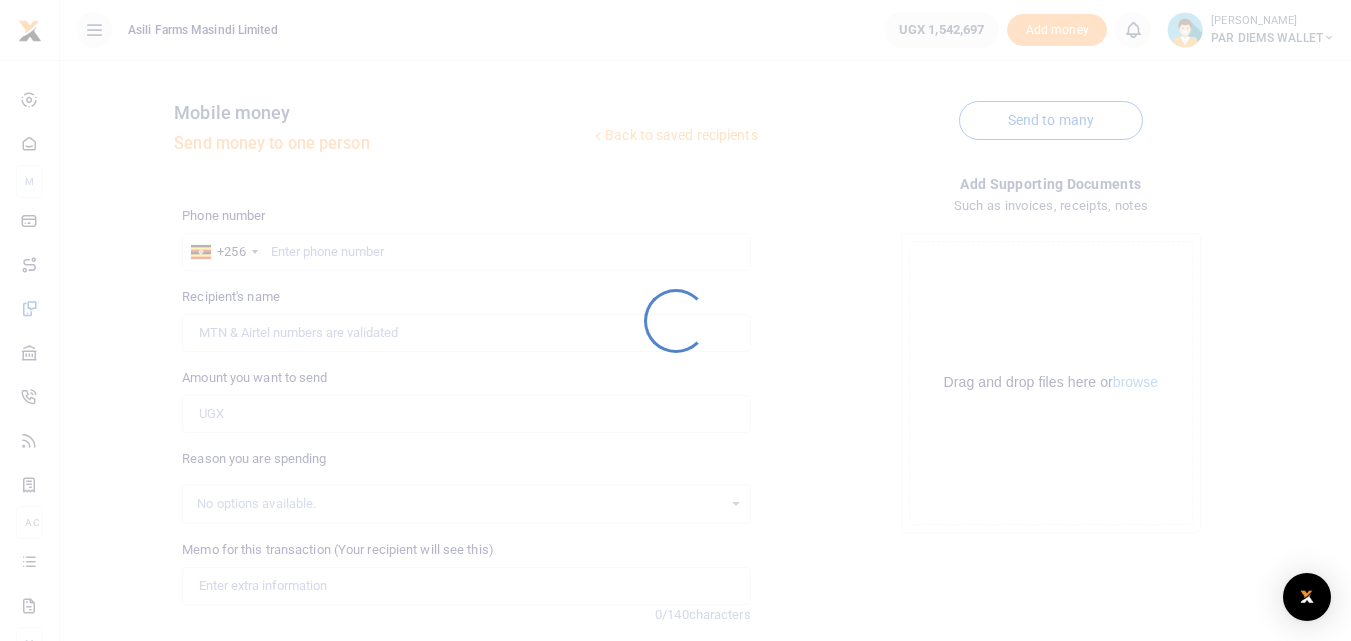scroll, scrollTop: 212, scrollLeft: 0, axis: vertical 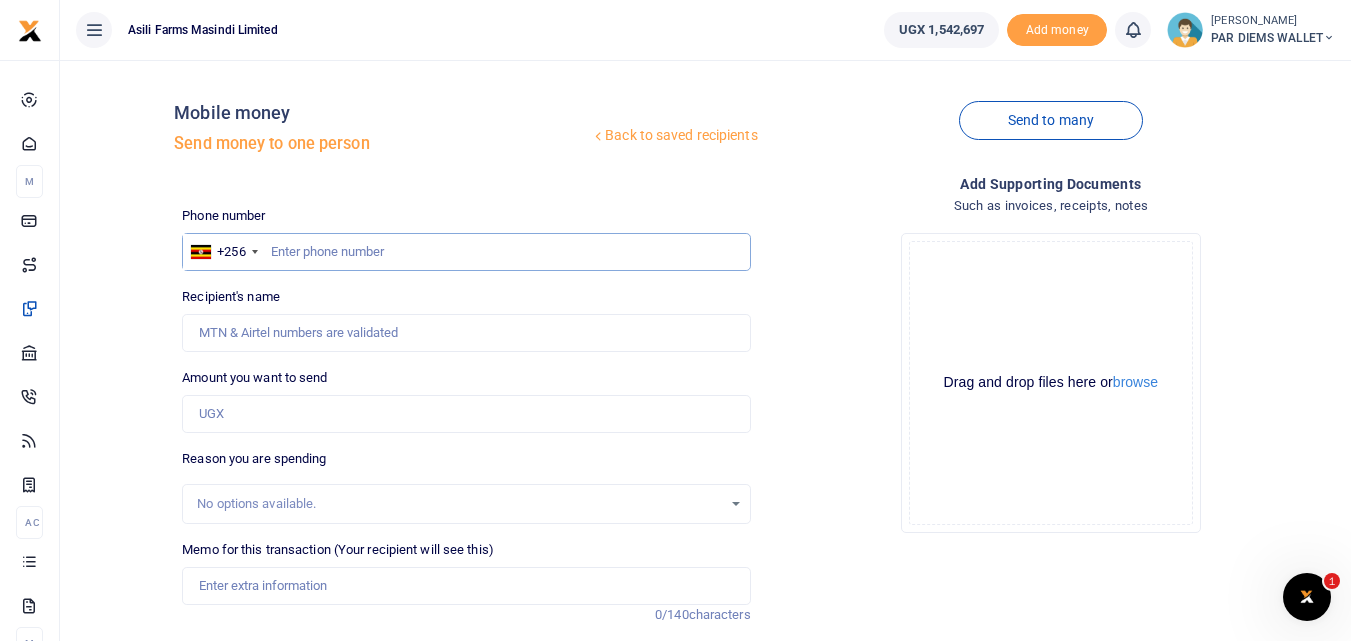 click at bounding box center [466, 252] 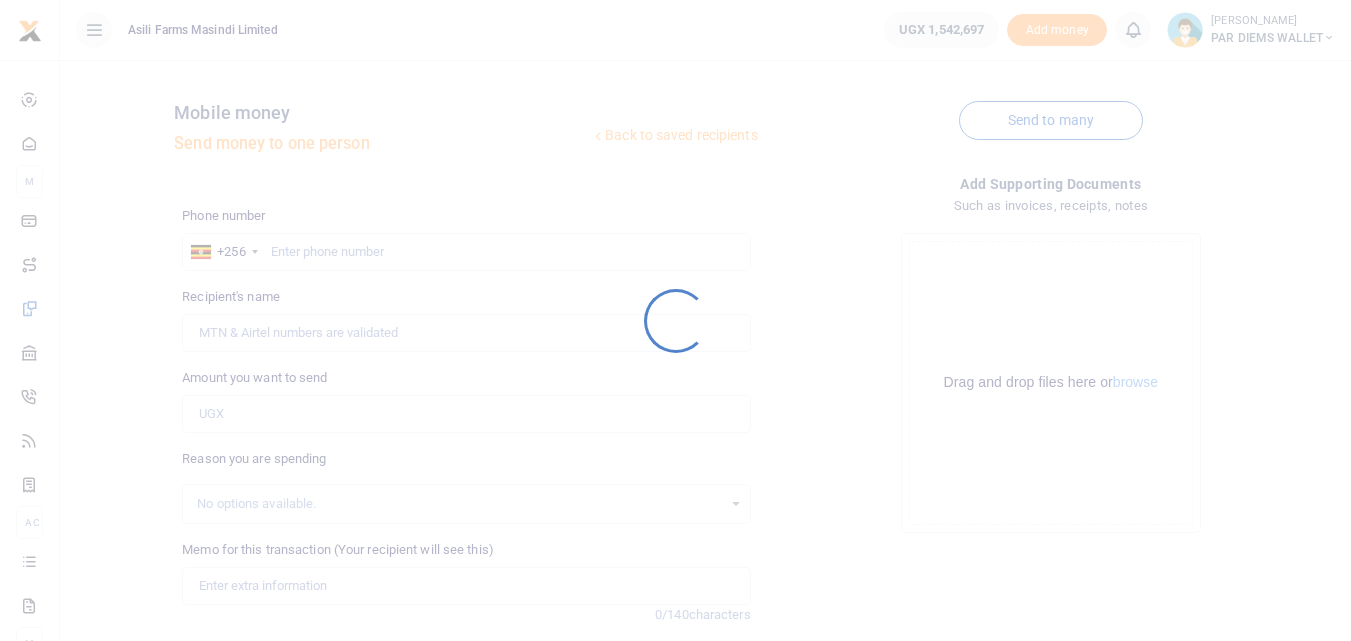 scroll, scrollTop: 0, scrollLeft: 0, axis: both 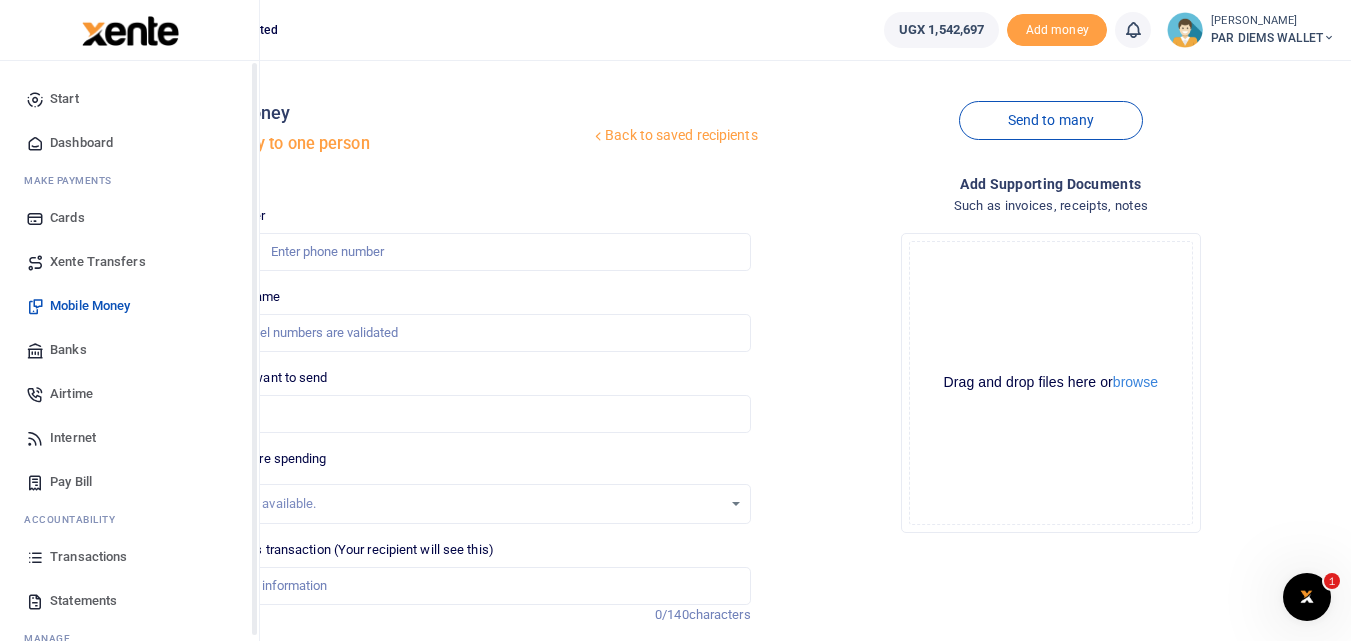 click at bounding box center (35, 557) 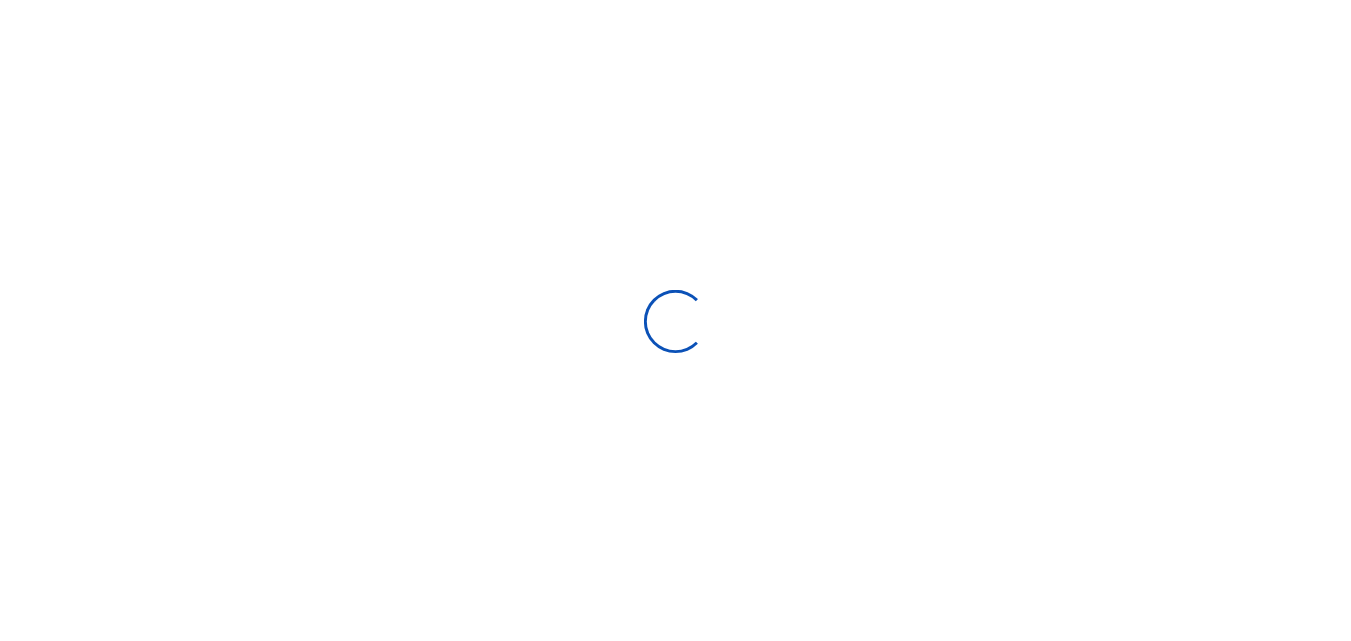 scroll, scrollTop: 0, scrollLeft: 0, axis: both 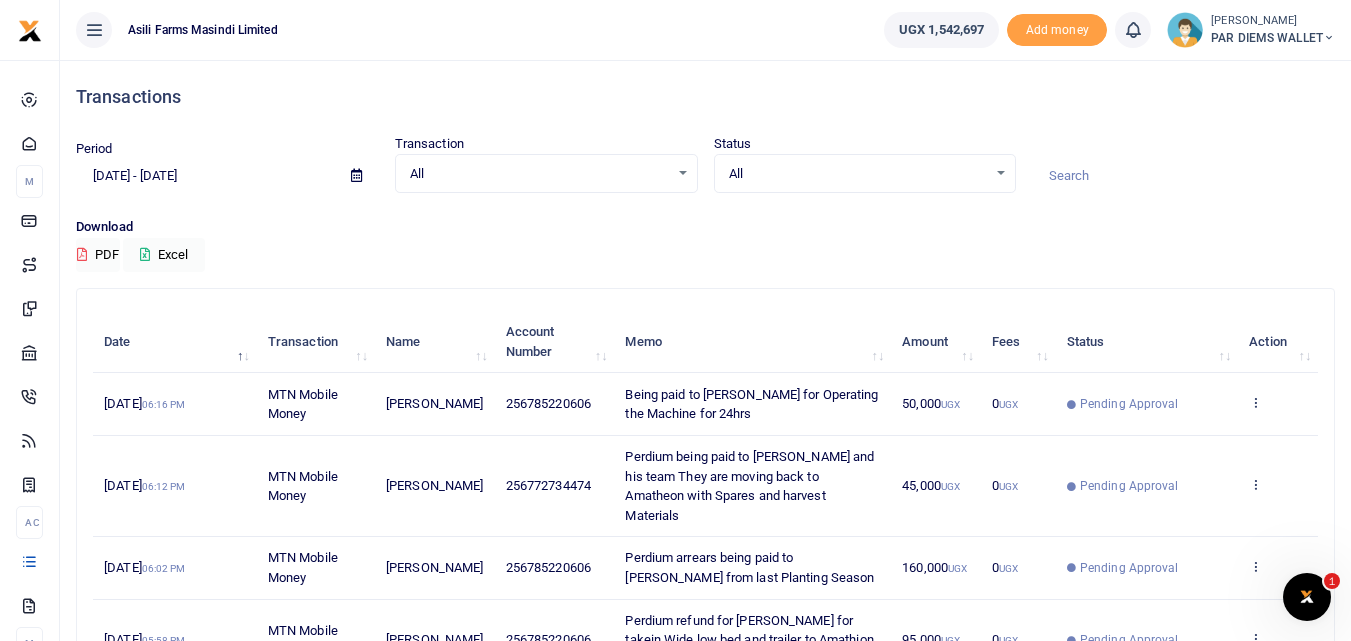 drag, startPoint x: 1349, startPoint y: 313, endPoint x: 1357, endPoint y: 354, distance: 41.773197 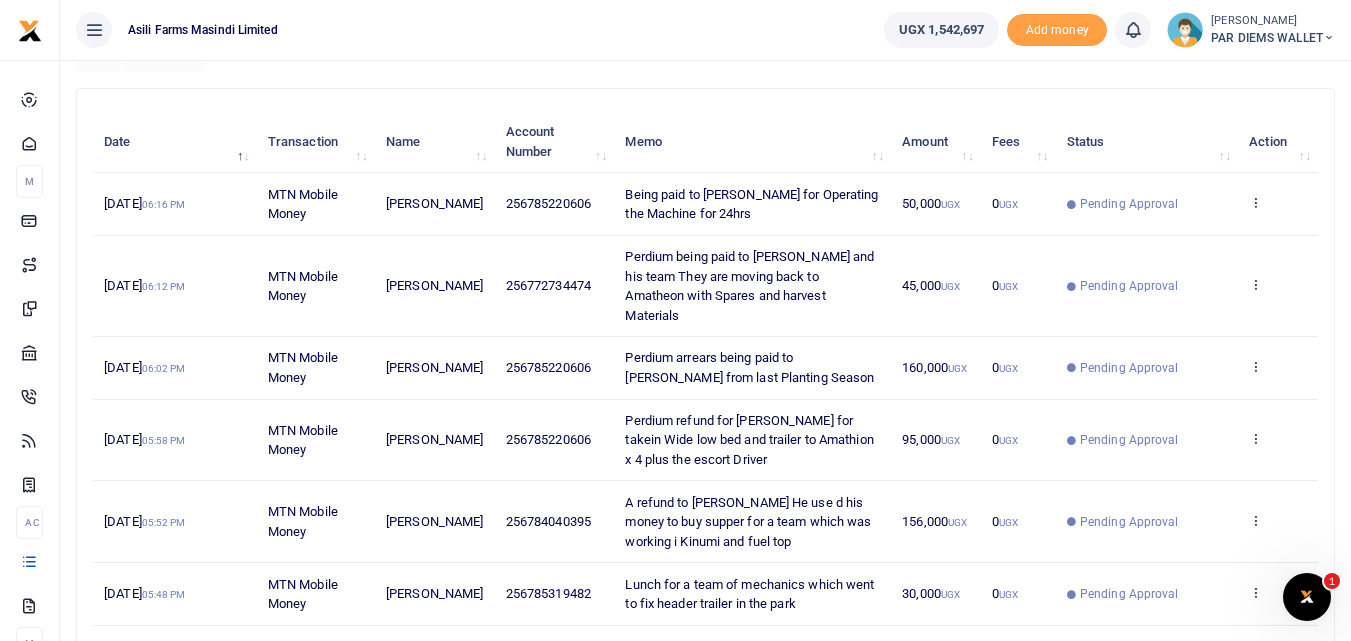 scroll, scrollTop: 204, scrollLeft: 0, axis: vertical 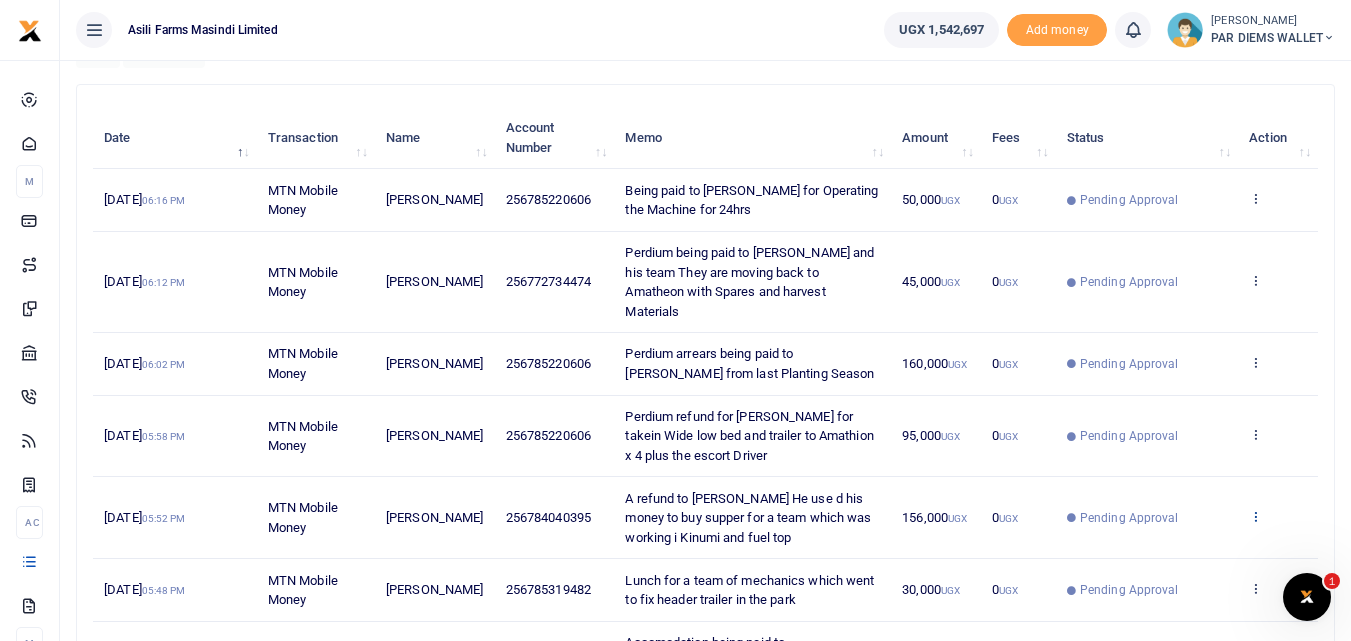 click at bounding box center (1255, 516) 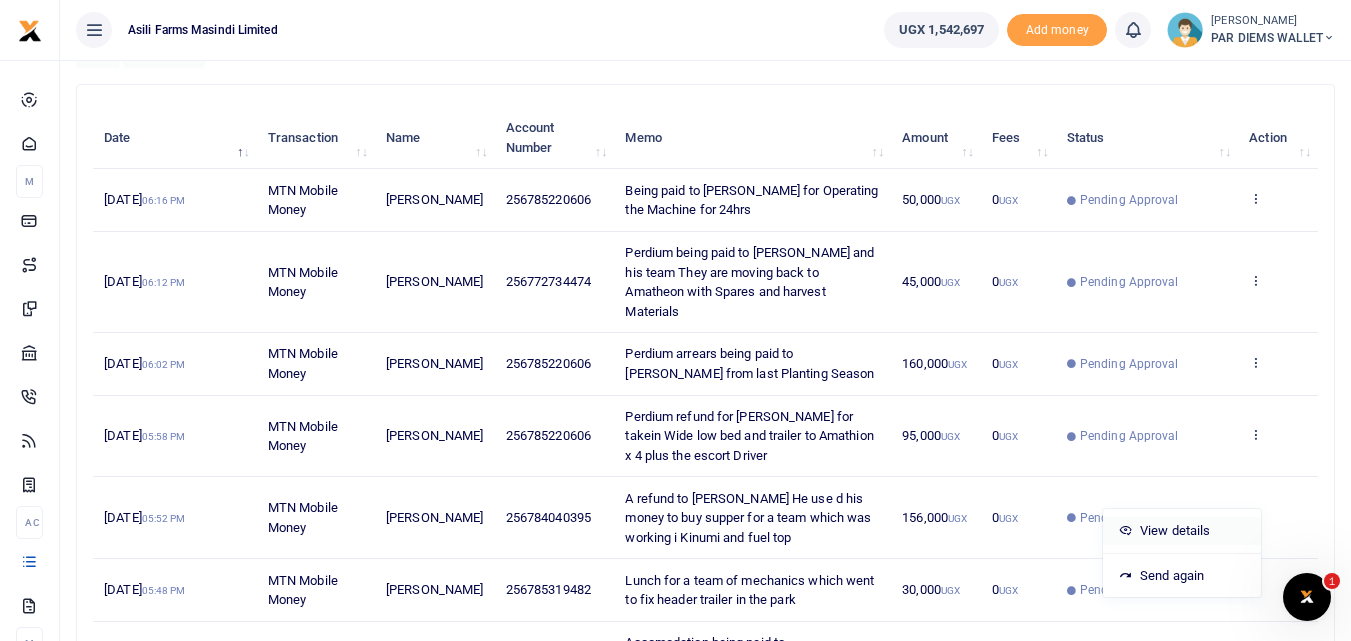 click on "View details" at bounding box center (1182, 531) 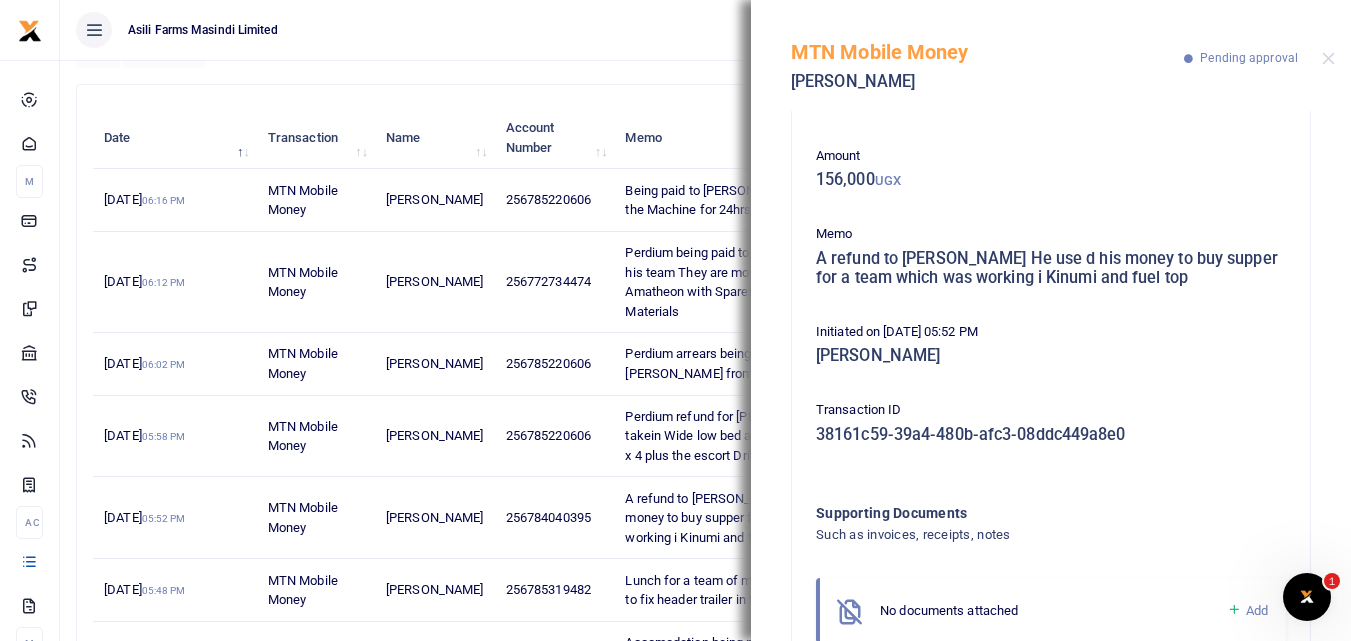 scroll, scrollTop: 93, scrollLeft: 0, axis: vertical 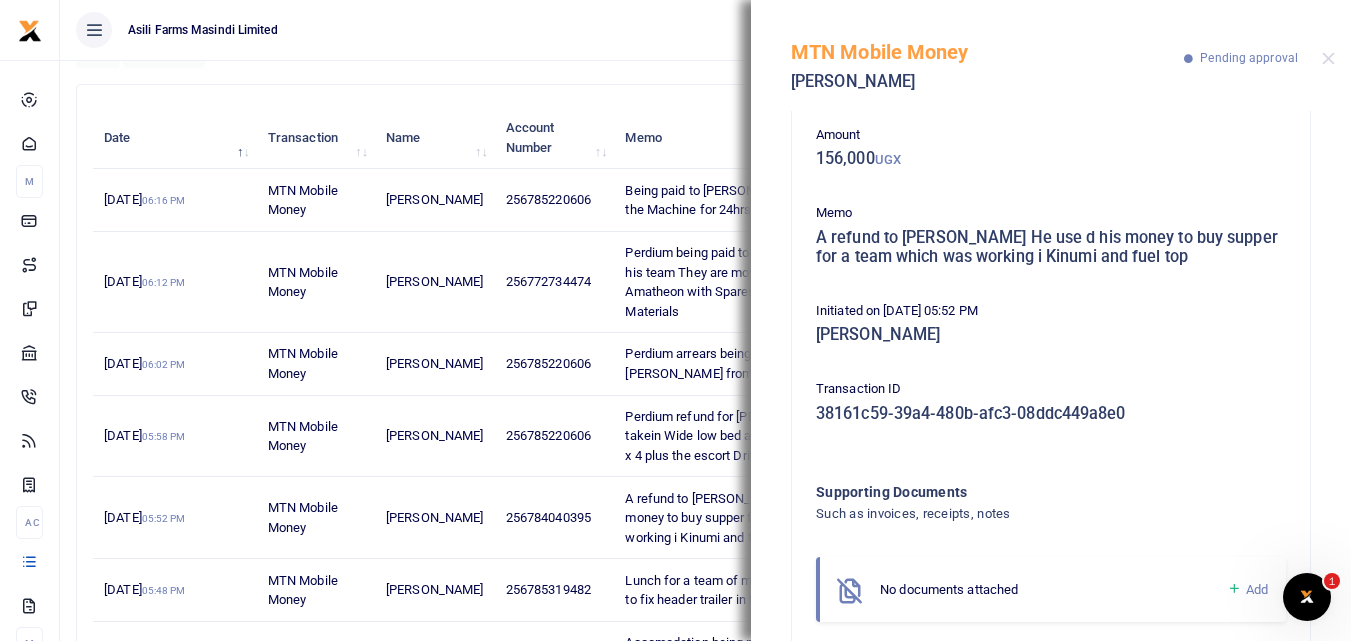 drag, startPoint x: 1333, startPoint y: 364, endPoint x: 1271, endPoint y: 459, distance: 113.44161 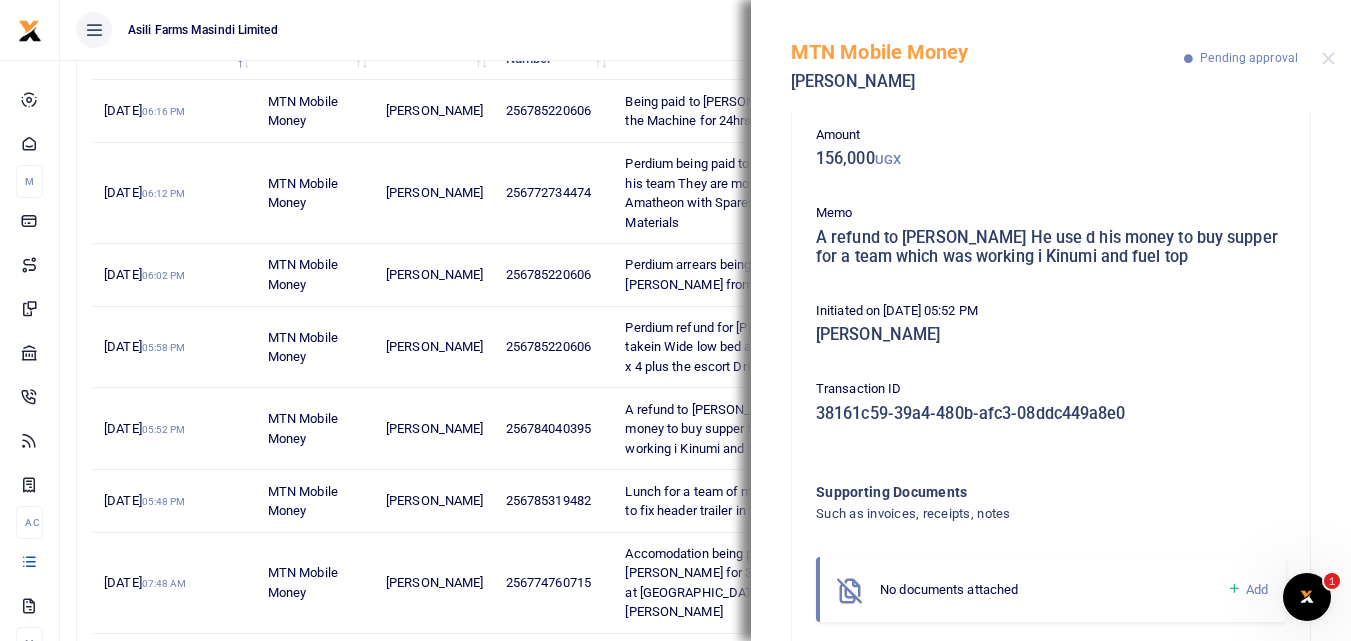 scroll, scrollTop: 291, scrollLeft: 0, axis: vertical 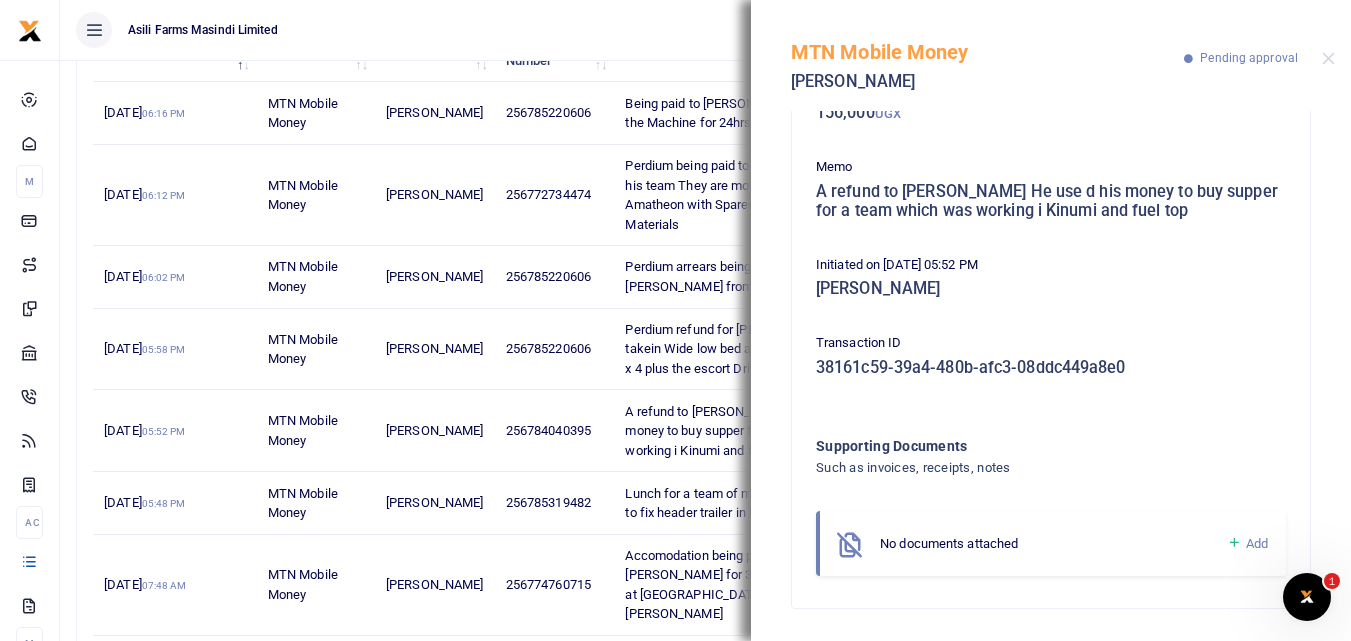click at bounding box center [1234, 543] 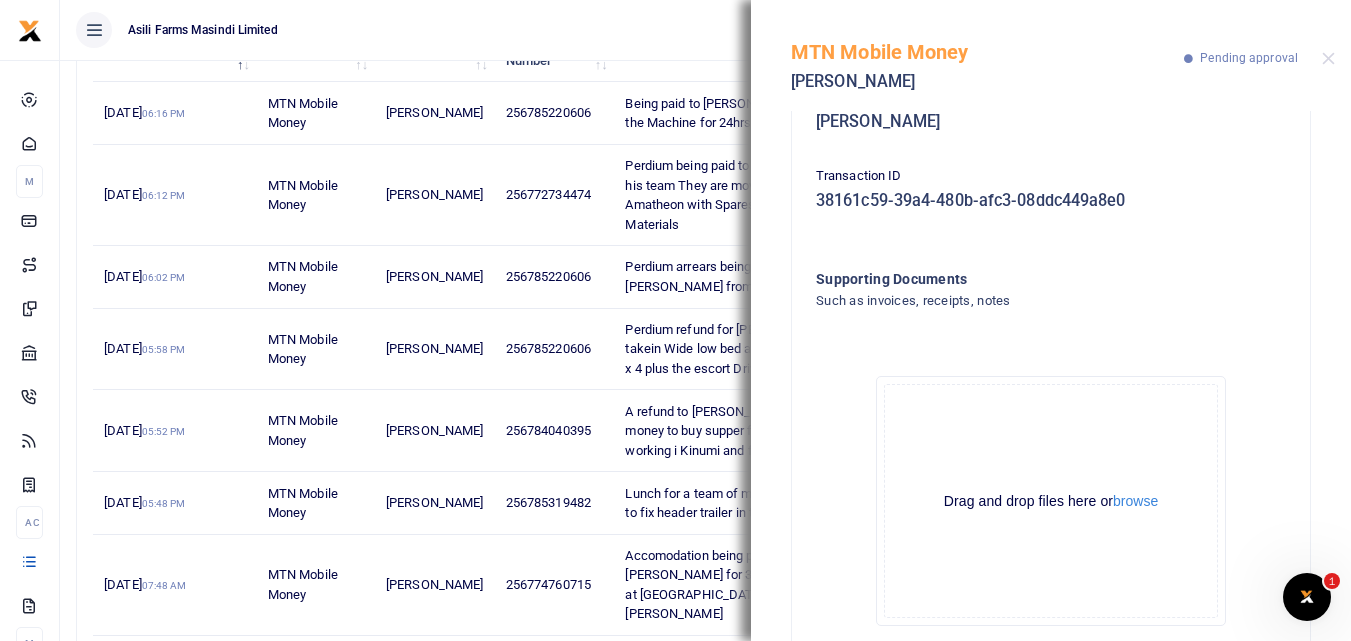 scroll, scrollTop: 364, scrollLeft: 0, axis: vertical 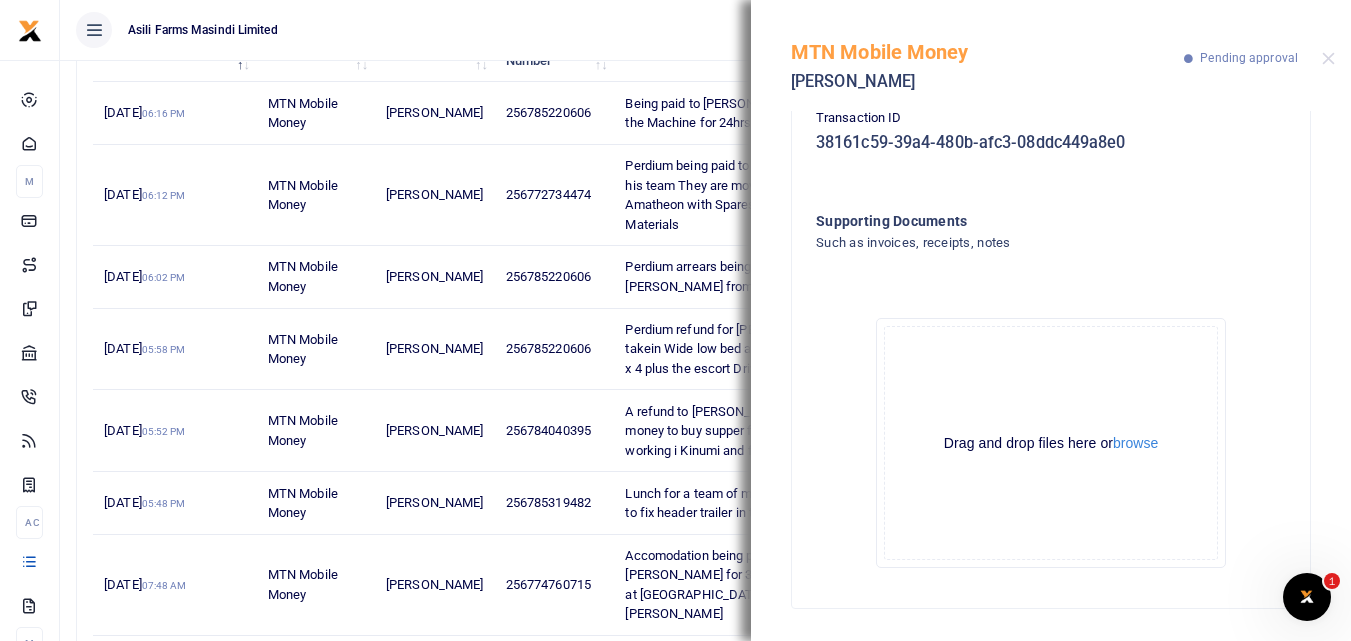 click on "Drag and drop files here or  browse Powered by  Uppy" 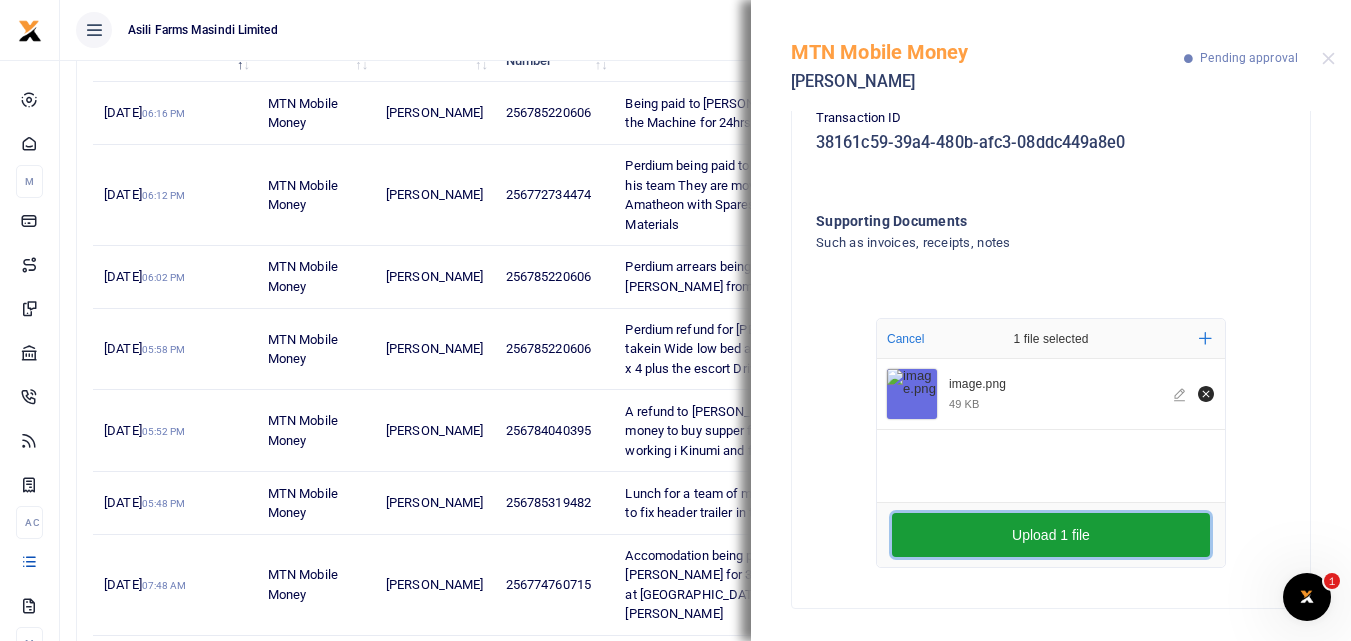 click on "Upload 1 file" at bounding box center [1051, 535] 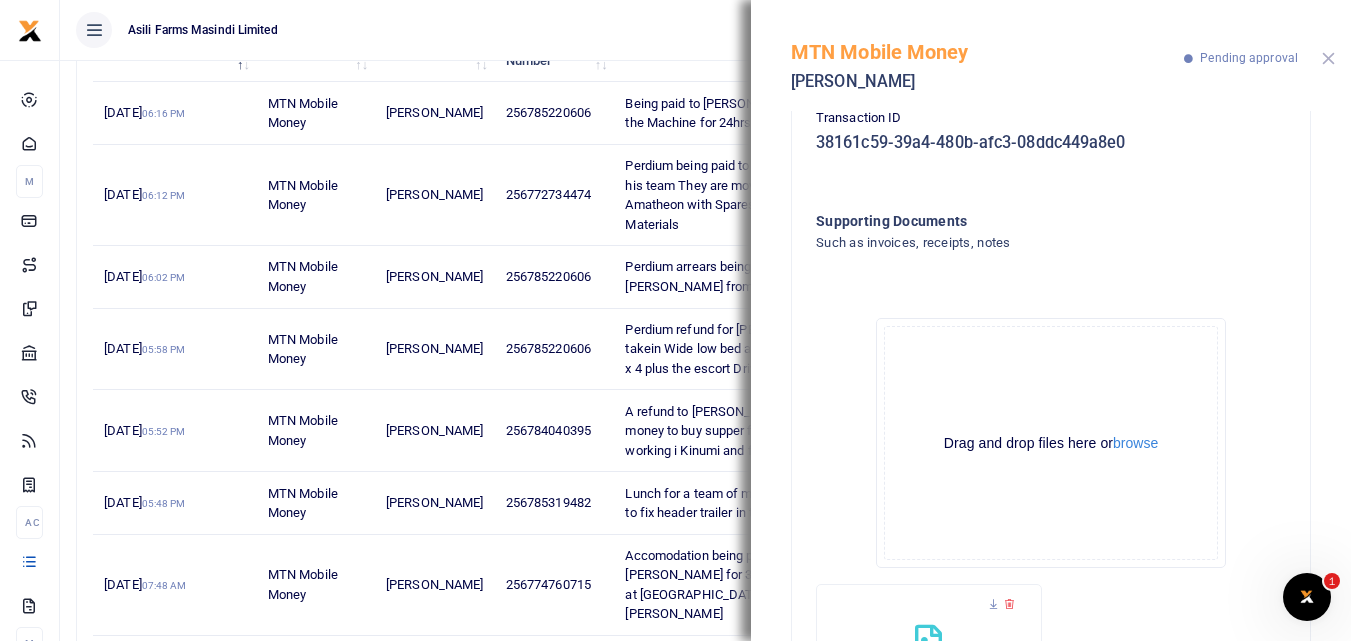 click at bounding box center [1328, 58] 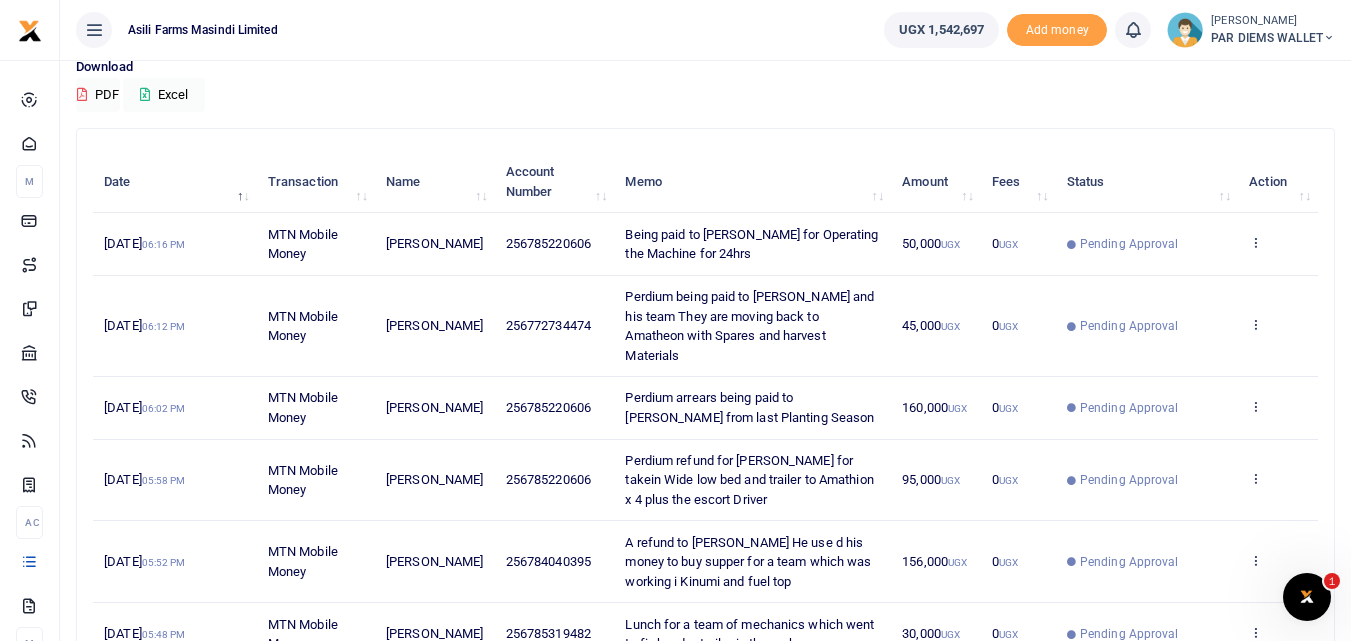 scroll, scrollTop: 156, scrollLeft: 0, axis: vertical 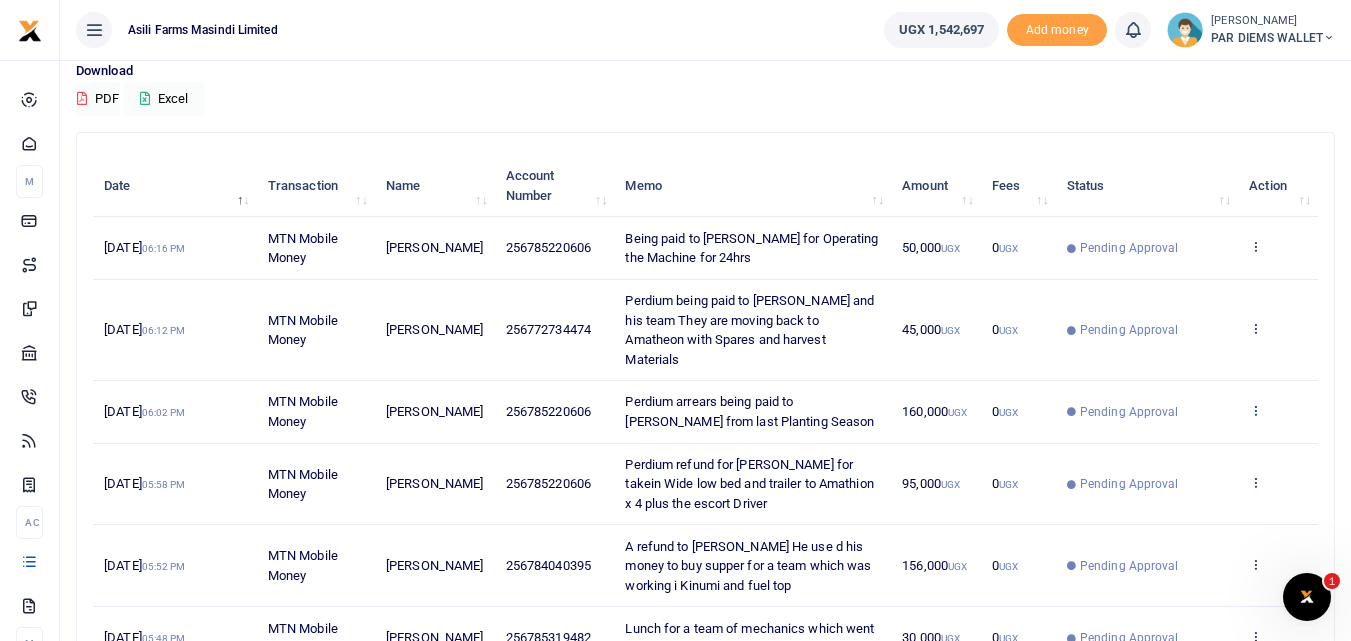 click at bounding box center (1255, 410) 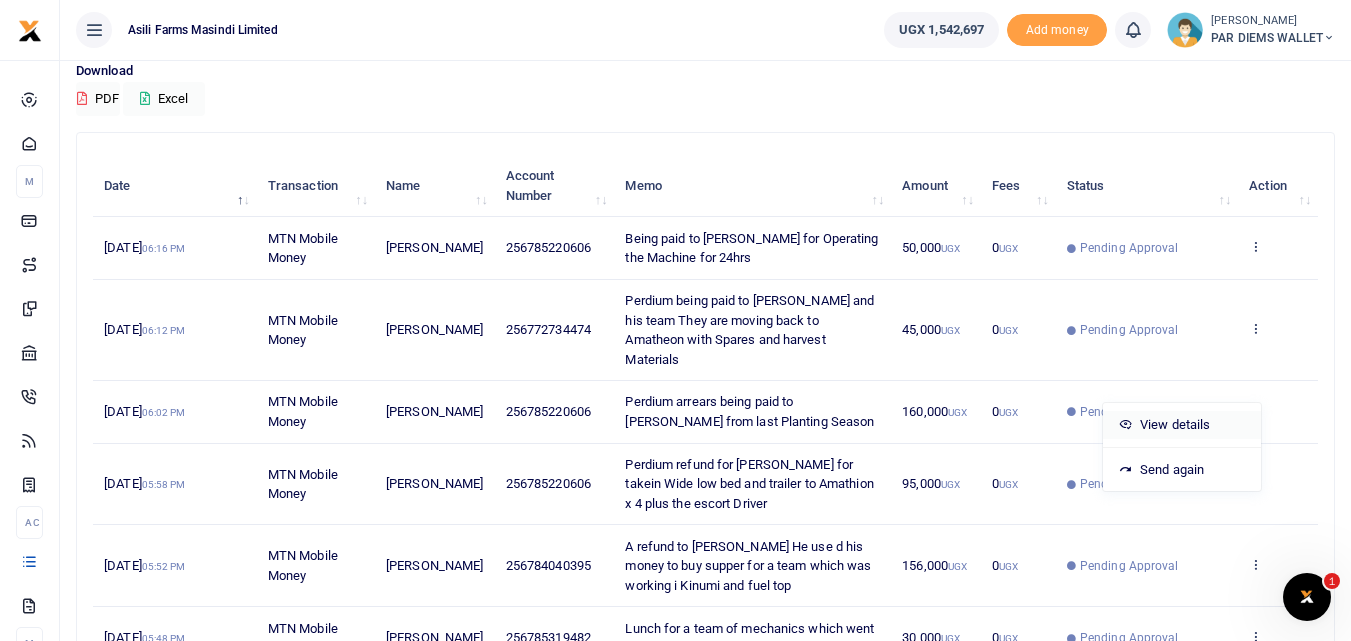 click on "View details" at bounding box center [1182, 425] 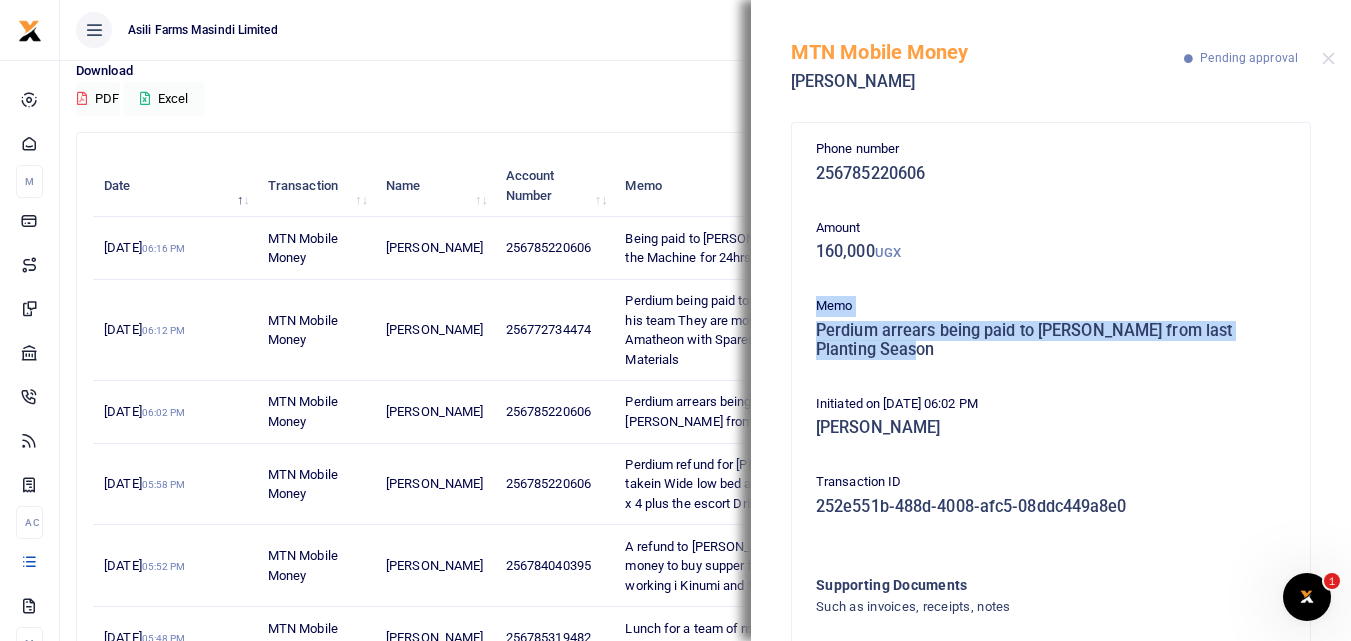 drag, startPoint x: 1335, startPoint y: 268, endPoint x: 1327, endPoint y: 375, distance: 107.298645 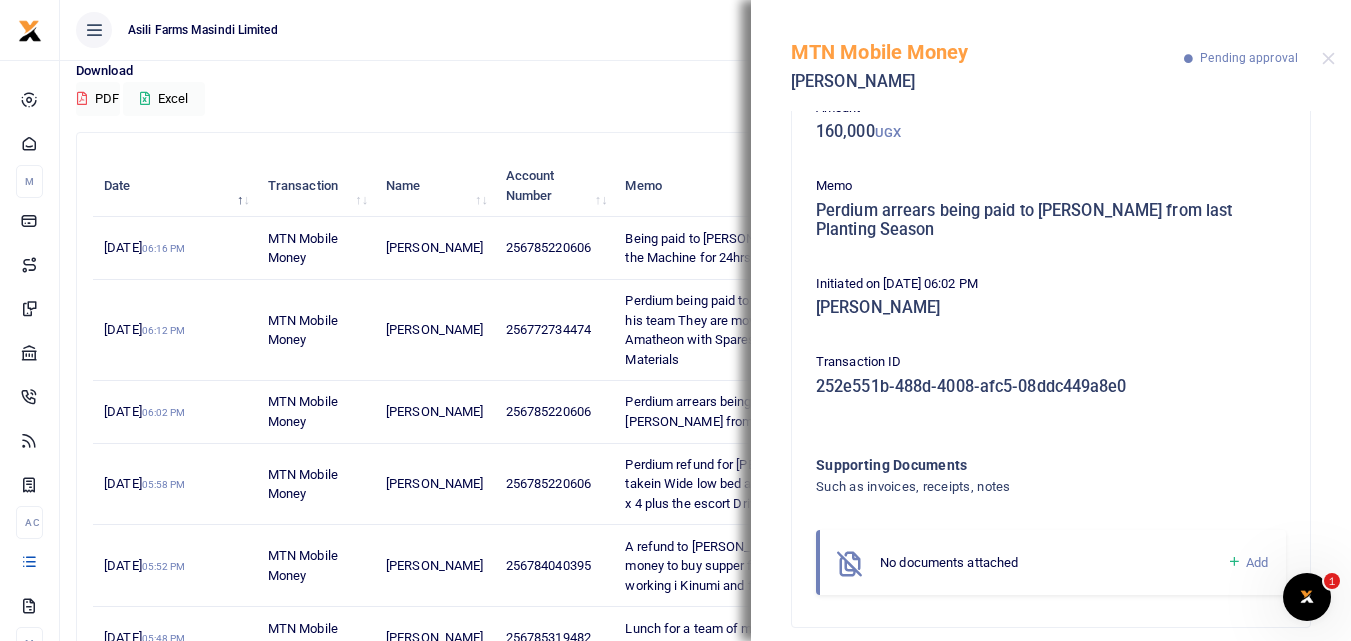 scroll, scrollTop: 139, scrollLeft: 0, axis: vertical 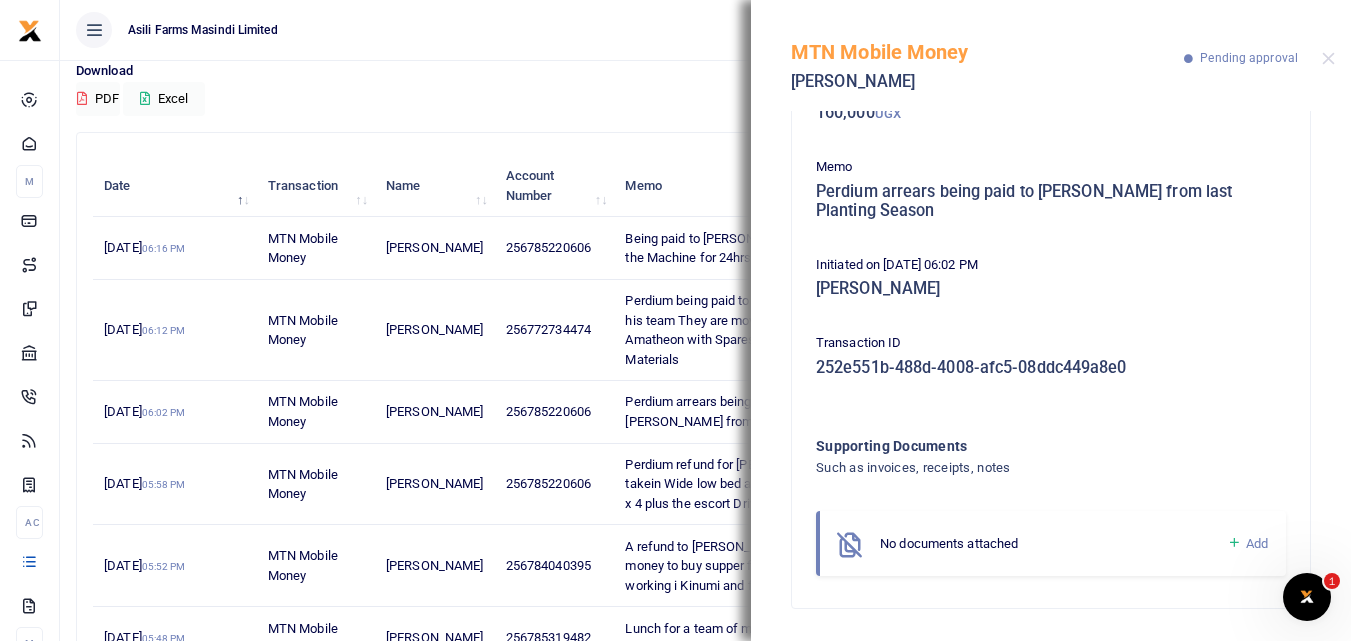 click at bounding box center (1234, 543) 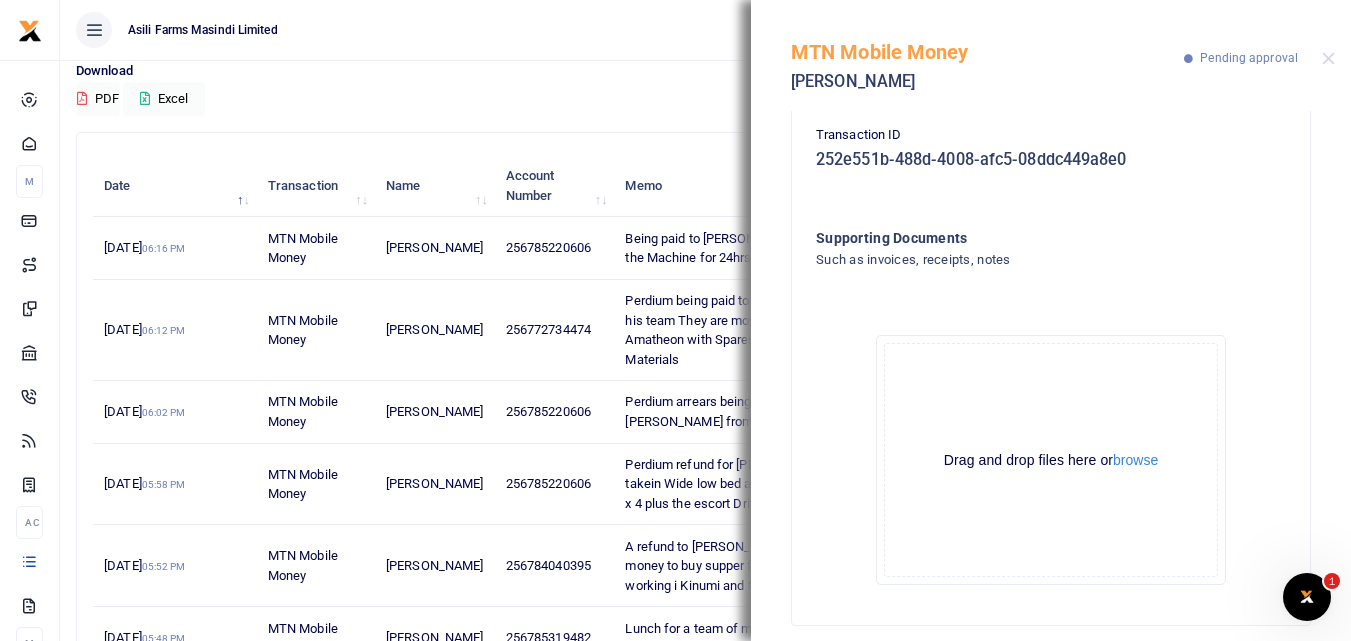 scroll, scrollTop: 349, scrollLeft: 0, axis: vertical 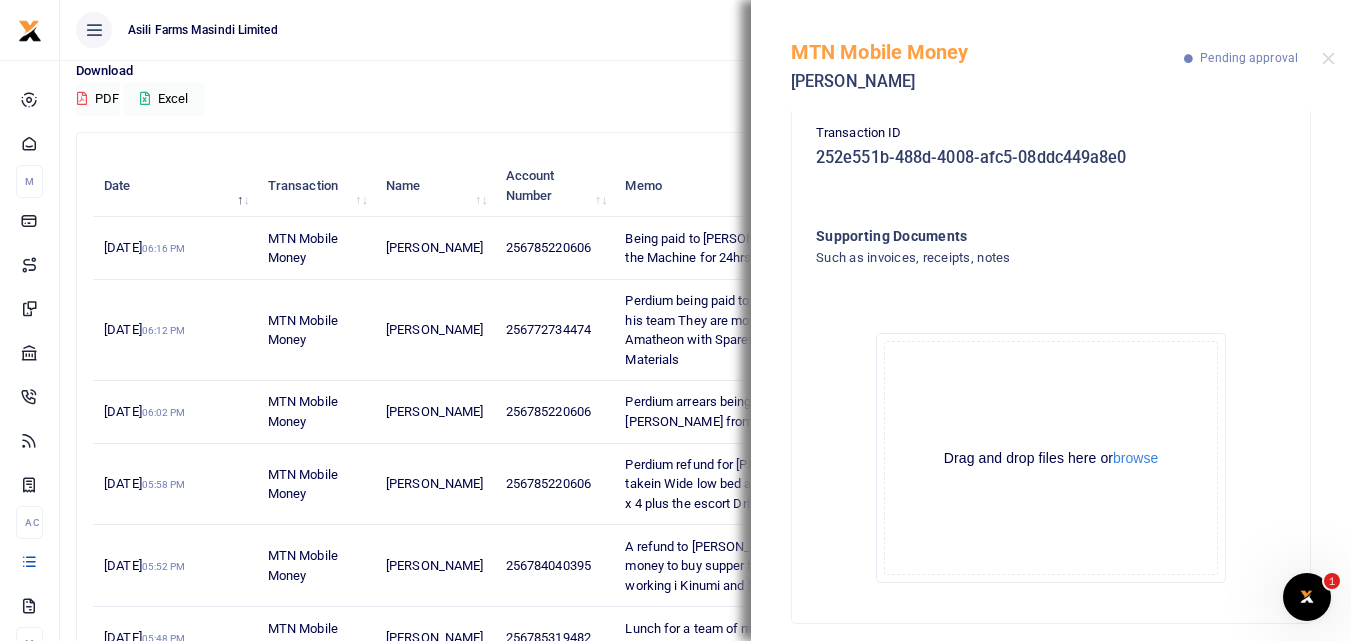 click on "Drag and drop files here or  browse Powered by  Uppy" 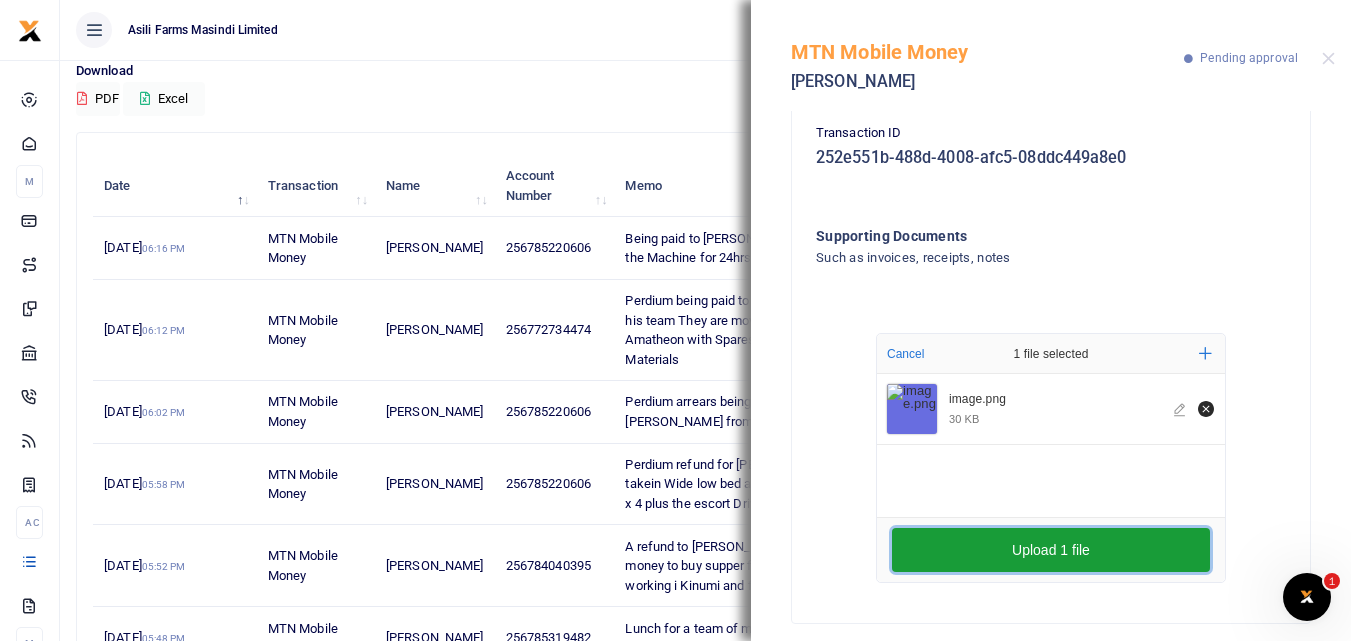 click on "Upload 1 file" at bounding box center (1051, 550) 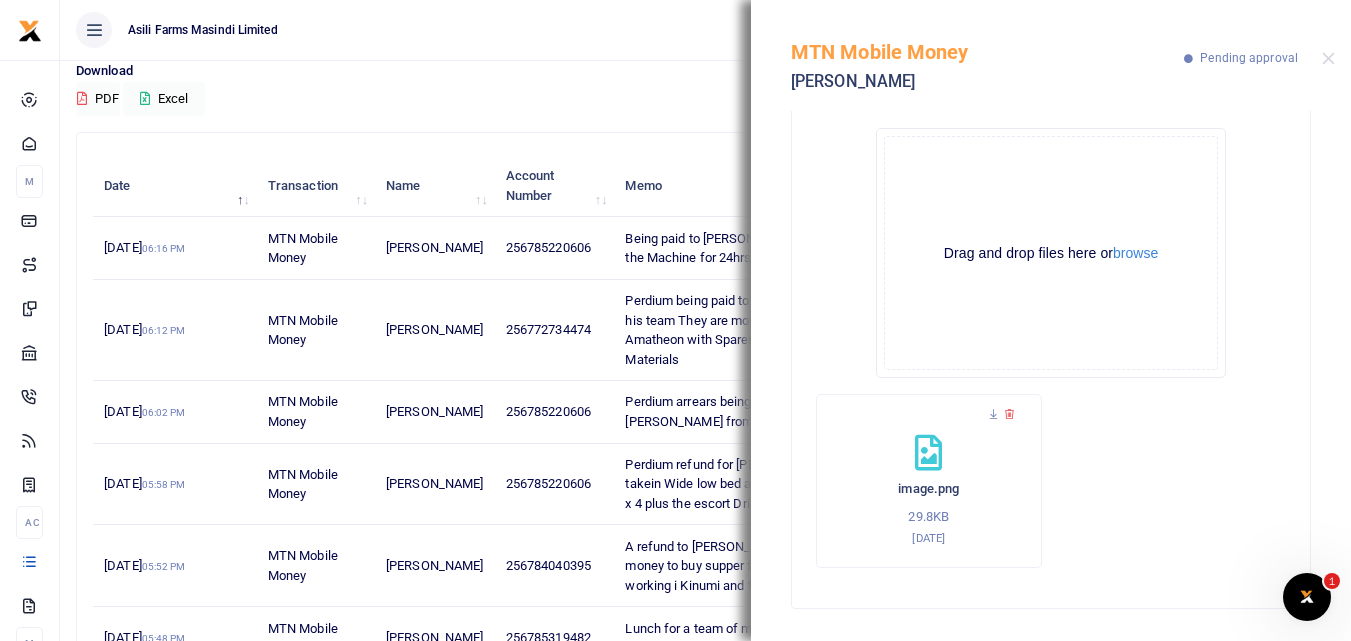 scroll, scrollTop: 92, scrollLeft: 0, axis: vertical 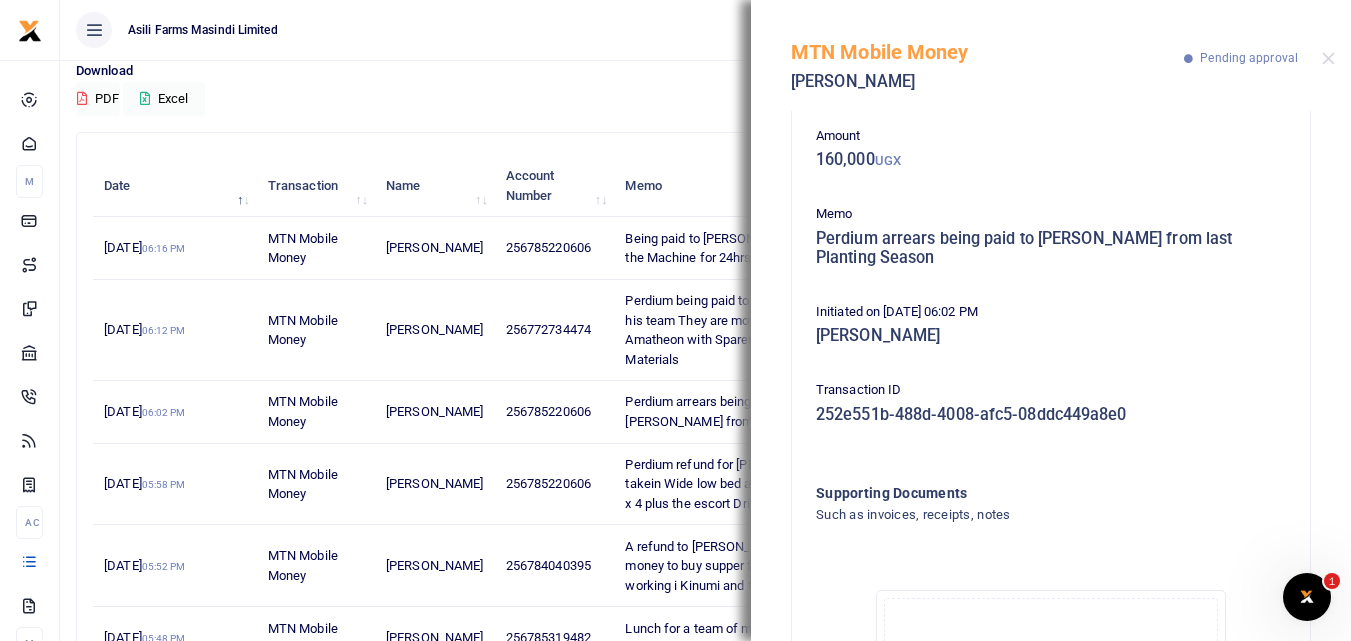 click on "MTN Mobile Money
Didas Agaba
Pending approval" at bounding box center [1051, 55] 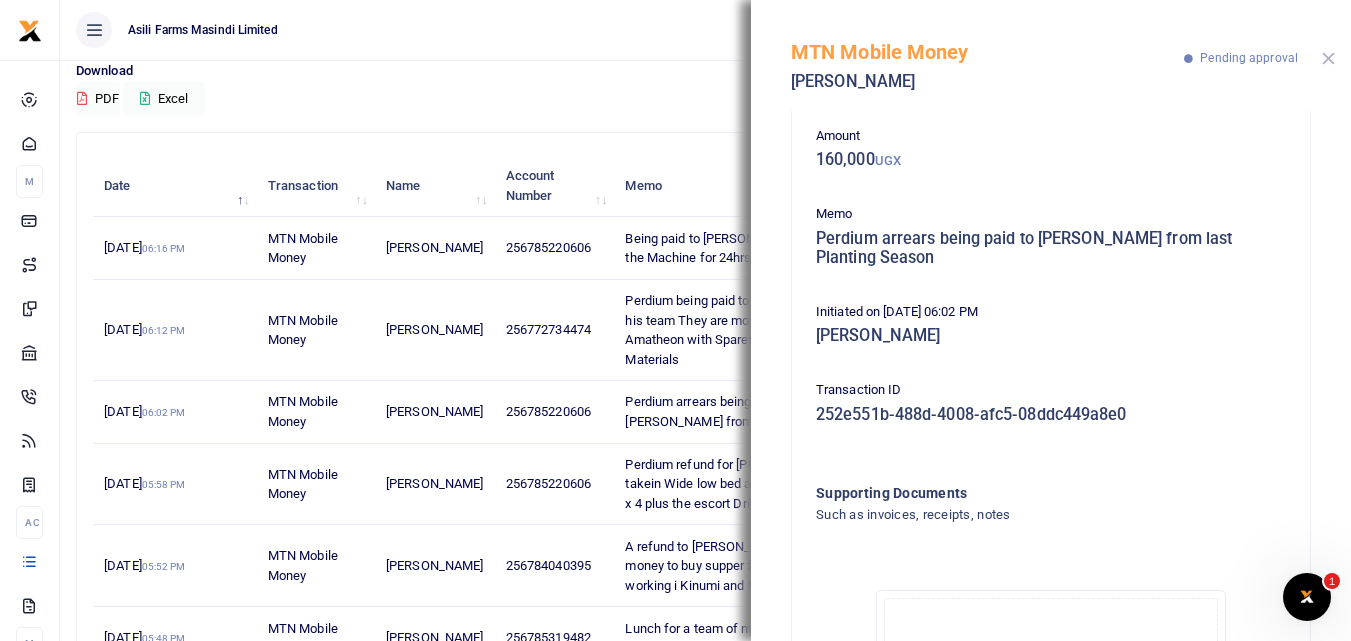 click at bounding box center (1328, 58) 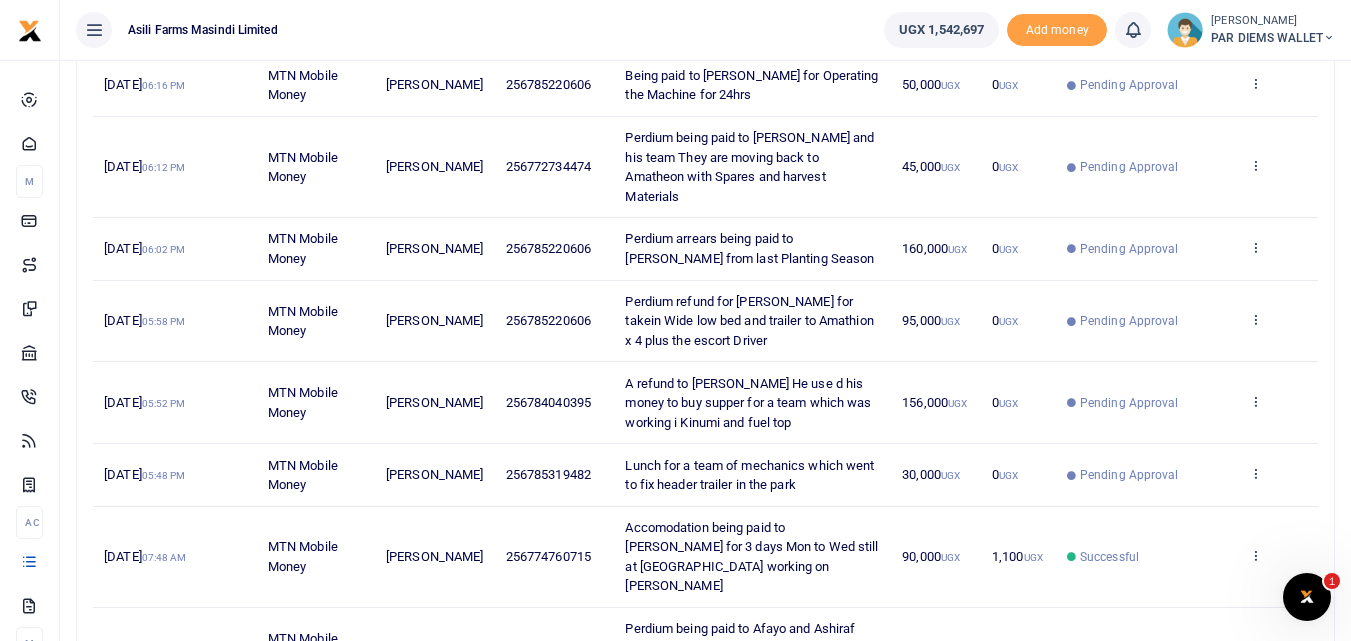 scroll, scrollTop: 54, scrollLeft: 0, axis: vertical 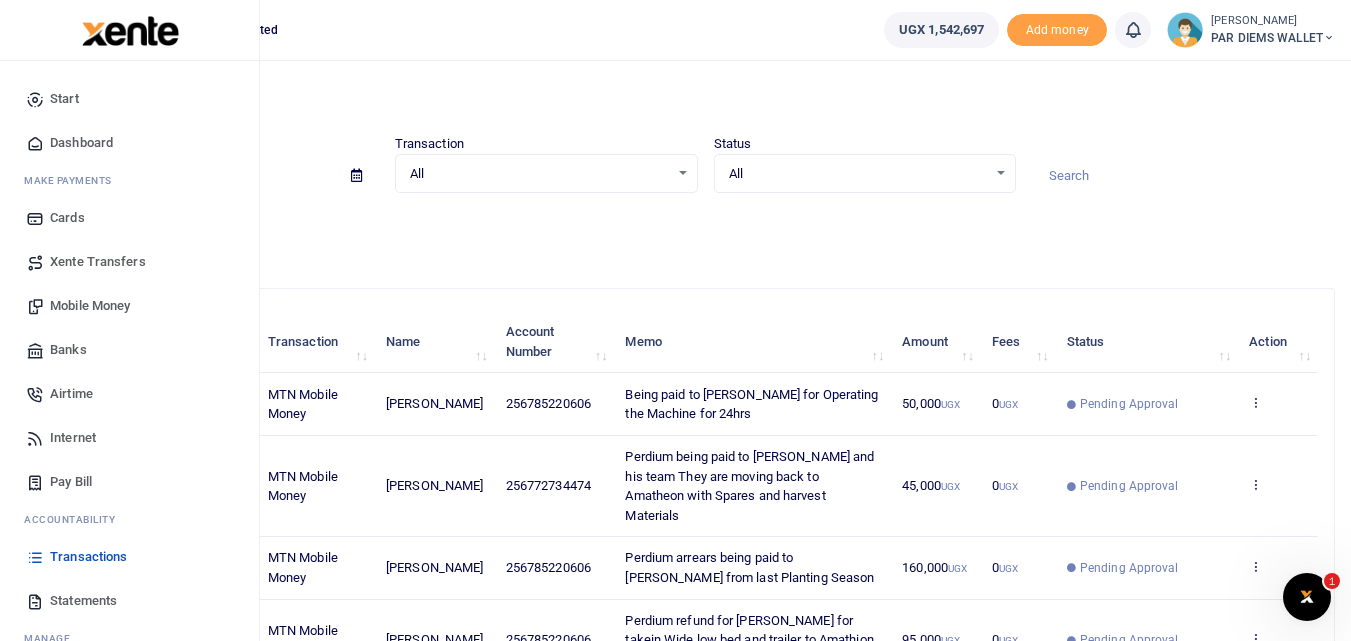 click on "Mobile Money" at bounding box center [90, 306] 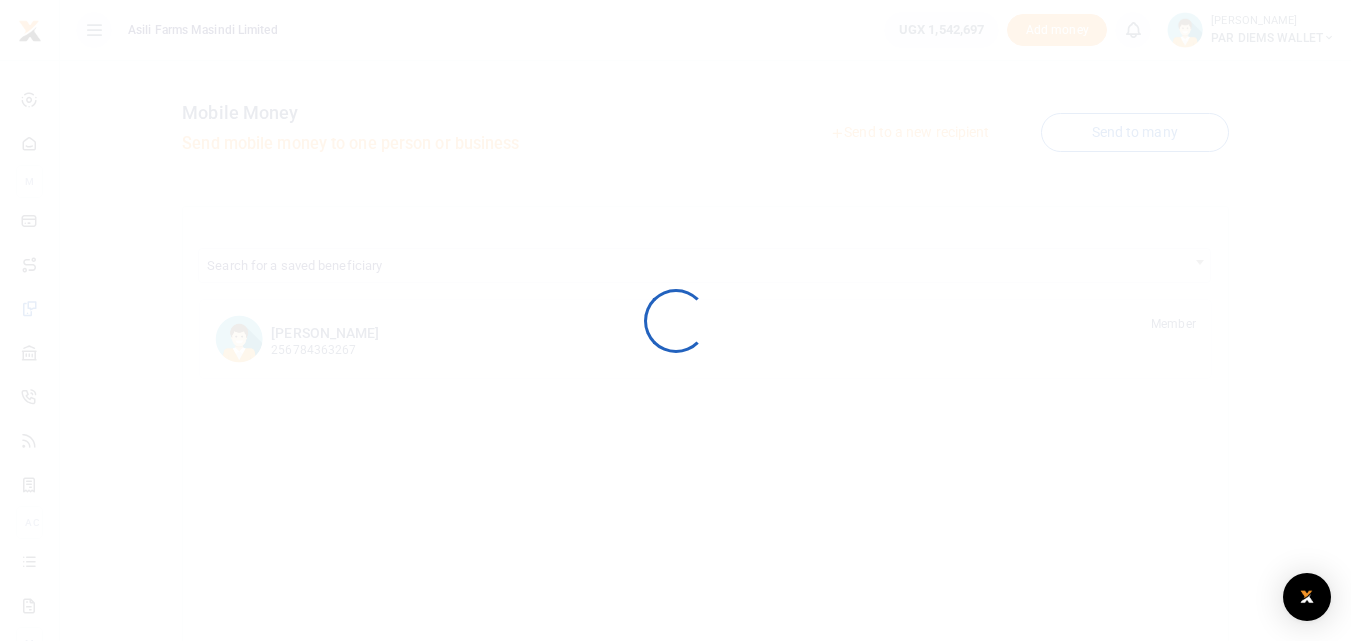 scroll, scrollTop: 0, scrollLeft: 0, axis: both 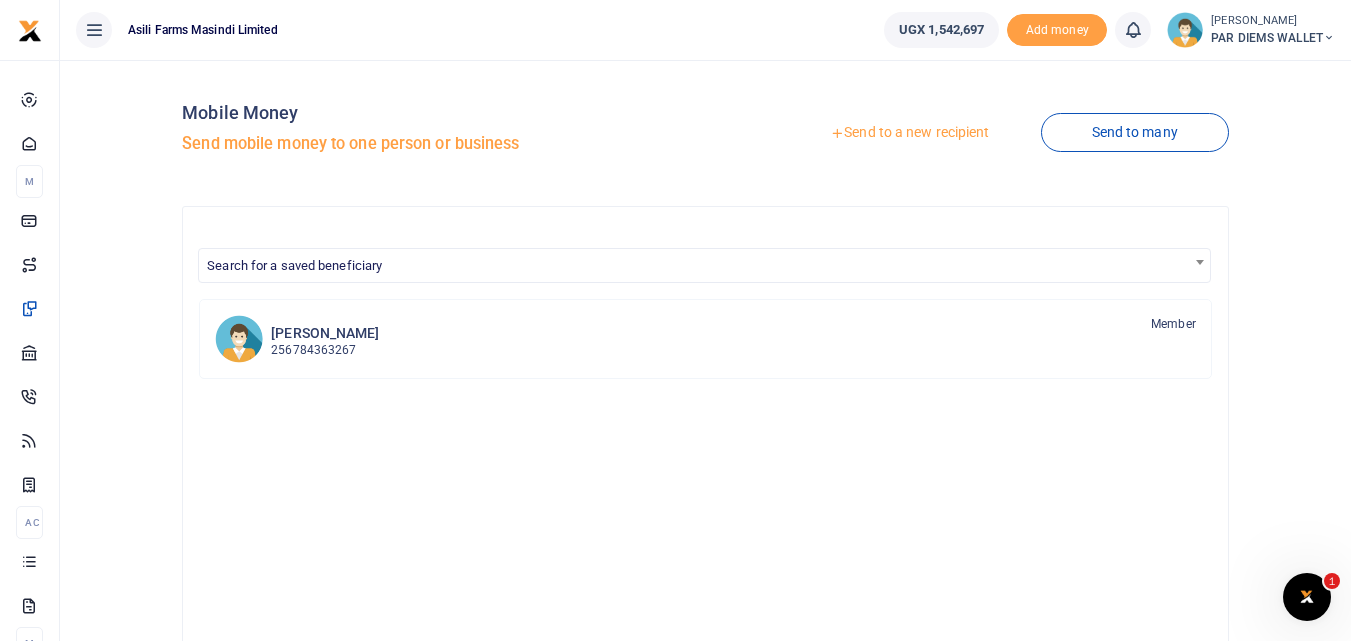 click at bounding box center [675, 320] 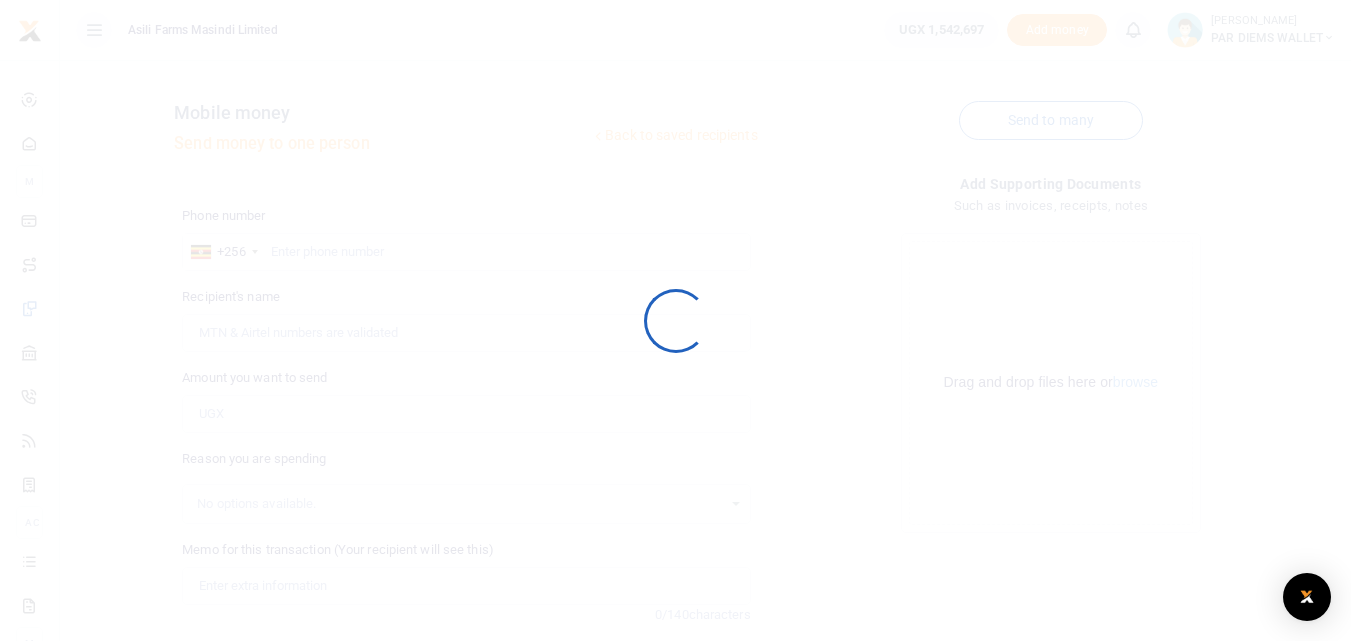 scroll, scrollTop: 0, scrollLeft: 0, axis: both 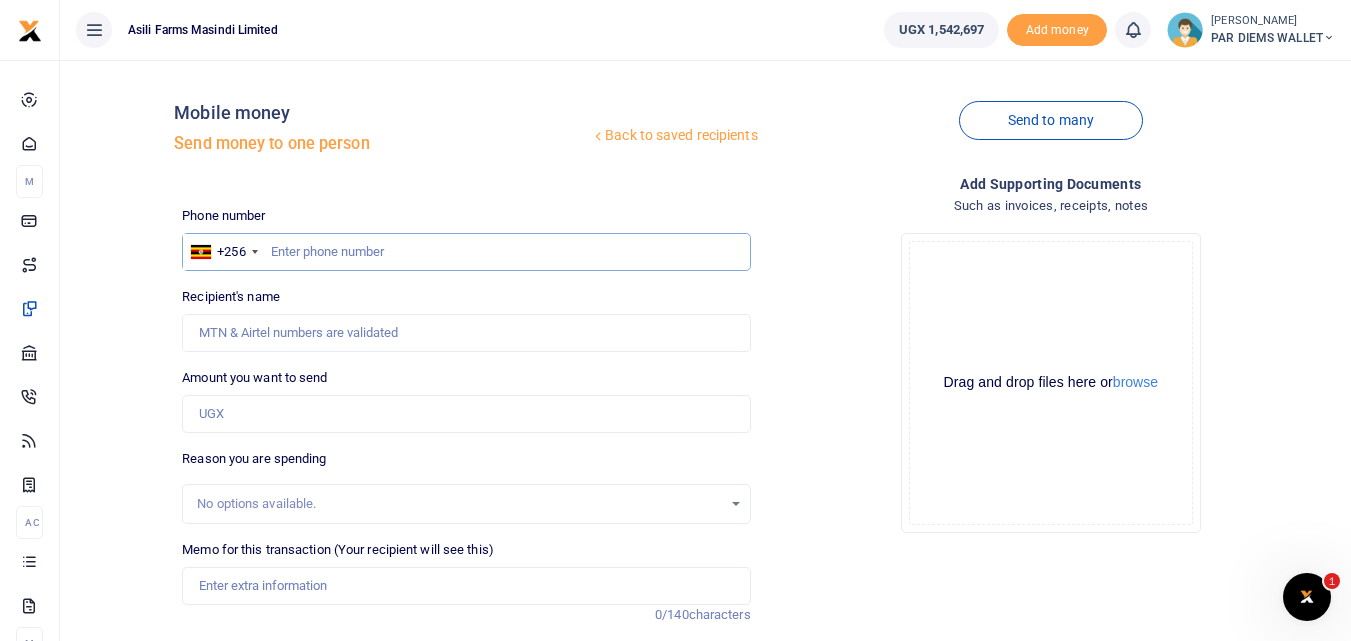 click at bounding box center (466, 252) 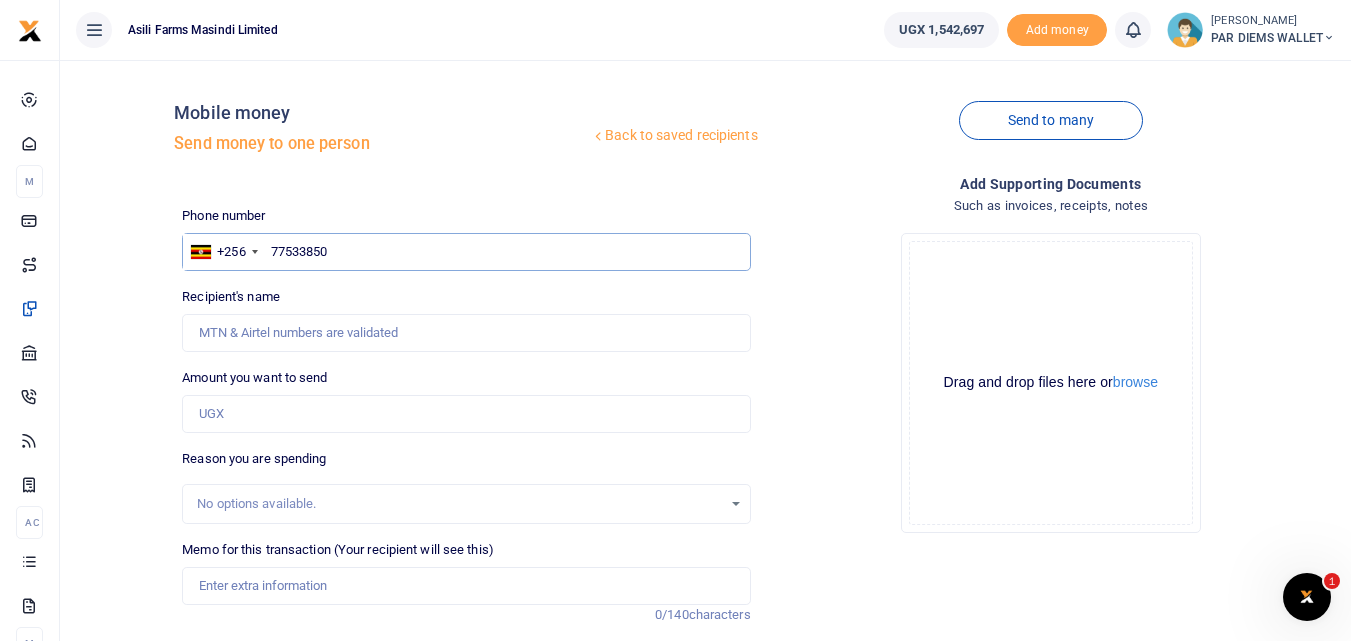 type on "775338500" 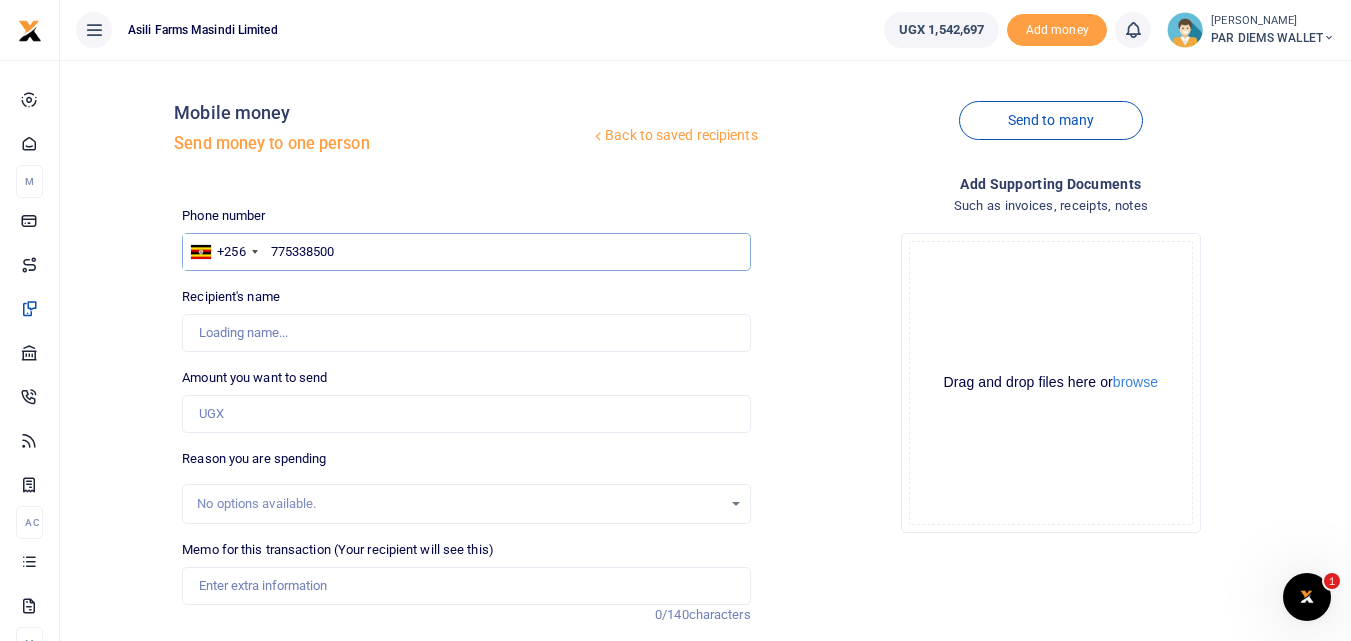 type on "[PERSON_NAME]" 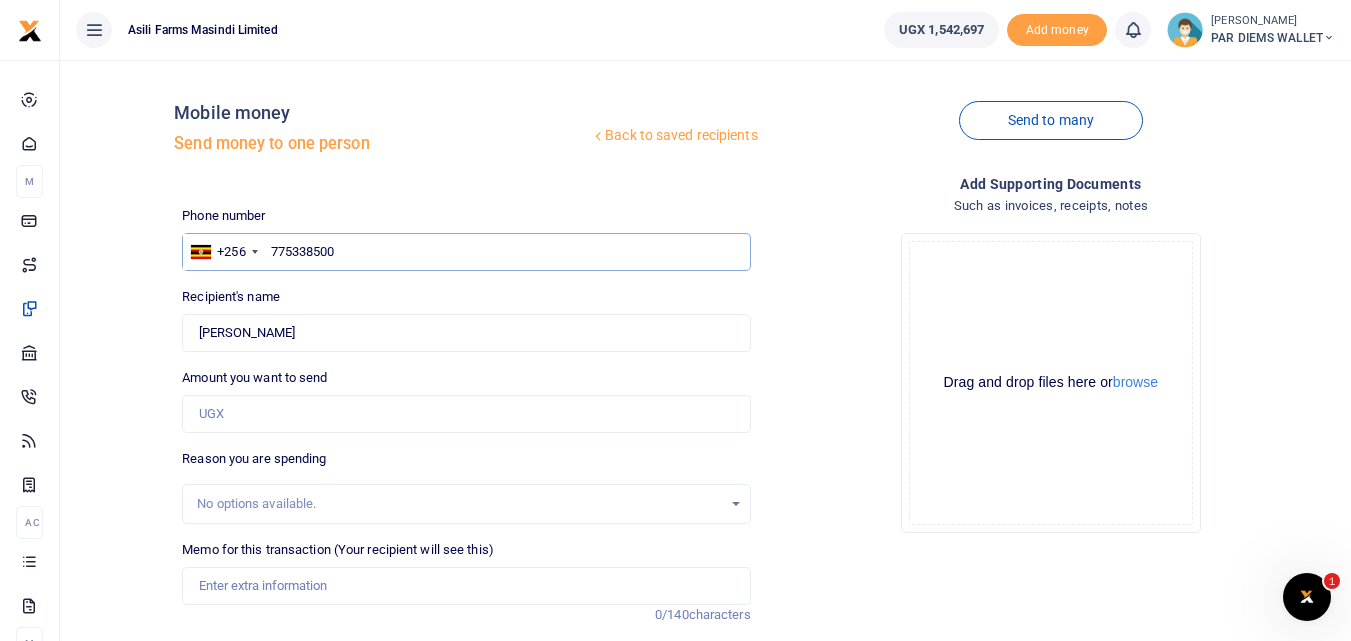 type on "775338500" 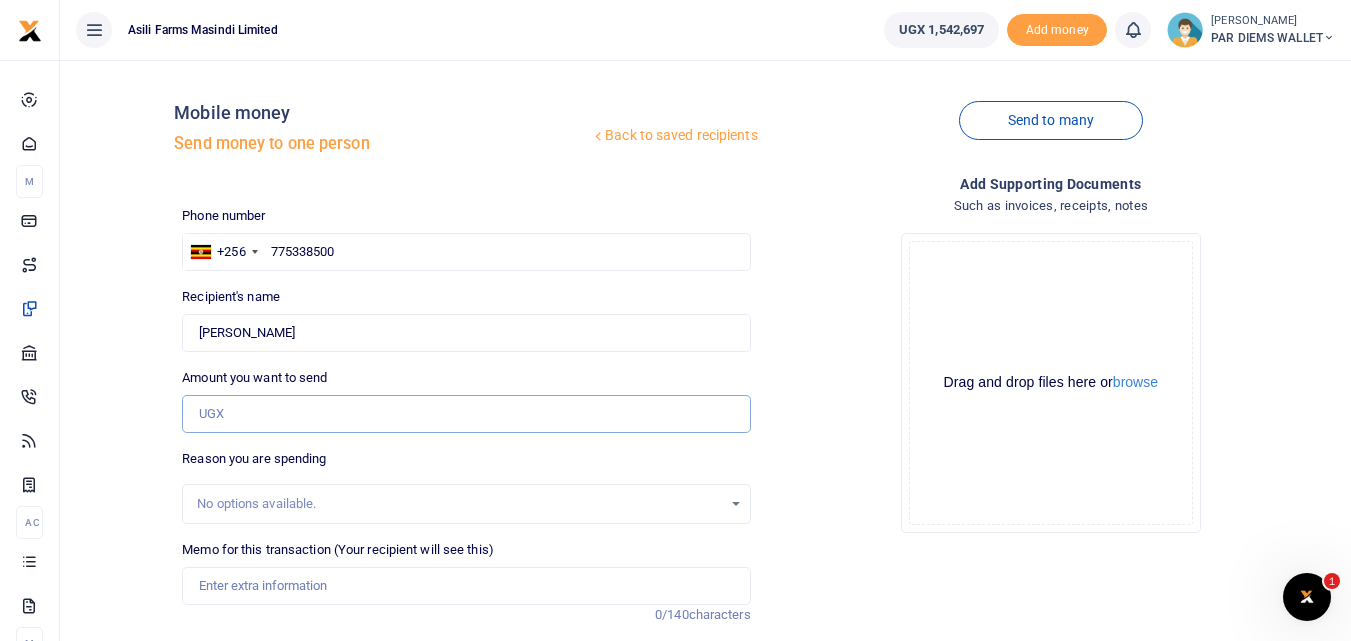 click on "Amount you want to send" at bounding box center [466, 414] 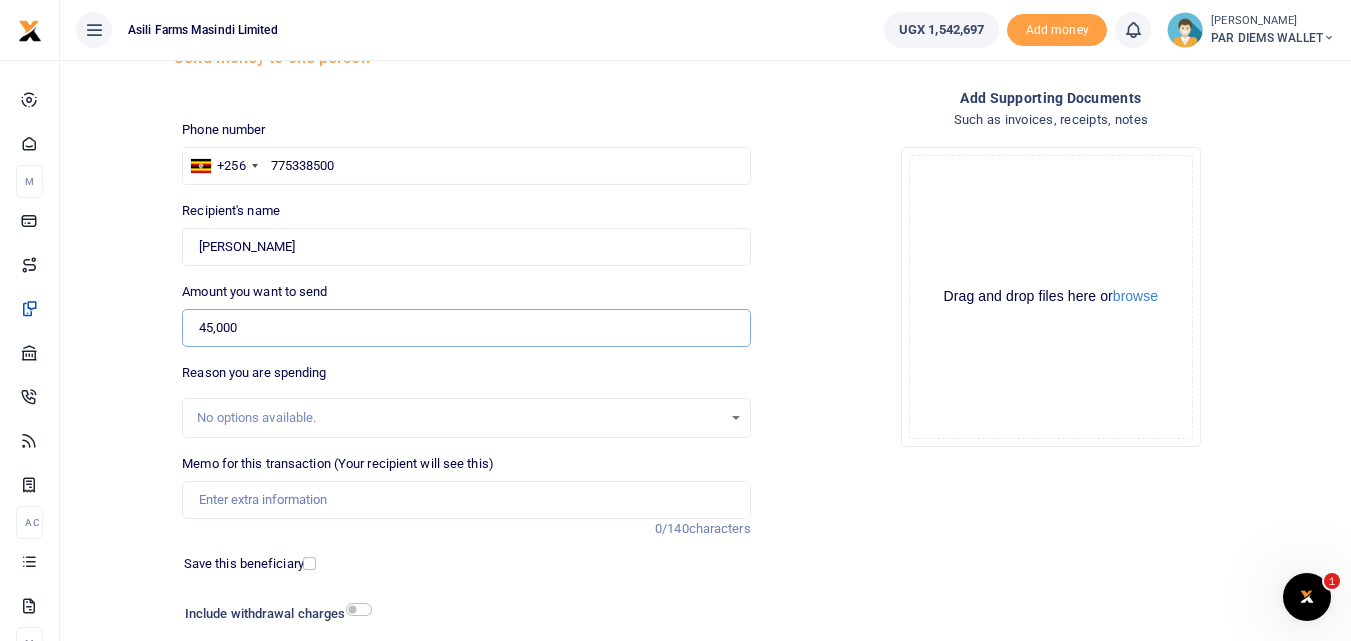 scroll, scrollTop: 146, scrollLeft: 0, axis: vertical 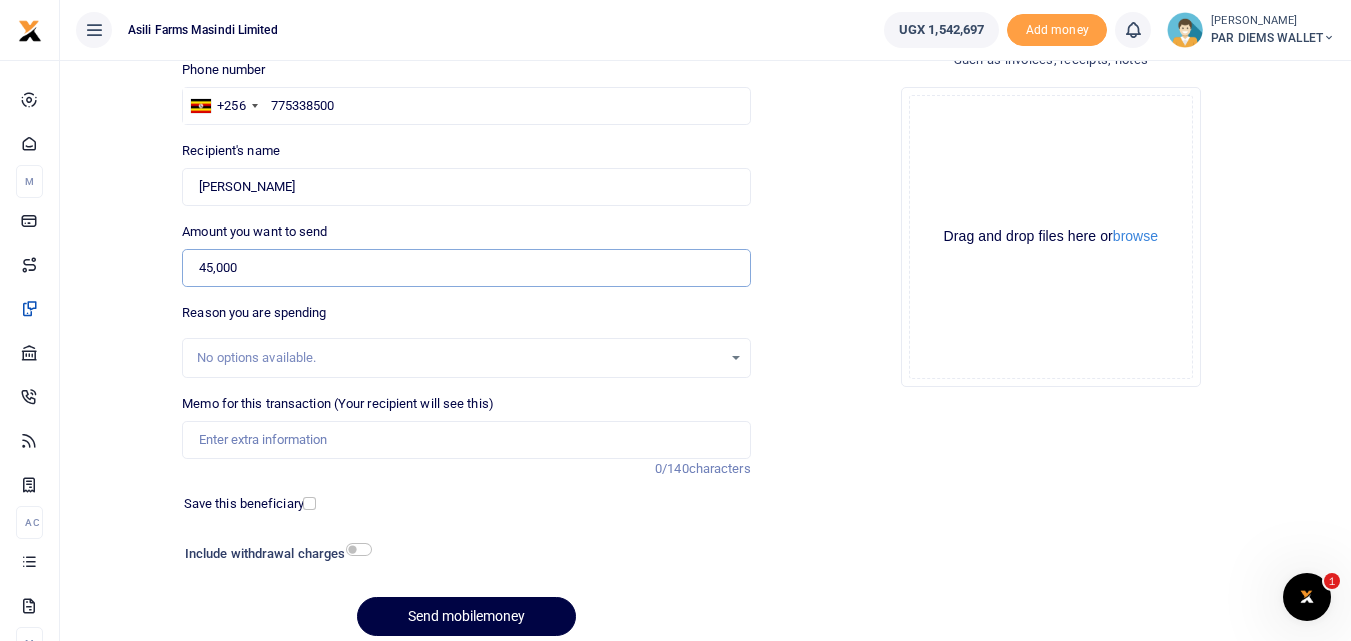 type on "45,000" 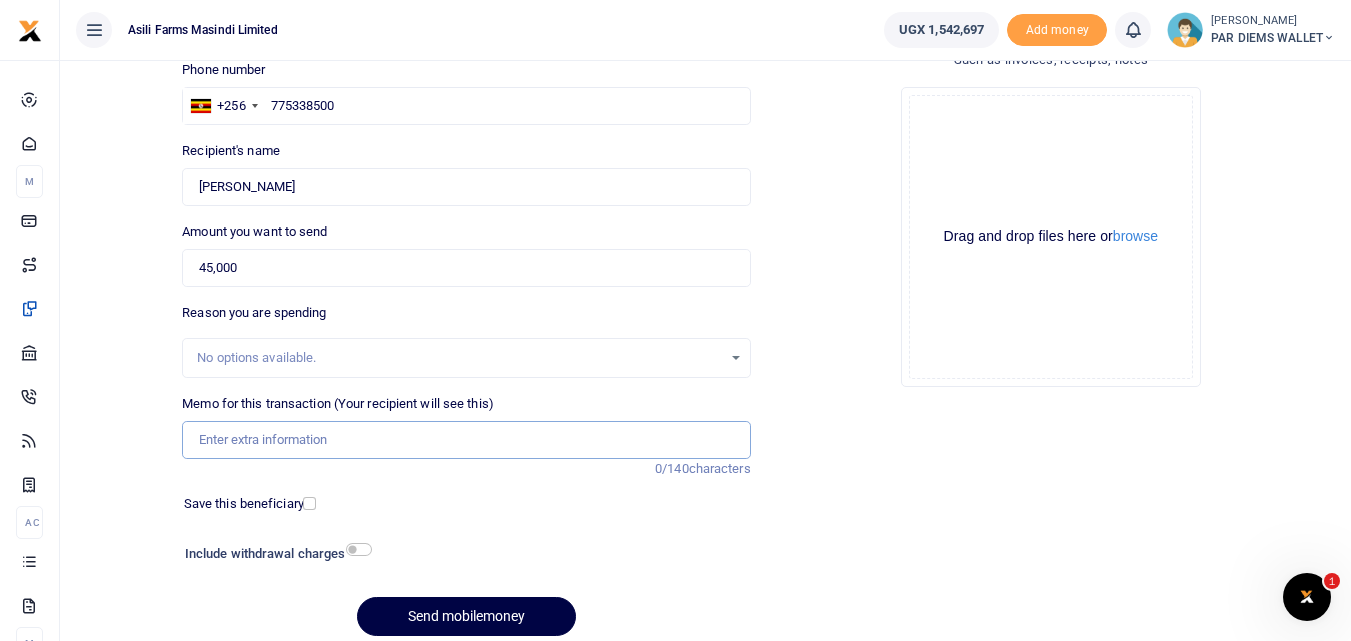 click on "Memo for this transaction (Your recipient will see this)" at bounding box center [466, 440] 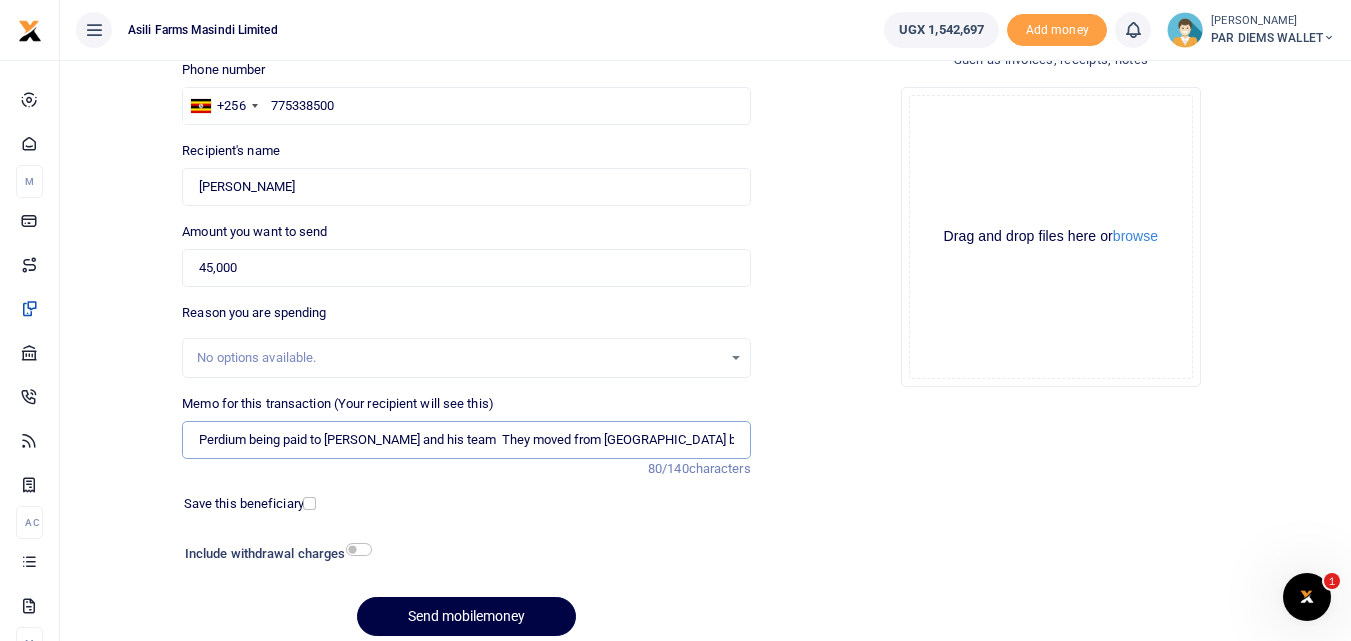 type on "Perdium being paid to John and his team  They moved from Lutara back to Bunyoro" 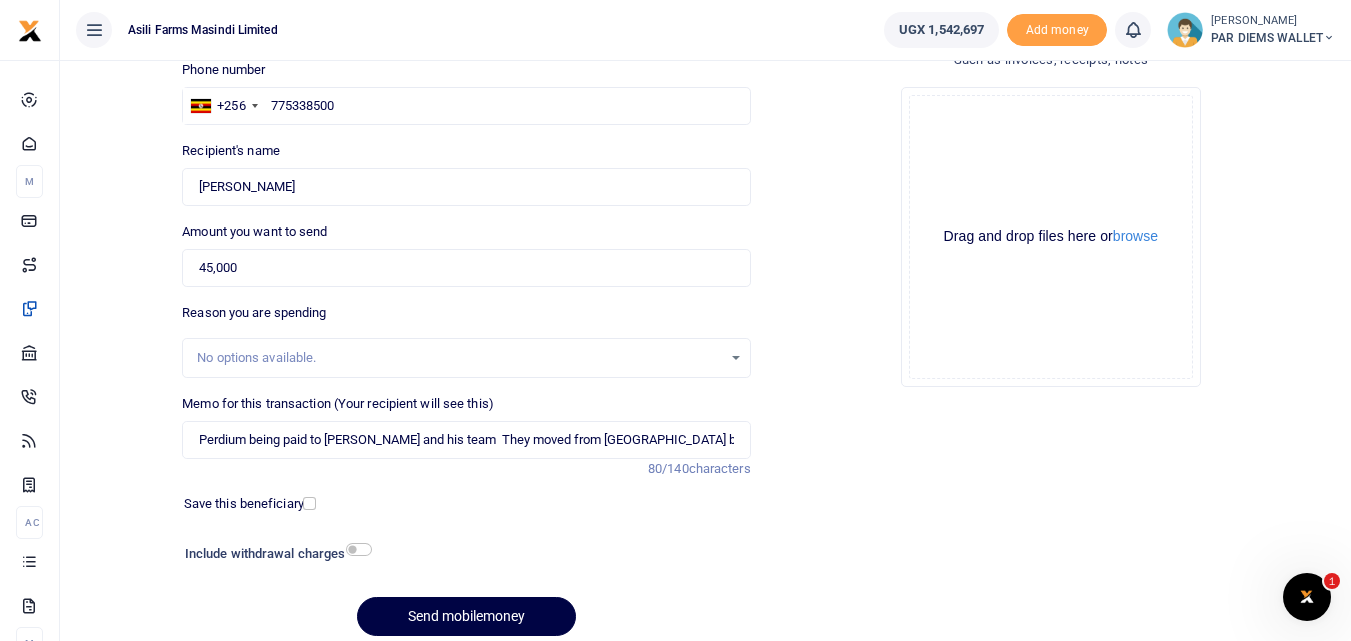 click on "Drag and drop files here or  browse Powered by  Uppy" 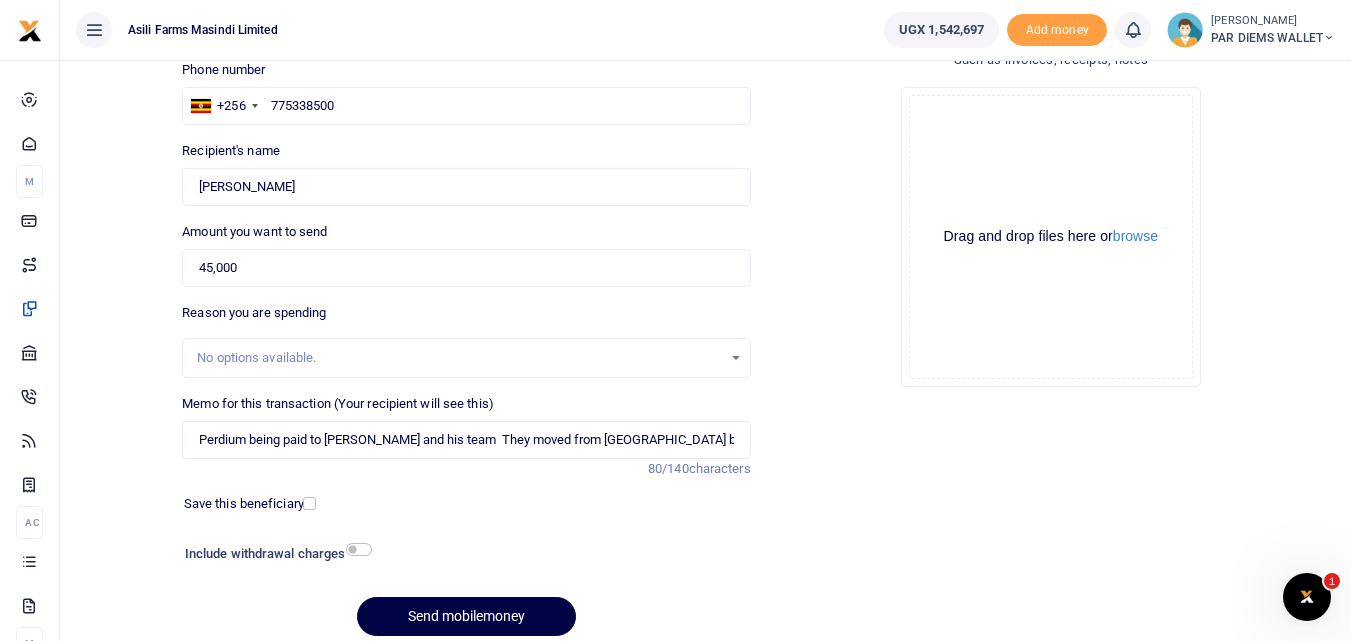 click on "Drop your files here Drag and drop files here or  browse Powered by  Uppy" 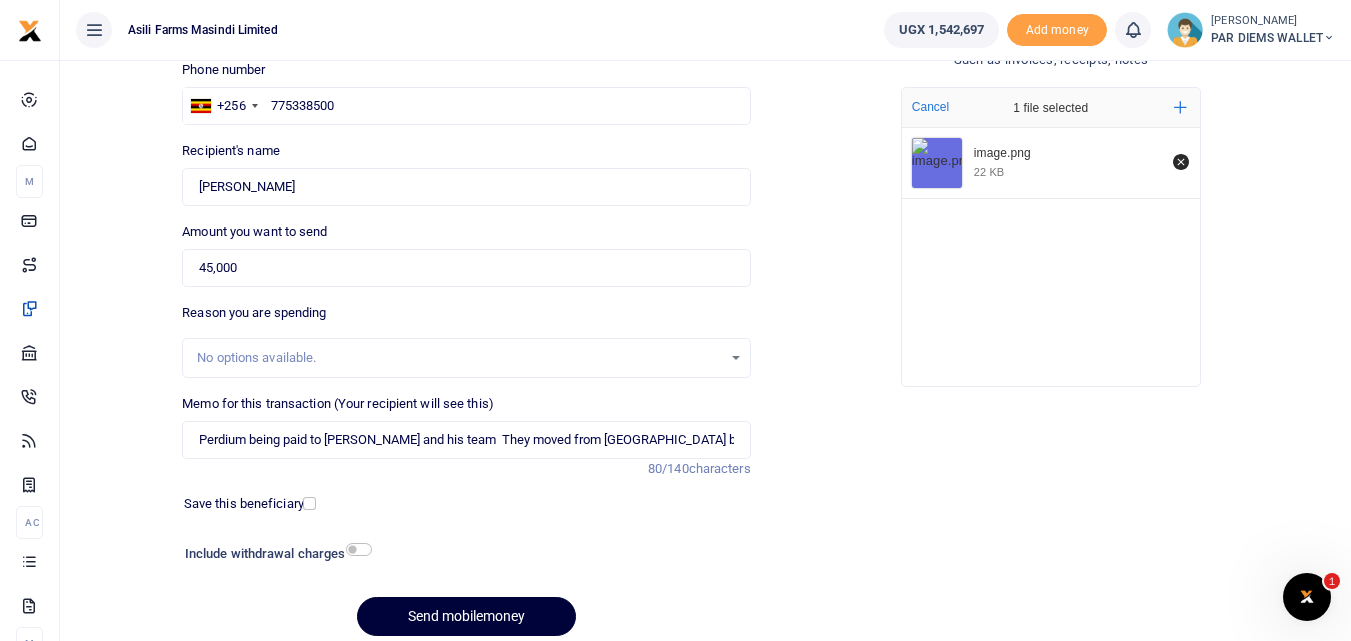 click on "Send mobilemoney" at bounding box center (466, 616) 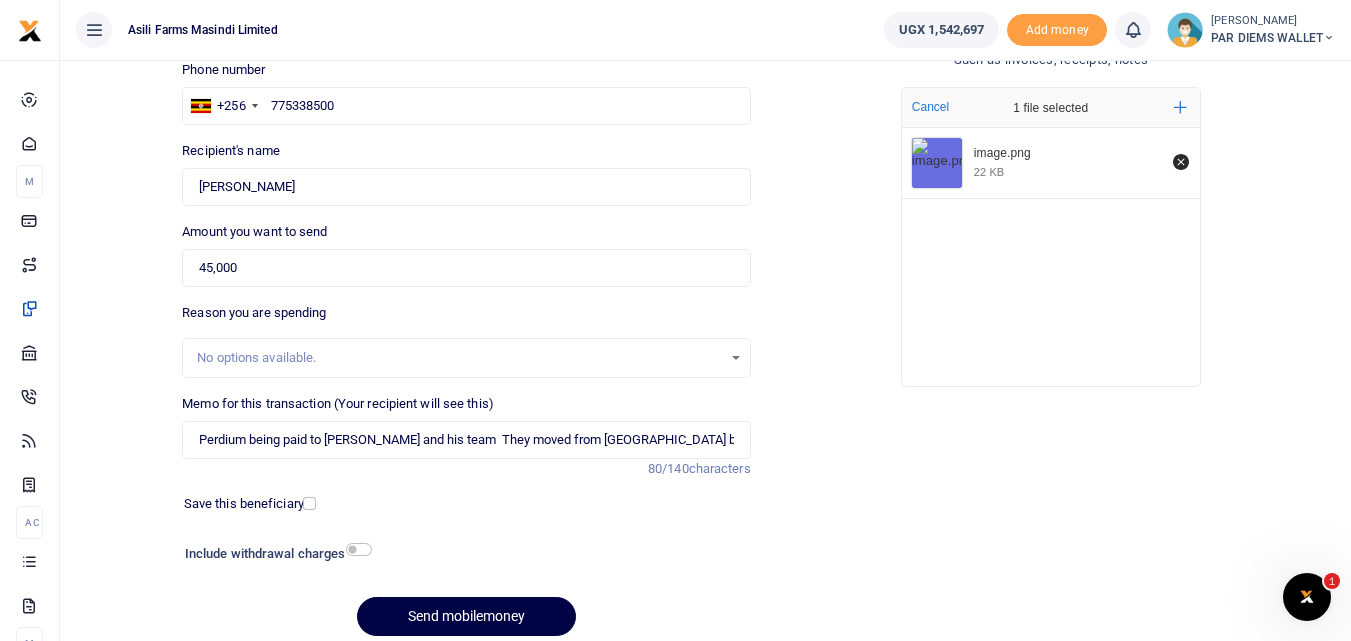 click on "Amount you want to send
45,000
Amount is required." at bounding box center (466, 254) 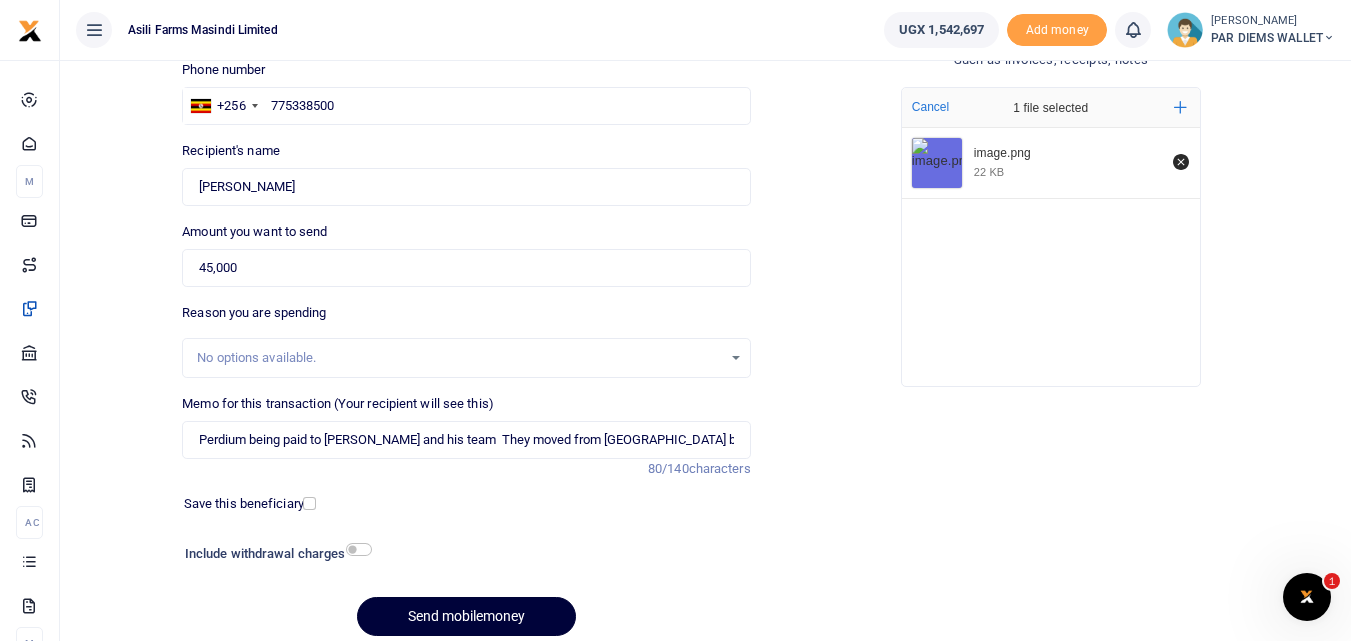 click on "Send mobilemoney" at bounding box center [466, 616] 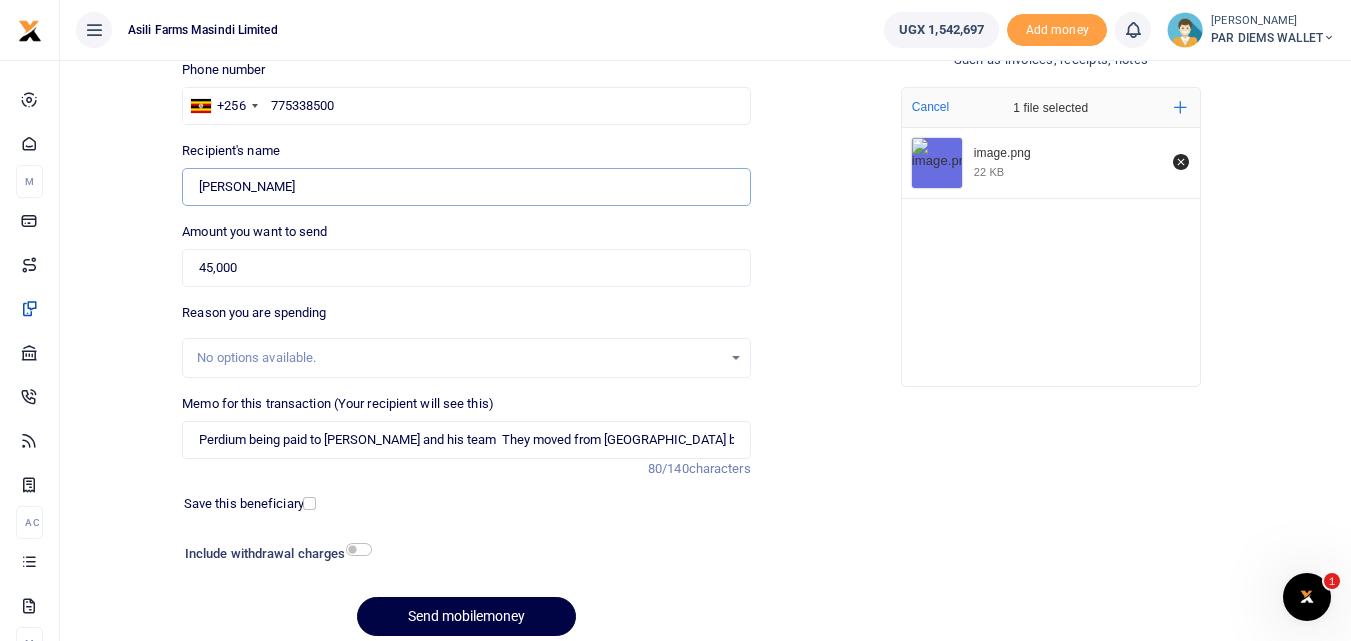 click on "Found" at bounding box center [466, 187] 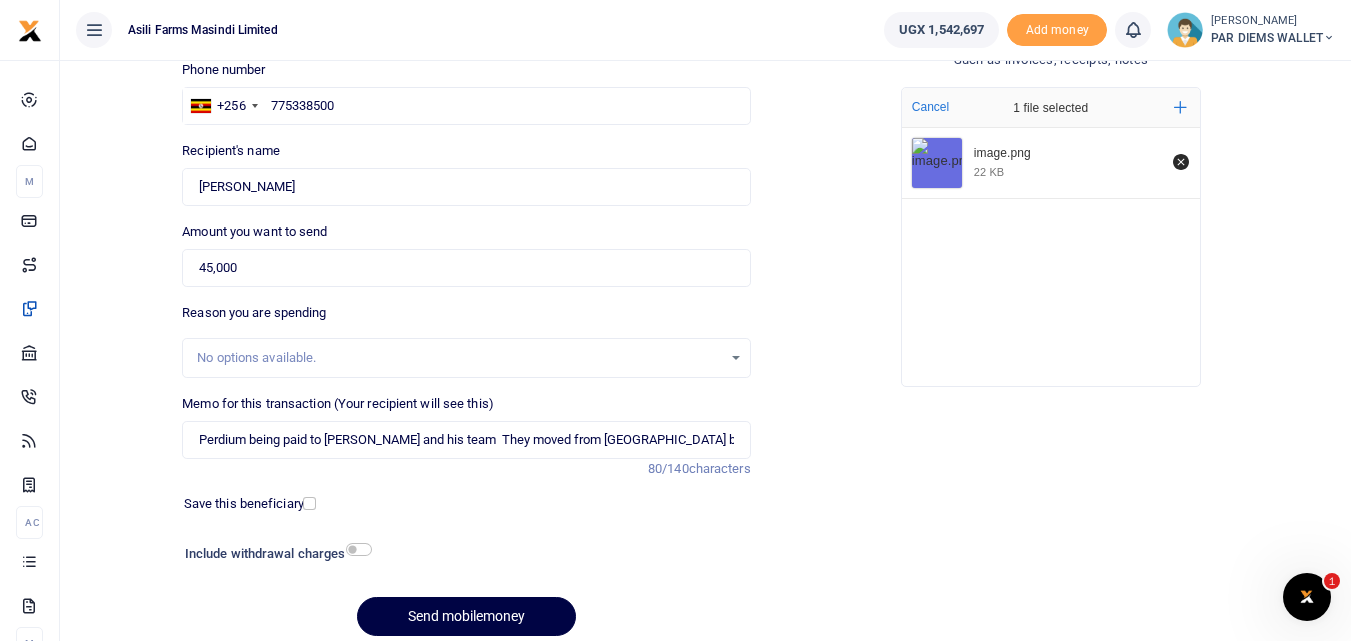 drag, startPoint x: 268, startPoint y: 193, endPoint x: 425, endPoint y: 160, distance: 160.43066 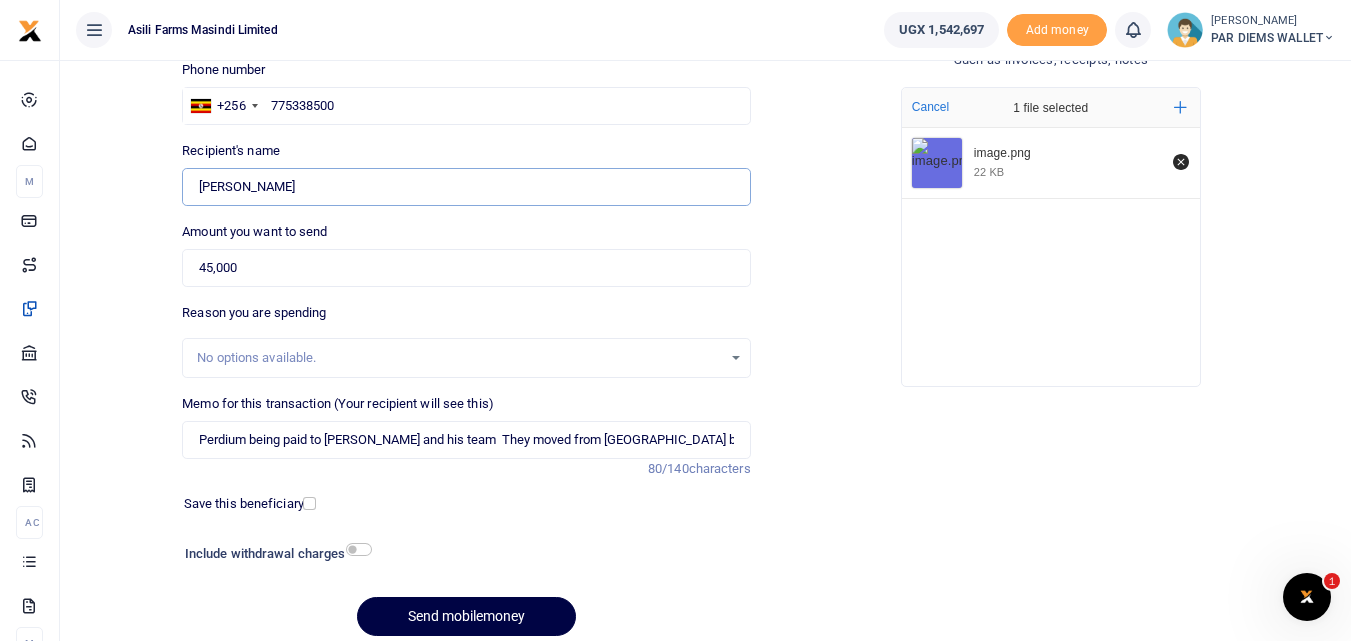 click on "Found" at bounding box center [466, 187] 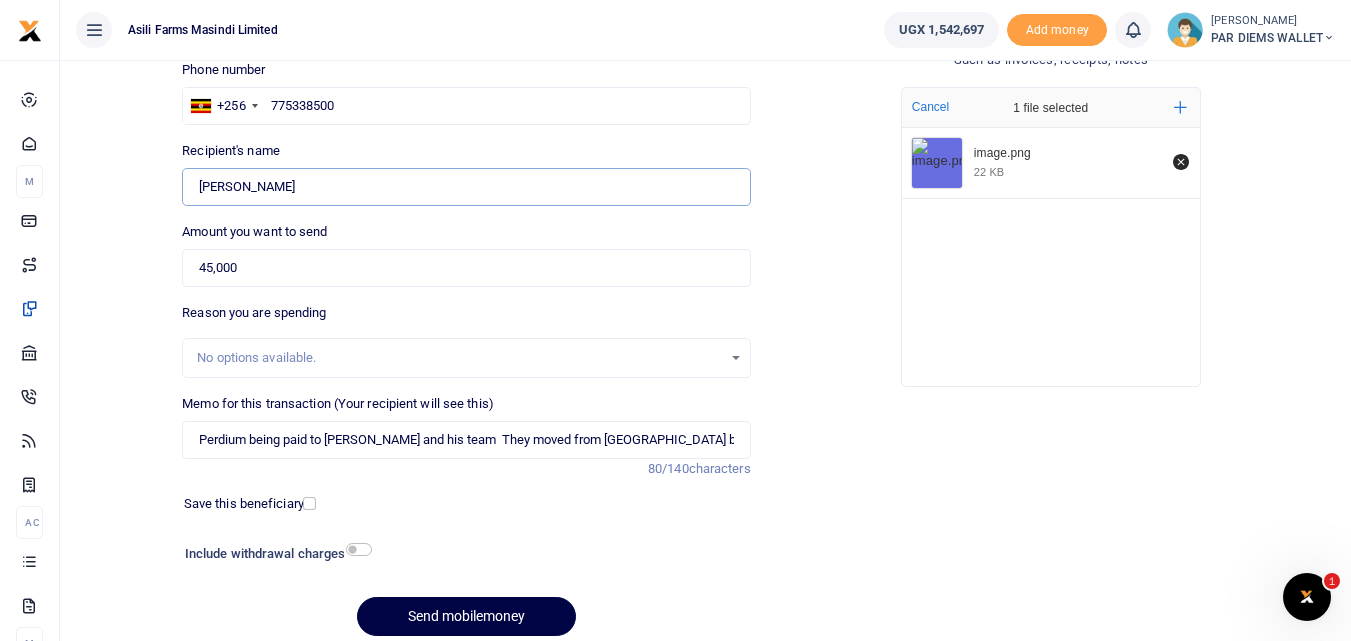 type on "[PERSON_NAME]" 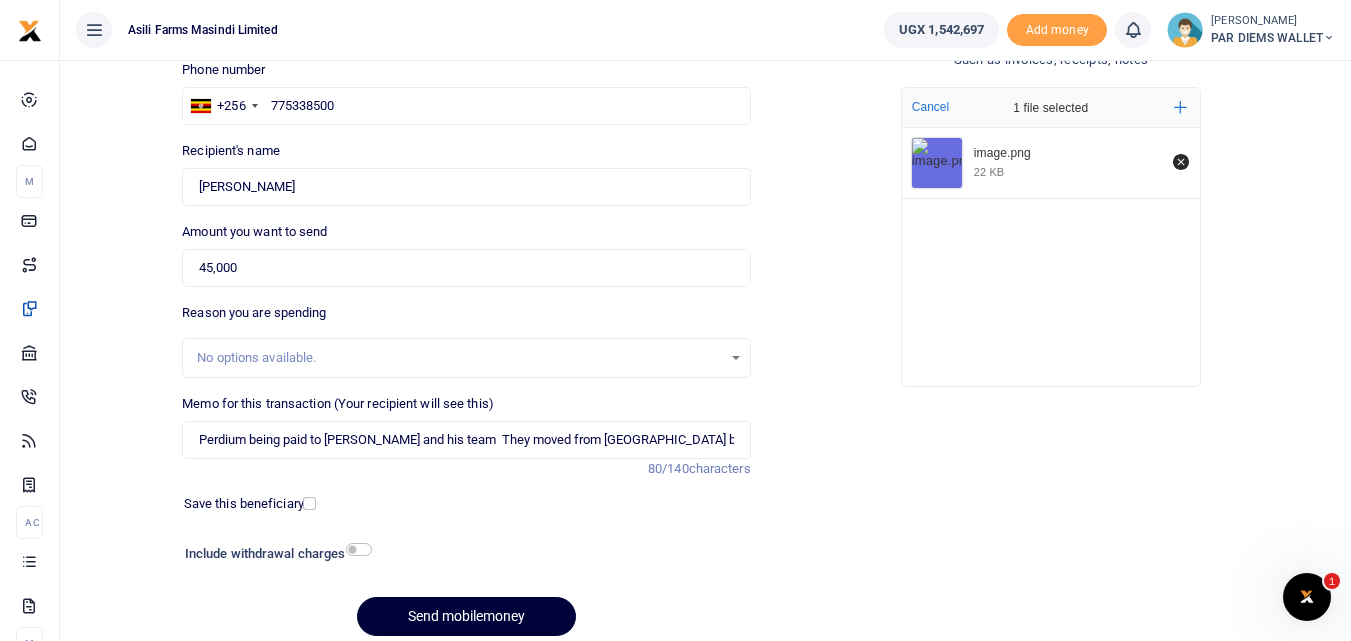 click on "Send mobilemoney" at bounding box center [466, 616] 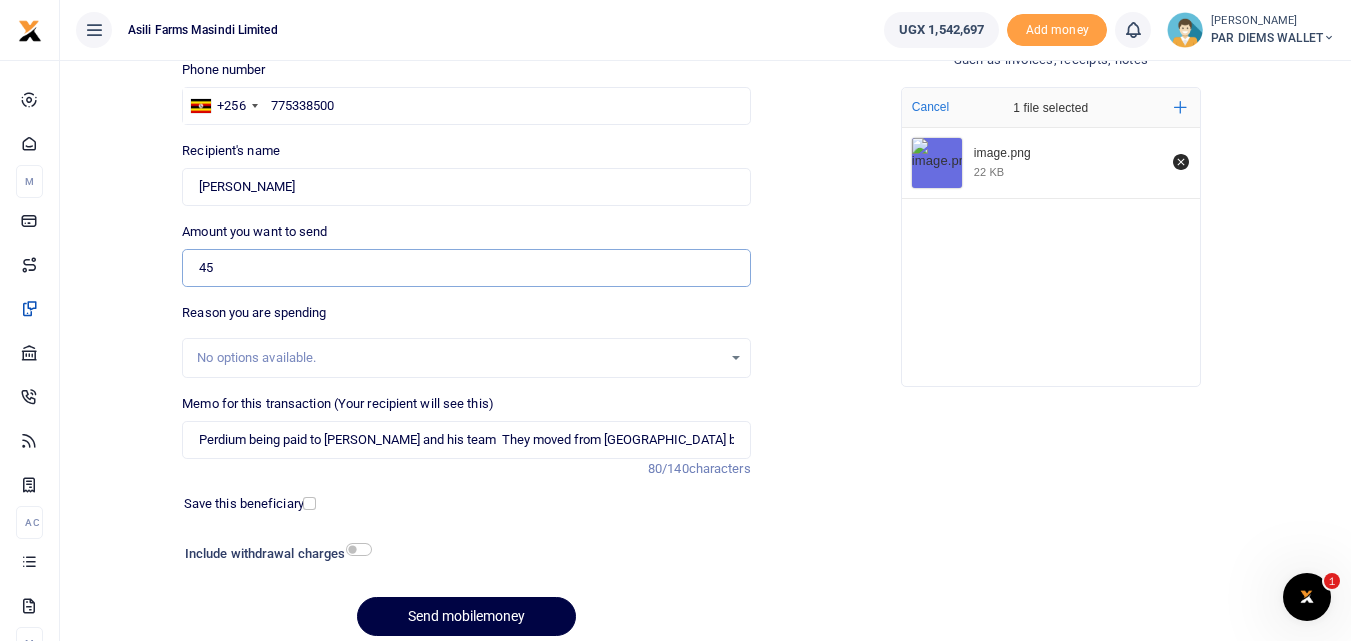 type on "4" 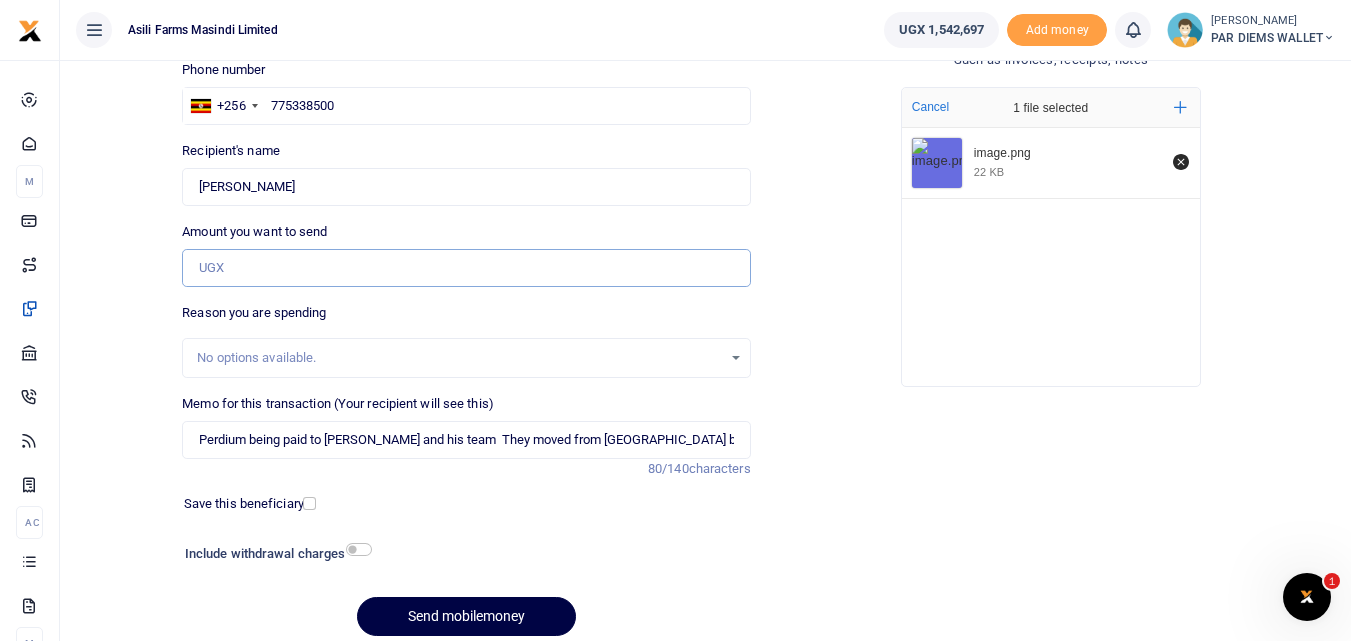 type on "0" 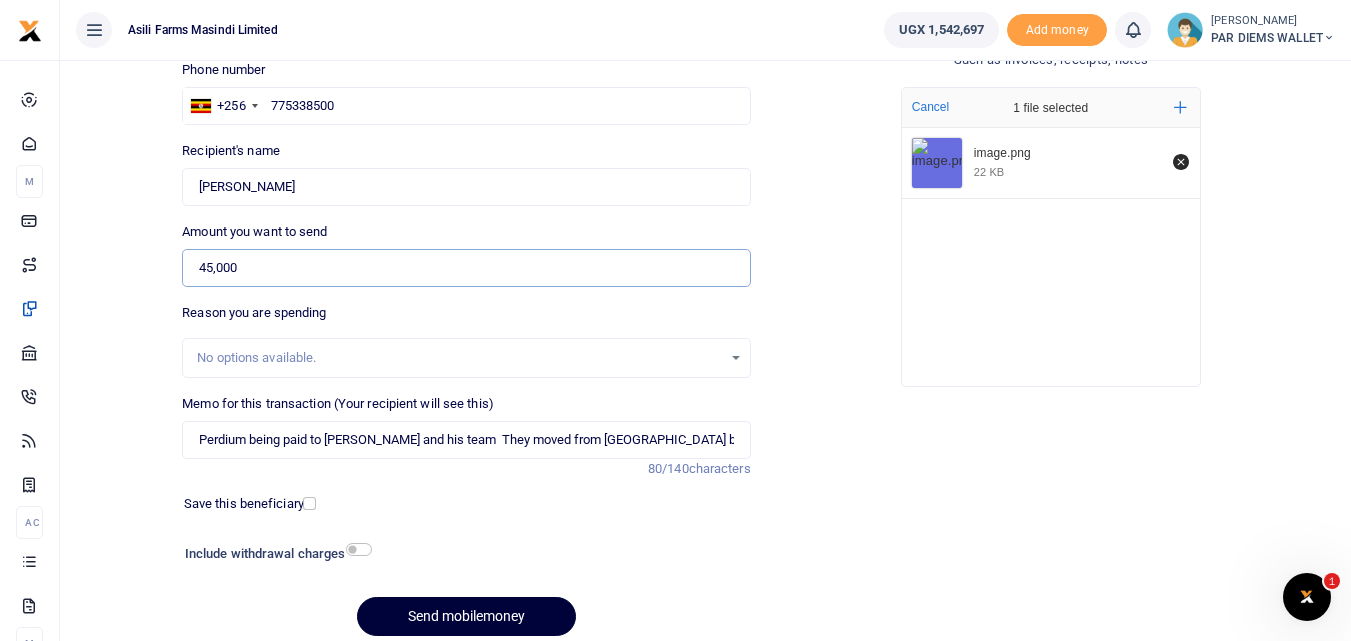 type on "45,000" 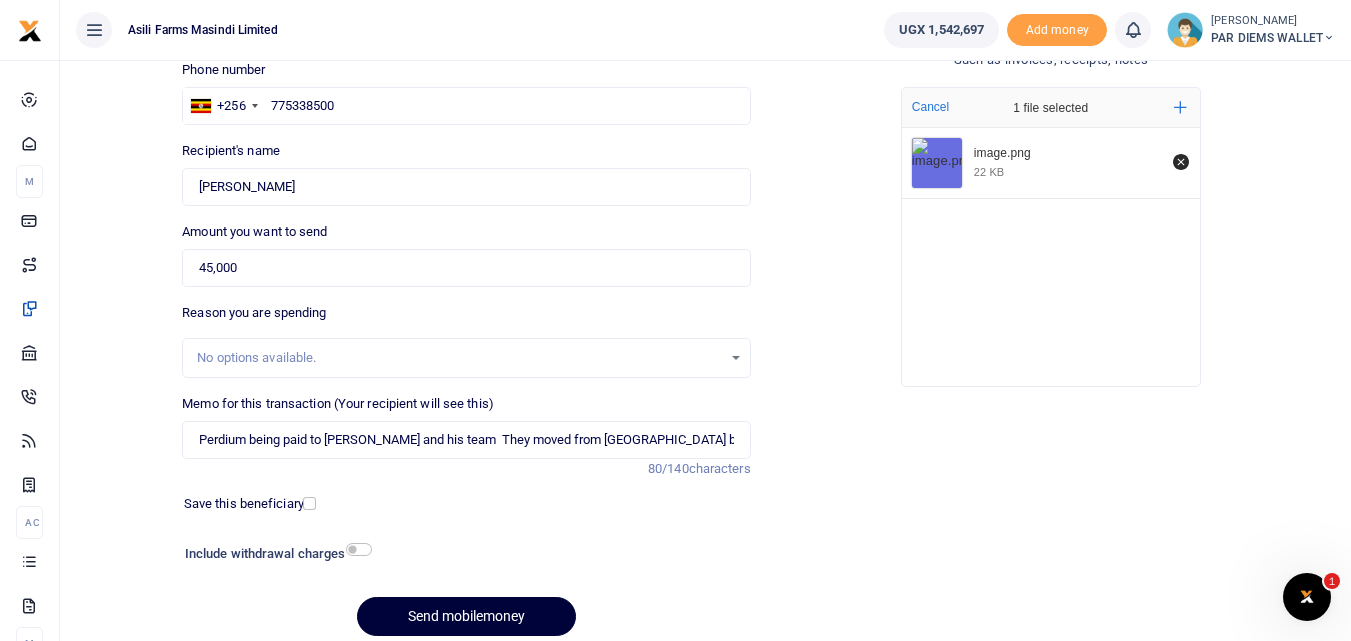 click on "Send mobilemoney" at bounding box center [466, 616] 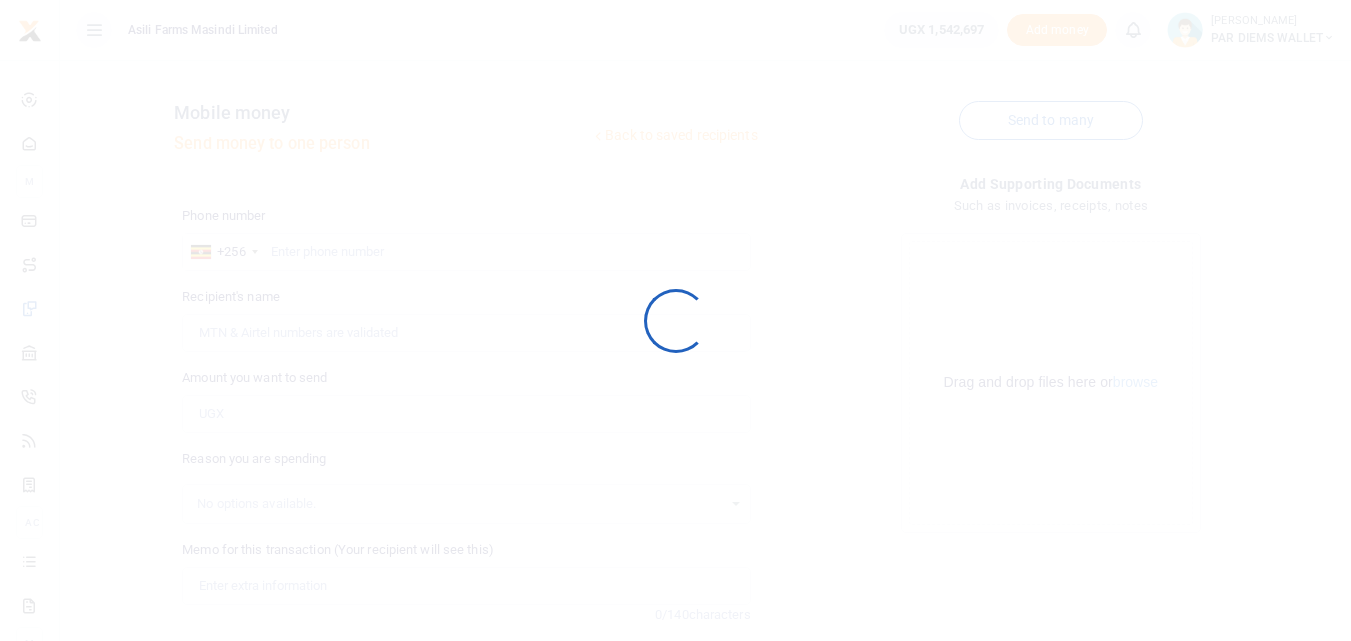scroll, scrollTop: 146, scrollLeft: 0, axis: vertical 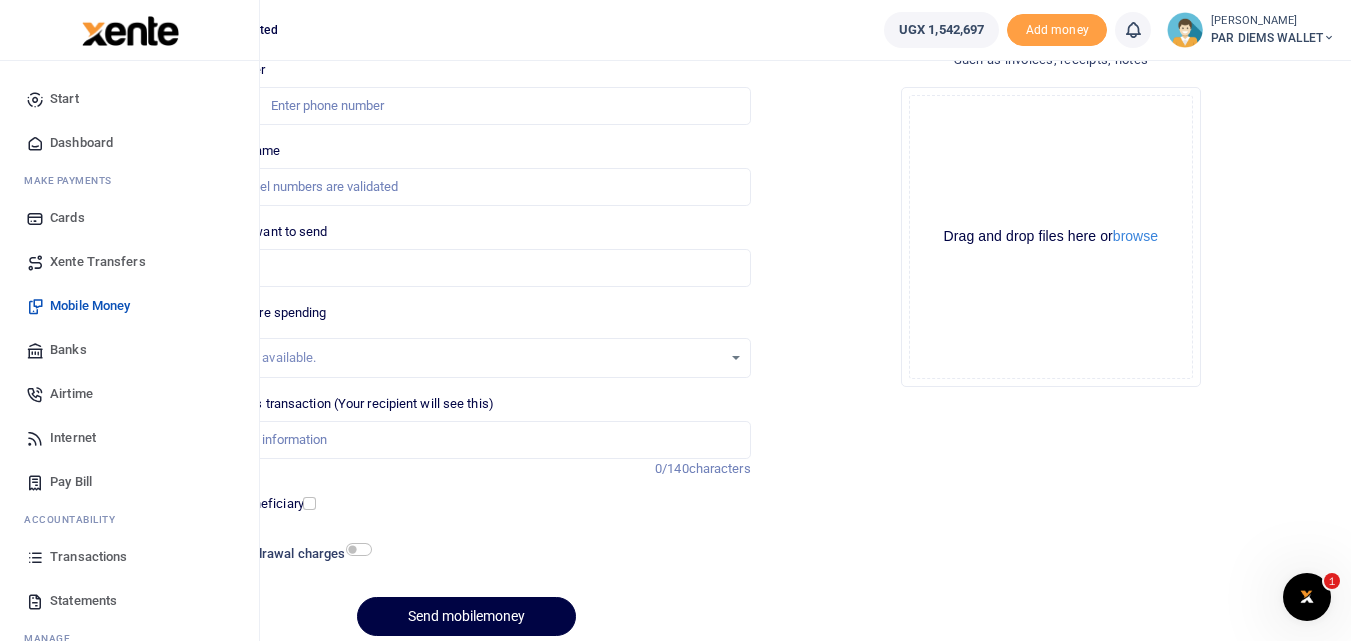 click at bounding box center (35, 557) 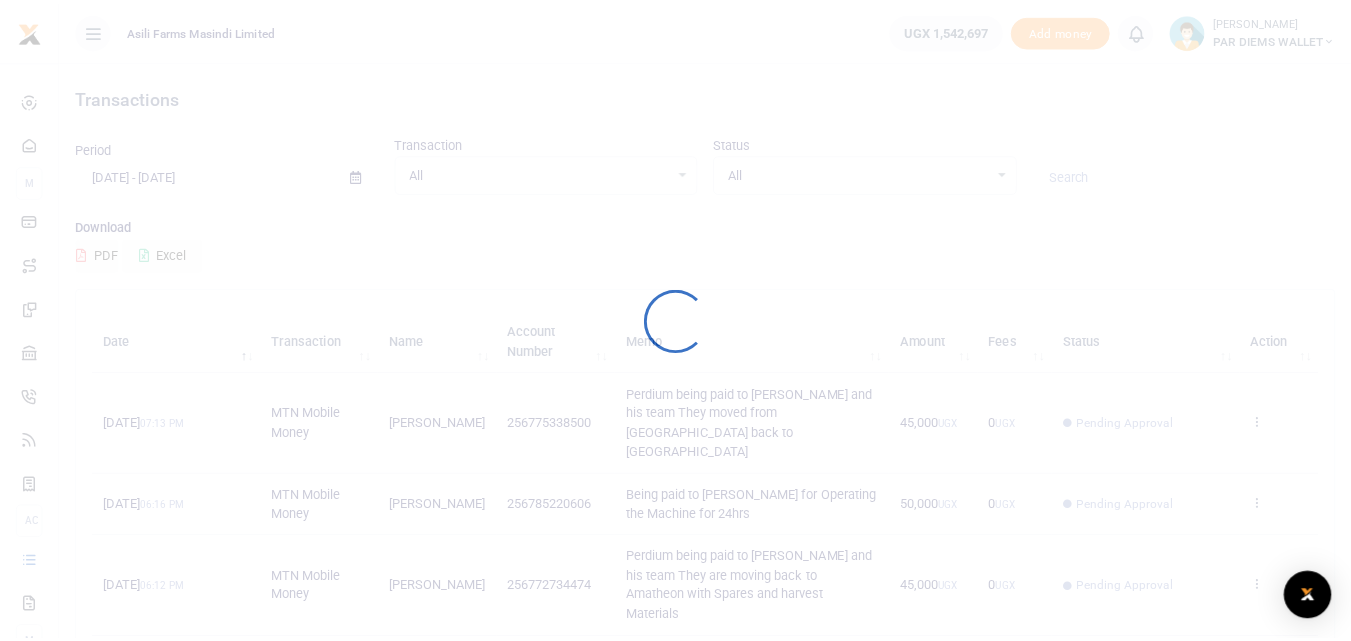 scroll, scrollTop: 0, scrollLeft: 0, axis: both 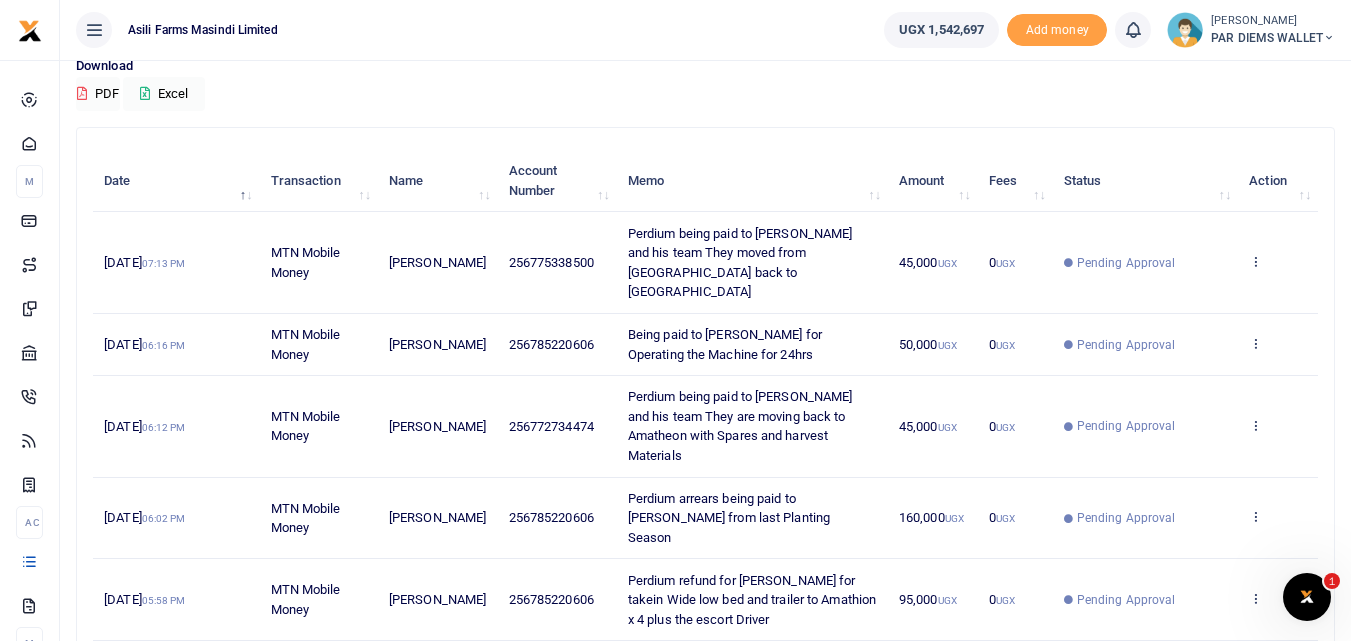 drag, startPoint x: 1350, startPoint y: 112, endPoint x: 1365, endPoint y: 167, distance: 57.00877 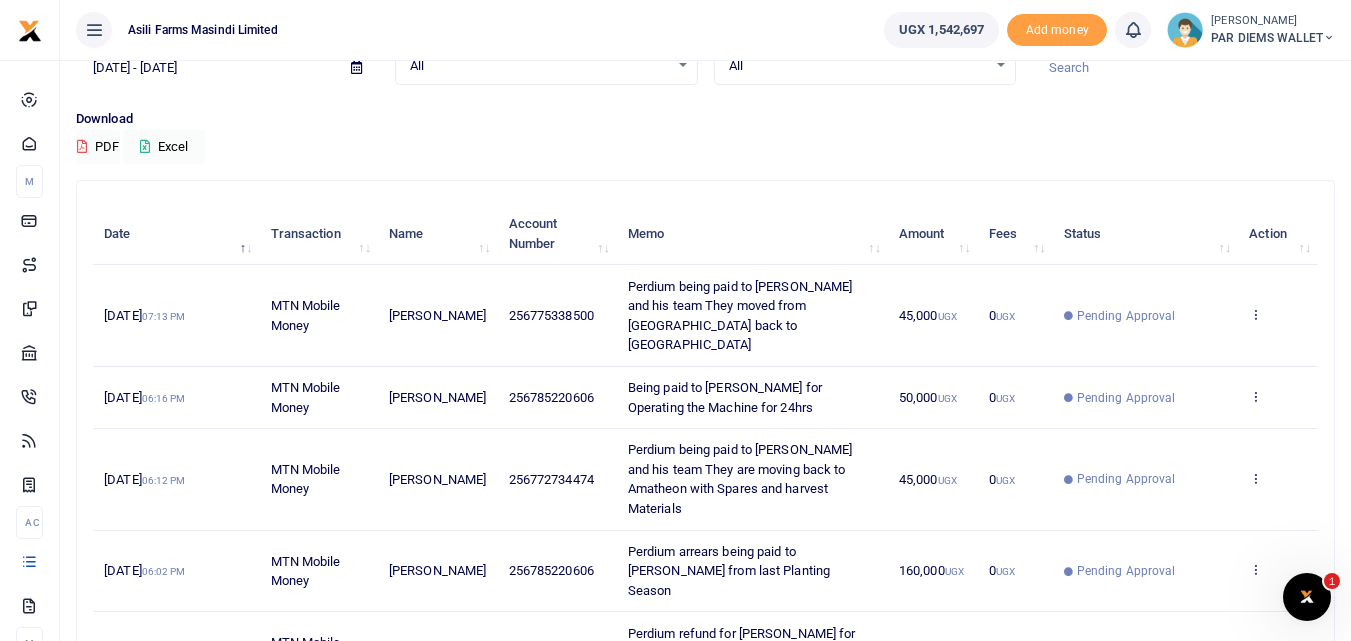 scroll, scrollTop: 102, scrollLeft: 0, axis: vertical 